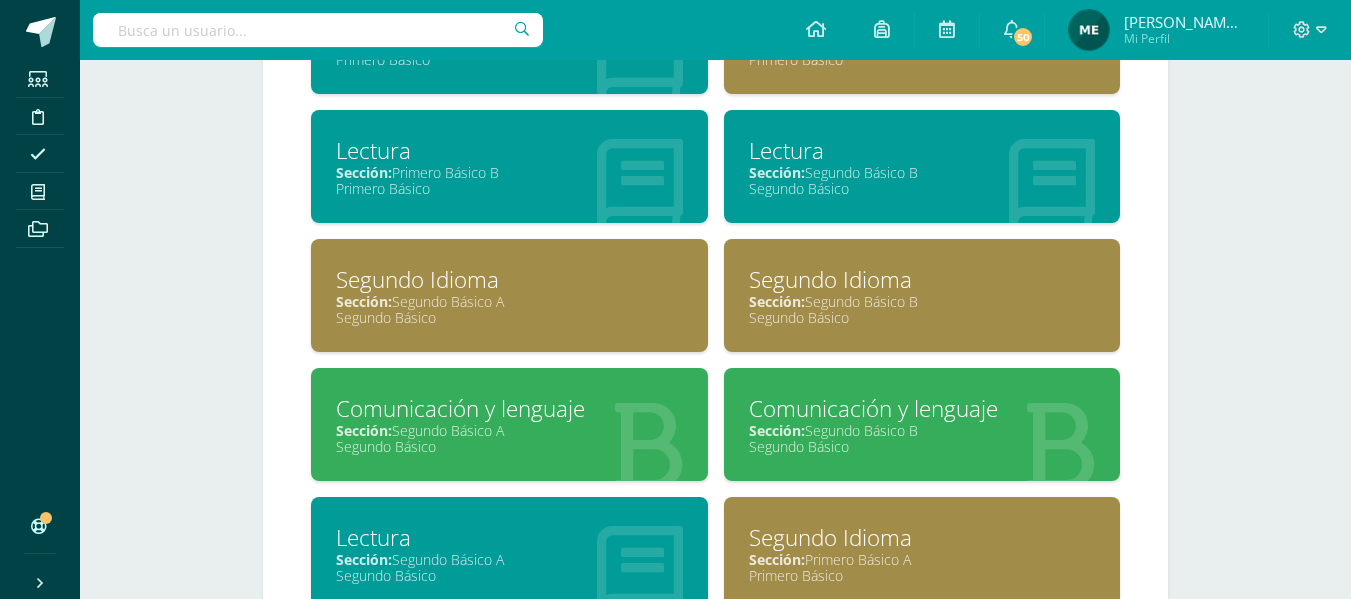 scroll, scrollTop: 1150, scrollLeft: 0, axis: vertical 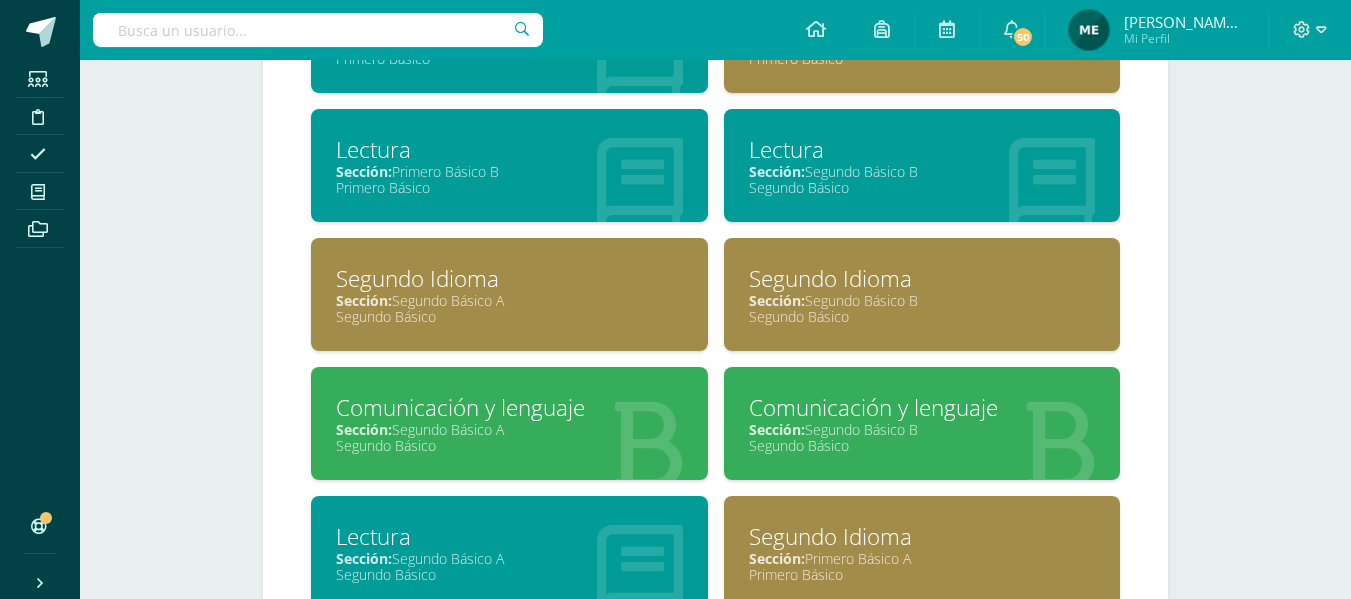 click on "Sección:  Segundo Básico A" at bounding box center [509, 429] 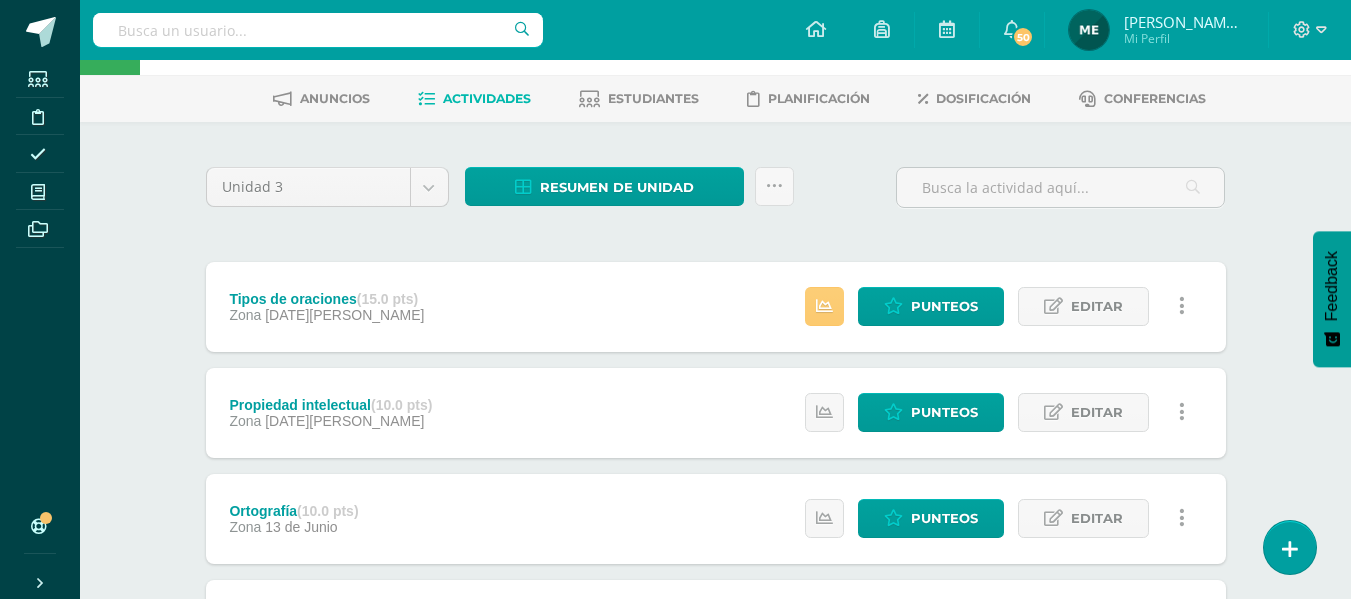 scroll, scrollTop: 0, scrollLeft: 0, axis: both 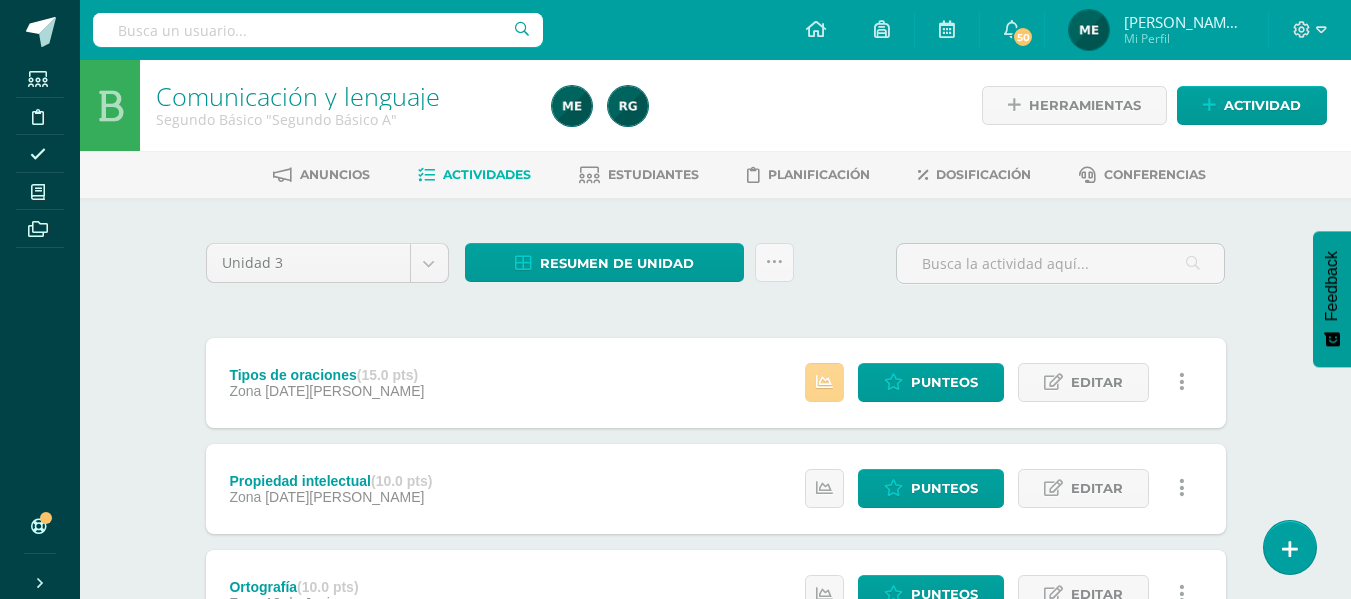 click at bounding box center [824, 382] 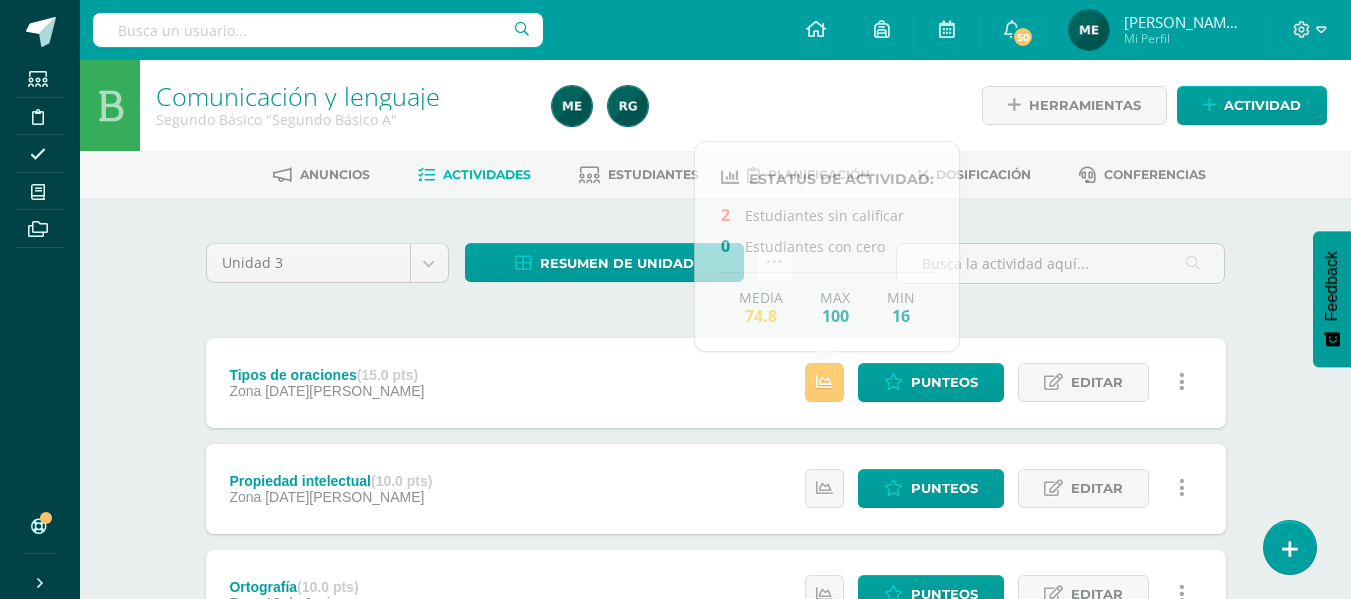 click on "Unidad 3                             Unidad 1 Unidad 2 Unidad 3 Unidad 4 Resumen de unidad
Descargar como HTML
Descargar como PDF
Descargar como XLS
Subir actividades en masa
Enviar punteos a revision
Historial de actividad
¿Estás seguro que deseas  Enviar a revisión  las notas de este curso?
Esta acción  enviará una notificación a tu supervisor y no podrás eliminar o cambiar tus notas.  Esta acción no podrá ser revertida a menos que se te conceda permiso
Cancelar
Enviar a revisión
Creación  y  Calificación   en masa.
Para poder crear actividades y calificar las mismas" at bounding box center [716, 538] 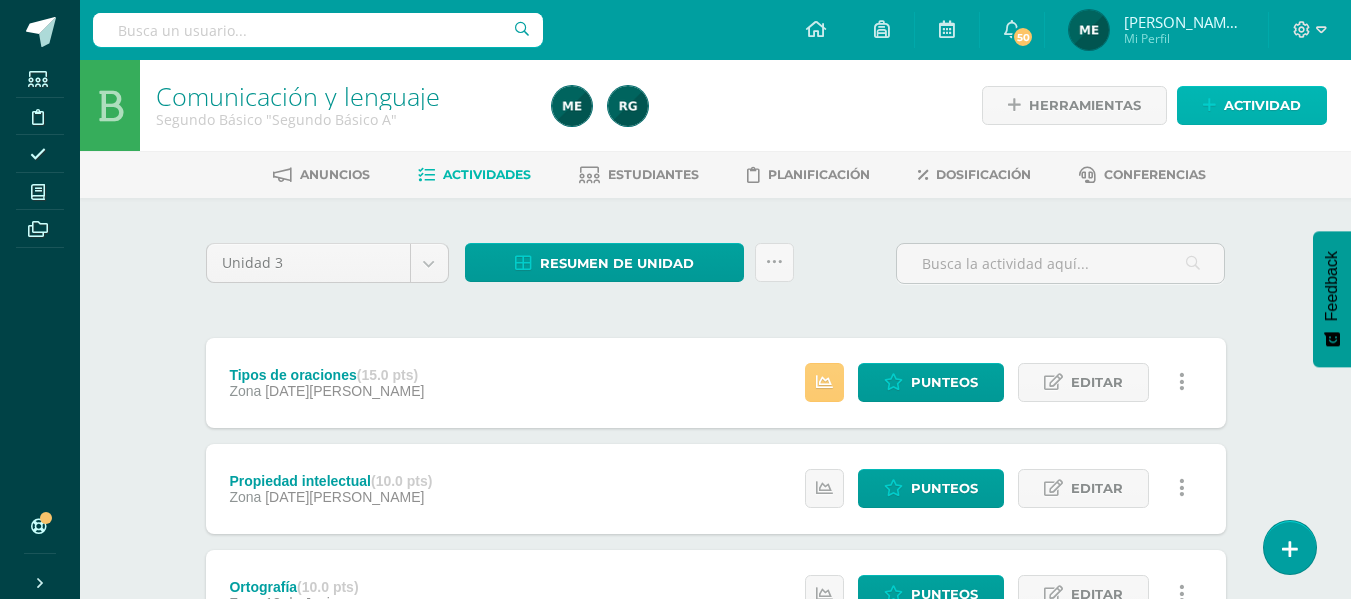 click on "Actividad" at bounding box center (1262, 105) 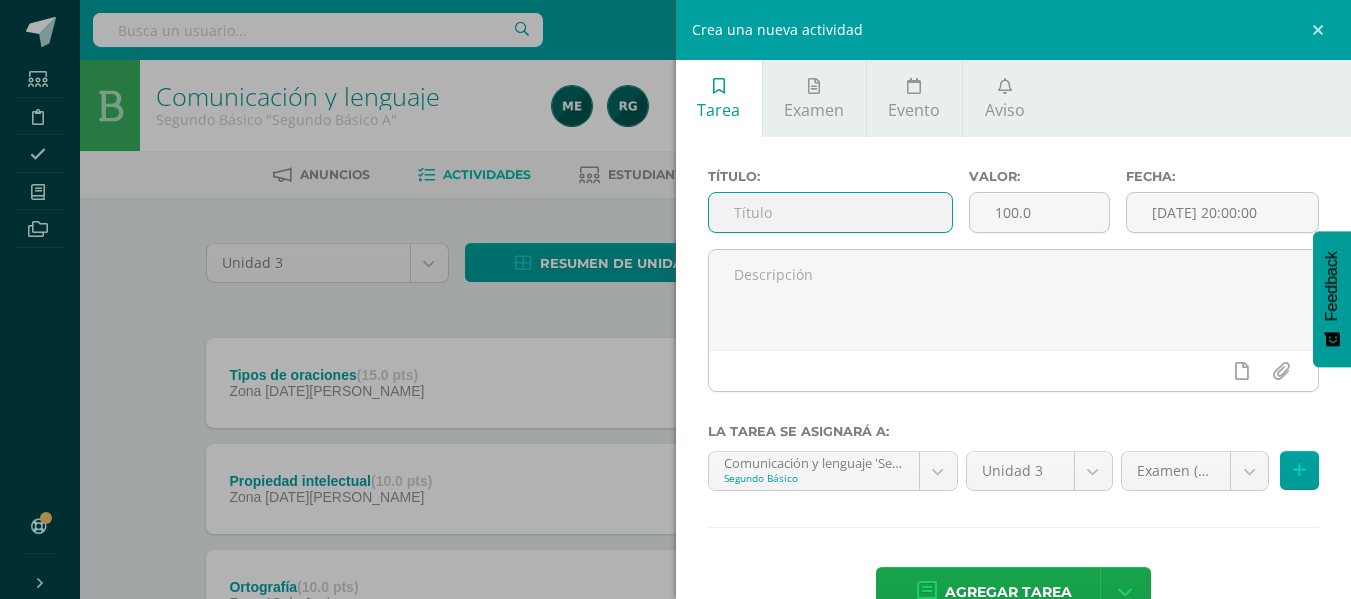 click at bounding box center [830, 212] 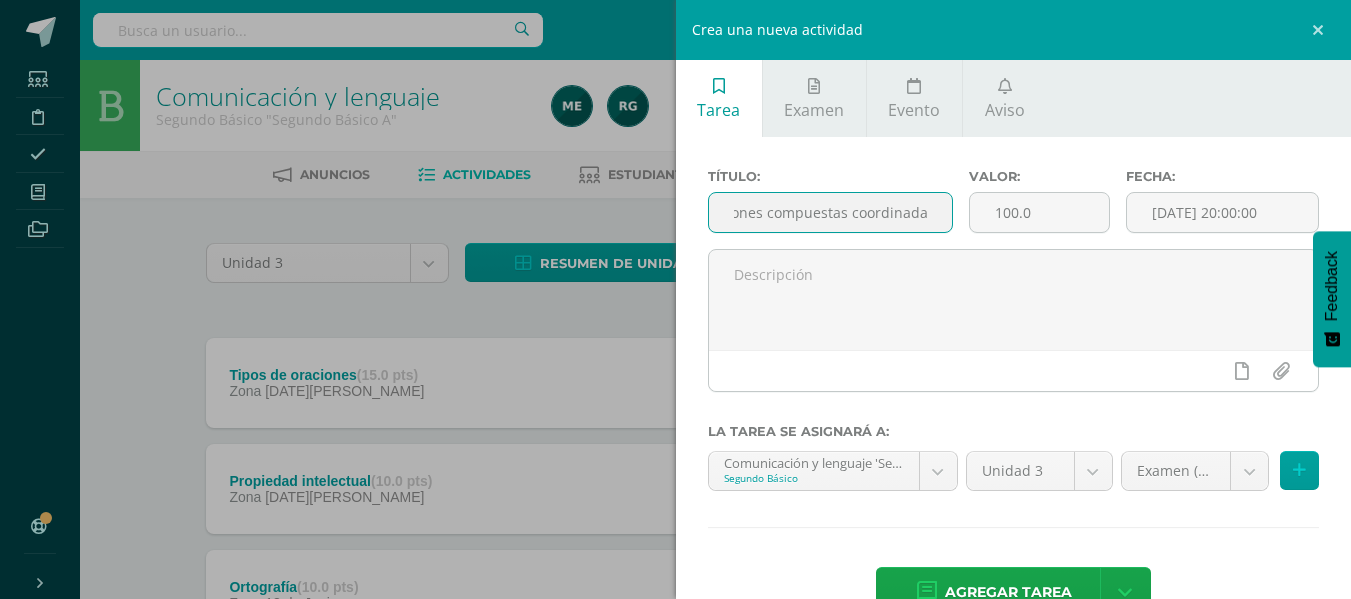scroll, scrollTop: 0, scrollLeft: 46, axis: horizontal 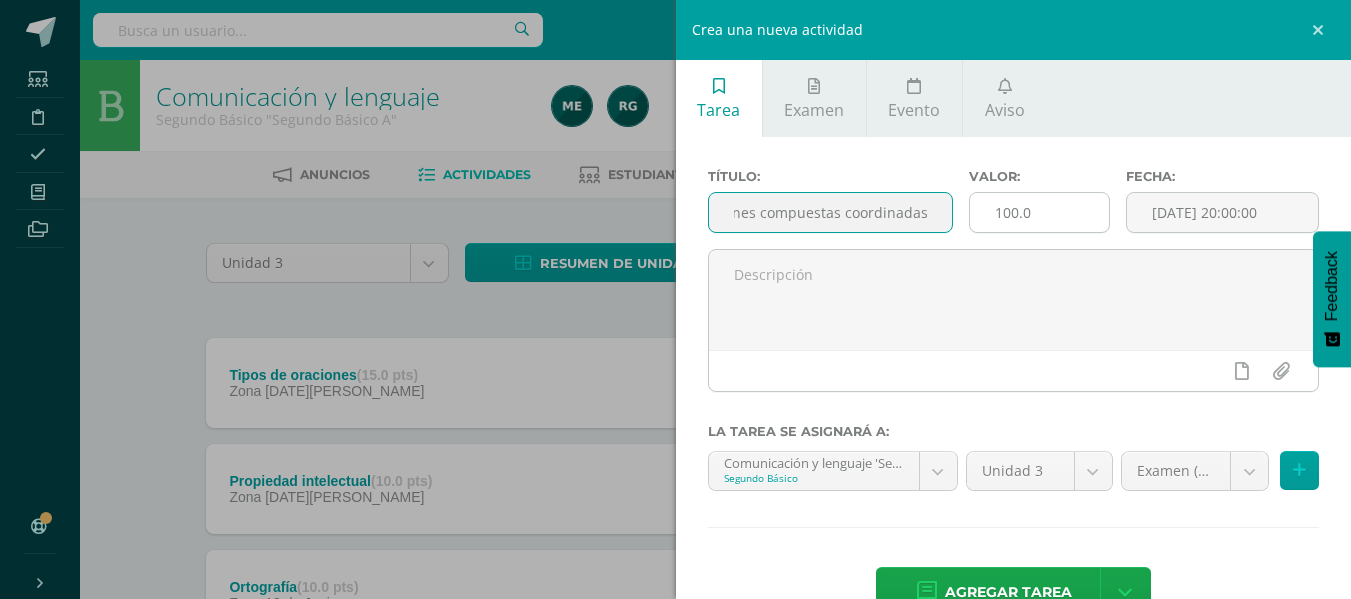 type on "Oraciones compuestas coordinadas" 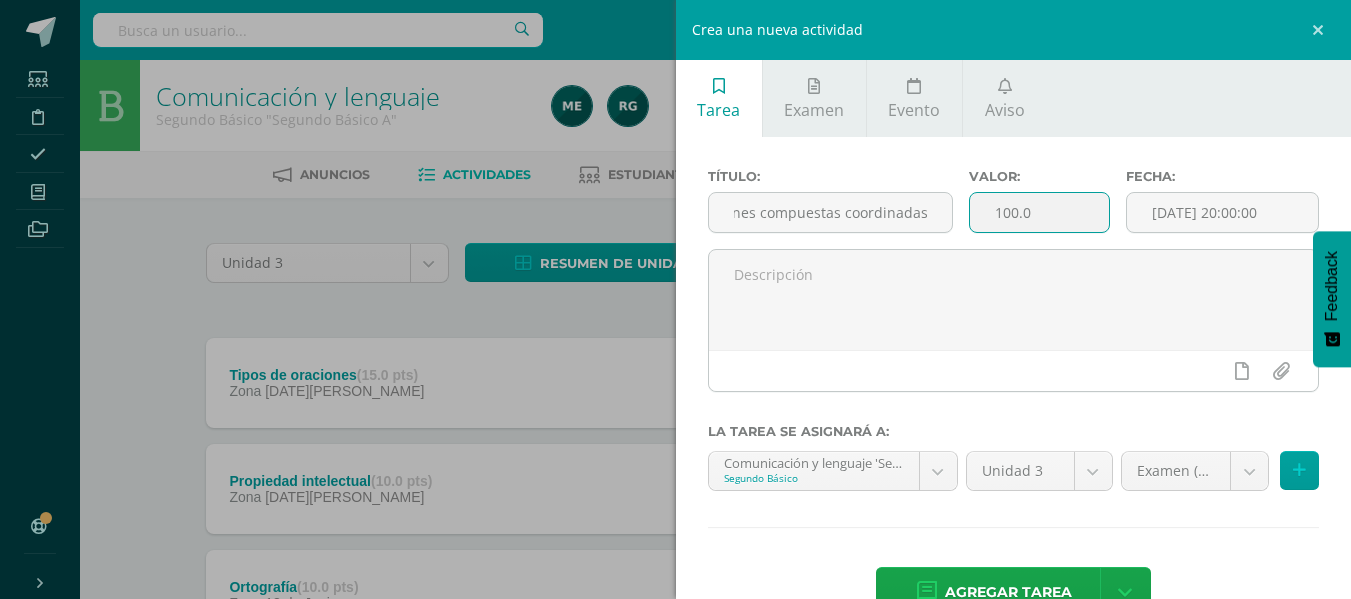scroll, scrollTop: 0, scrollLeft: 0, axis: both 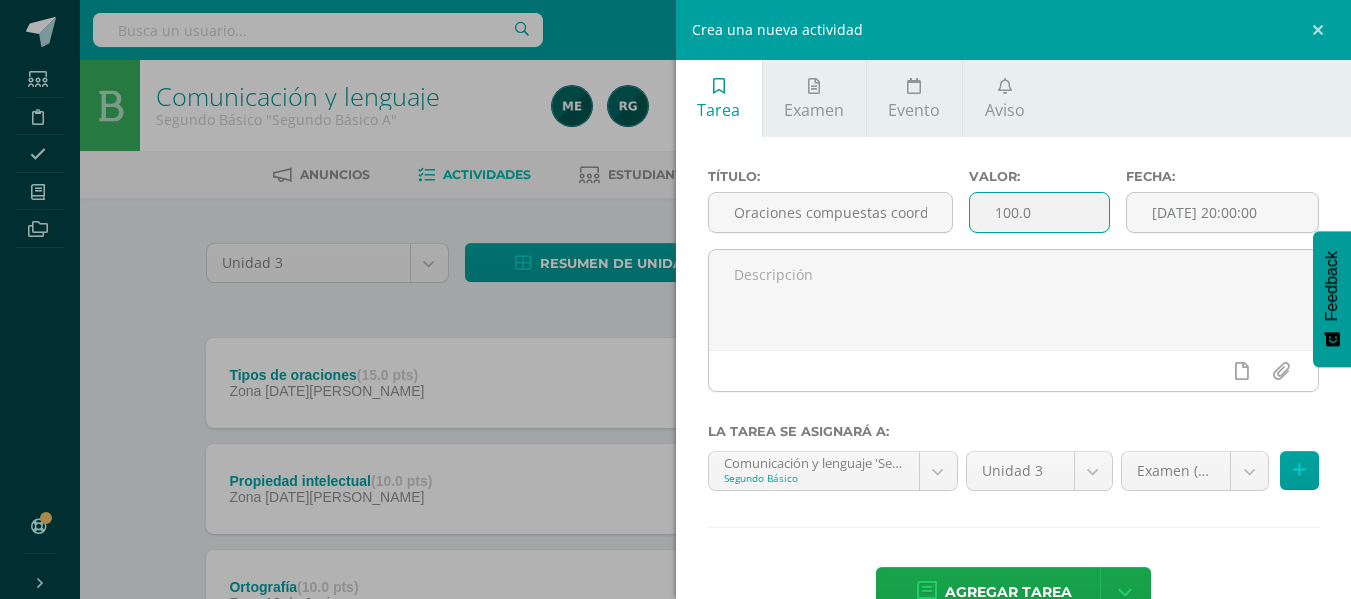 click on "100.0" at bounding box center [1039, 212] 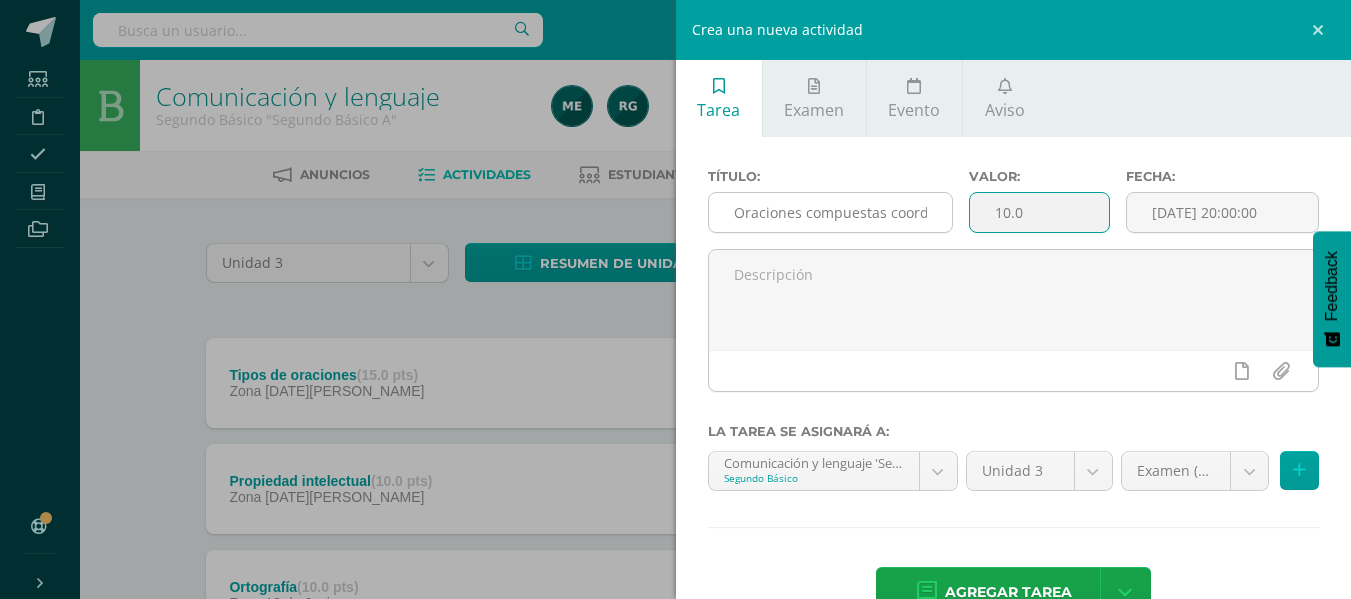 type on "10.0" 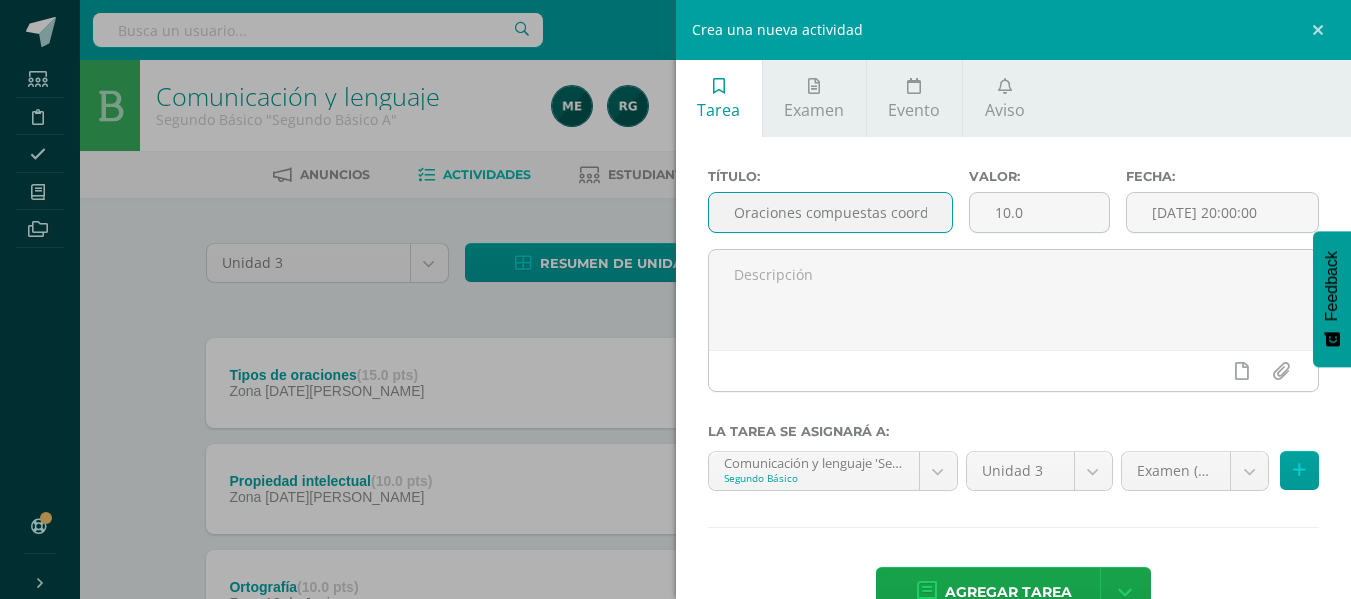 click on "Oraciones compuestas coordinadas" at bounding box center (830, 212) 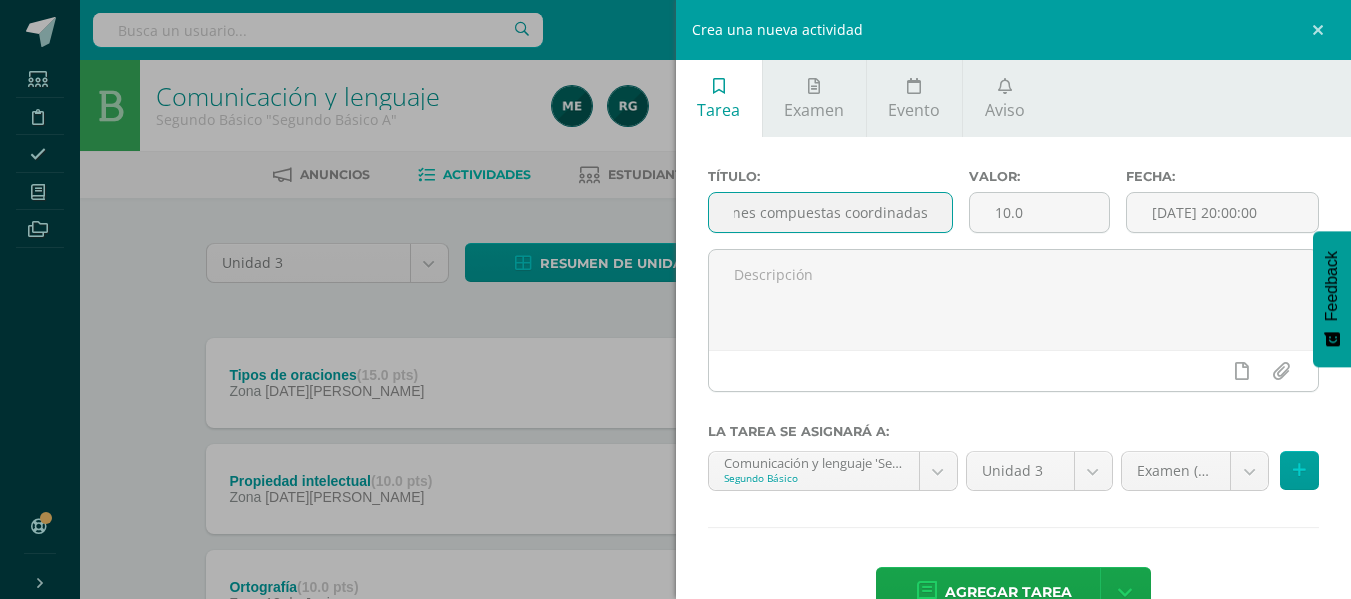 click on "Oraciones compuestas coordinadas" at bounding box center (830, 212) 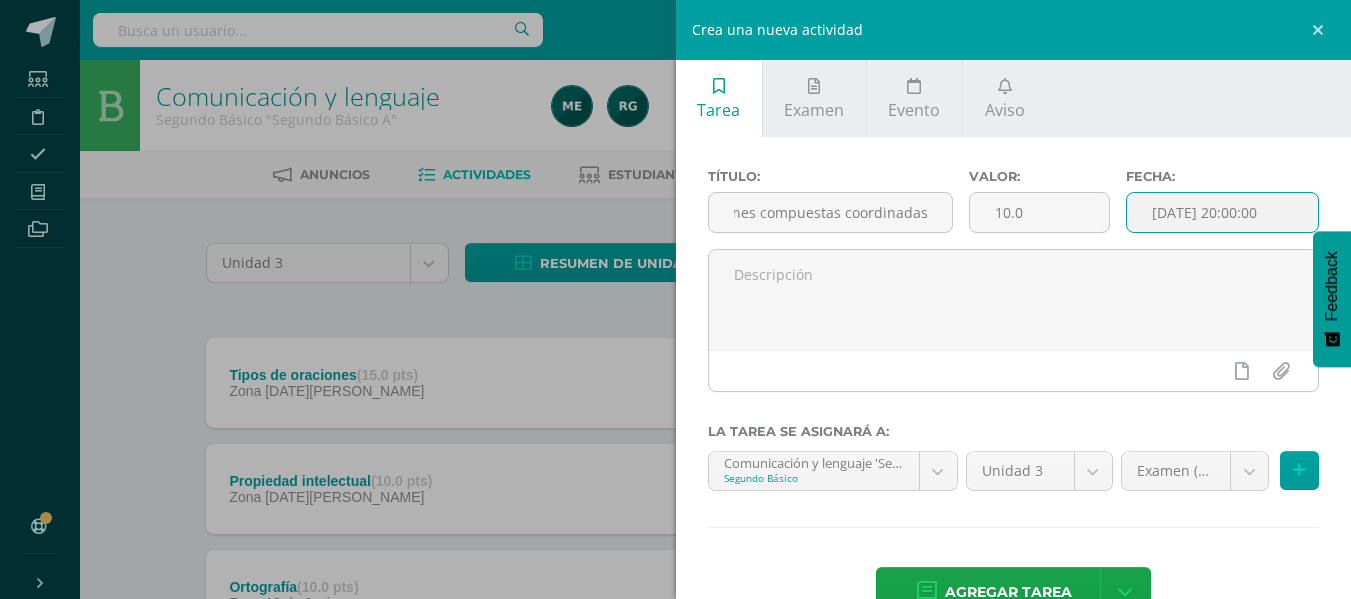 scroll, scrollTop: 0, scrollLeft: 0, axis: both 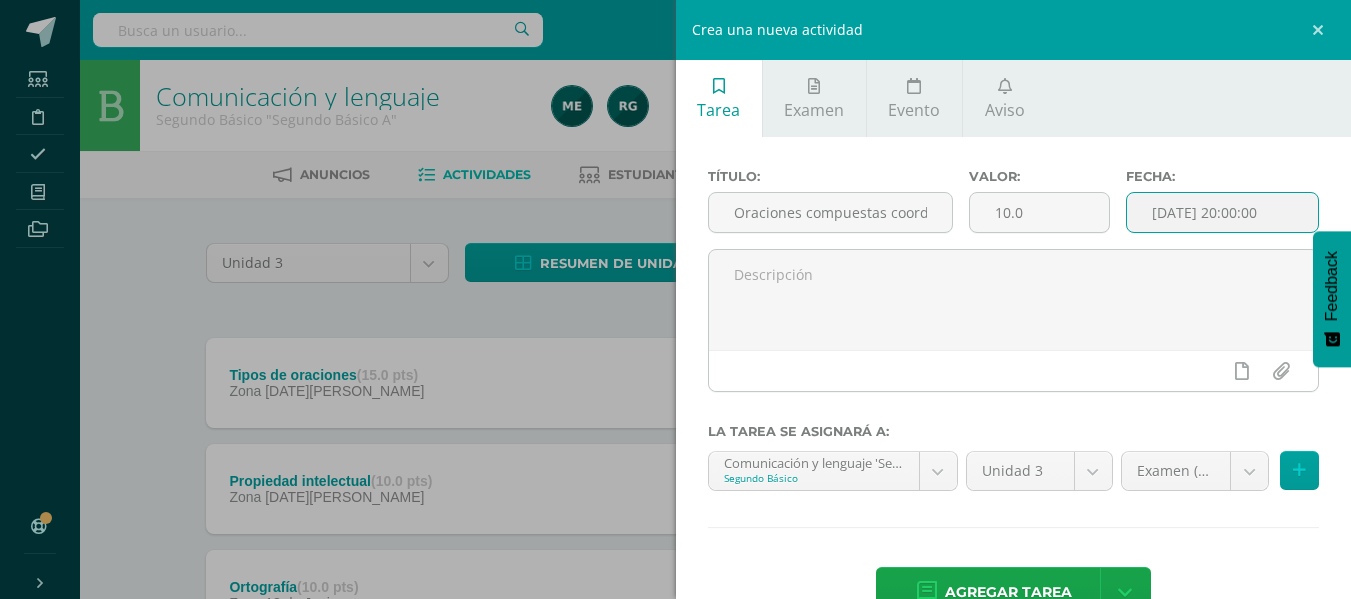 click on "2025-07-14 20:00:00" at bounding box center (1222, 212) 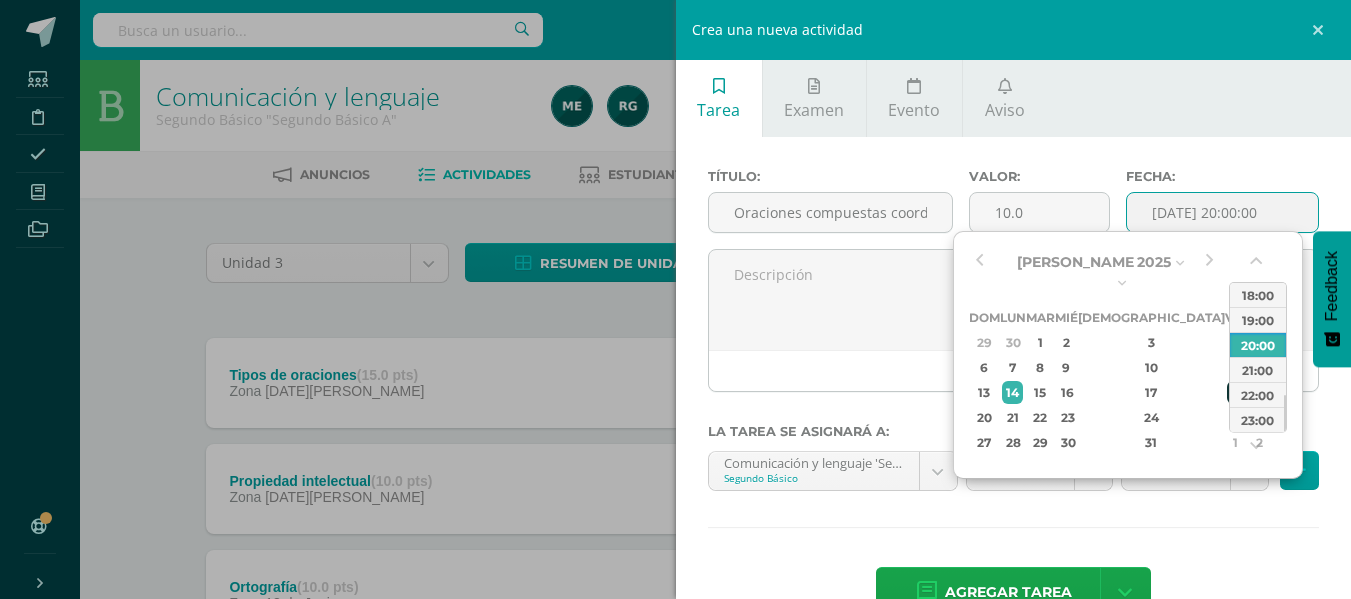 click on "18" at bounding box center [1236, 392] 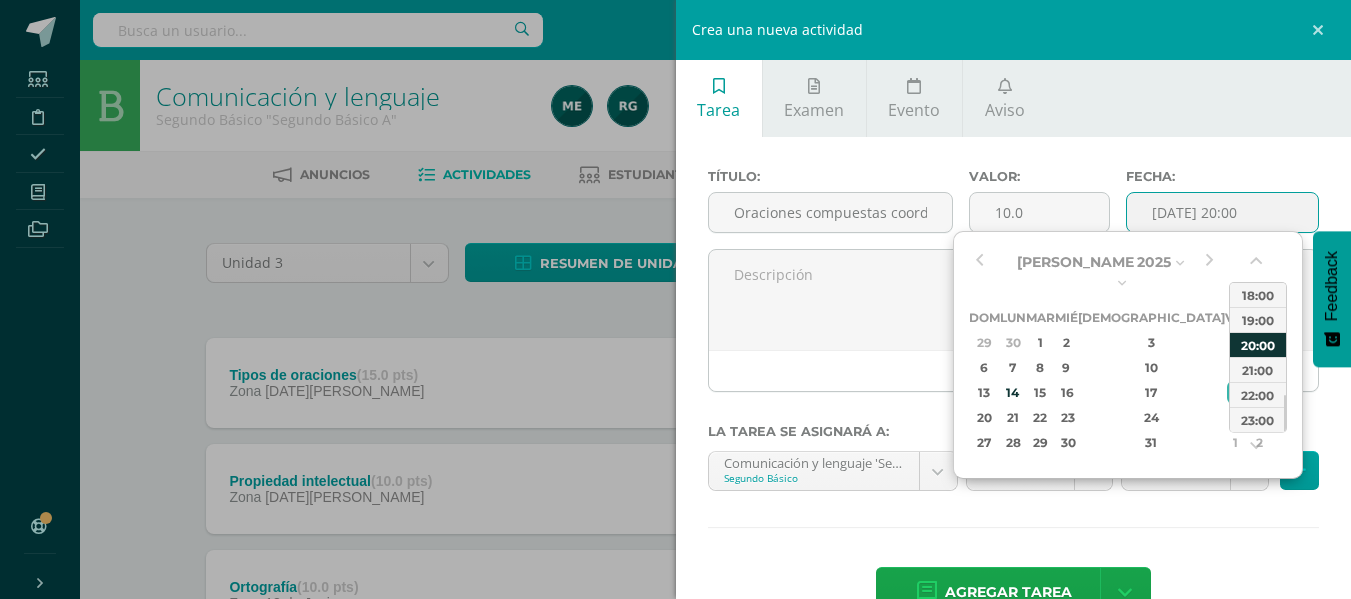 click on "20:00" at bounding box center (1258, 344) 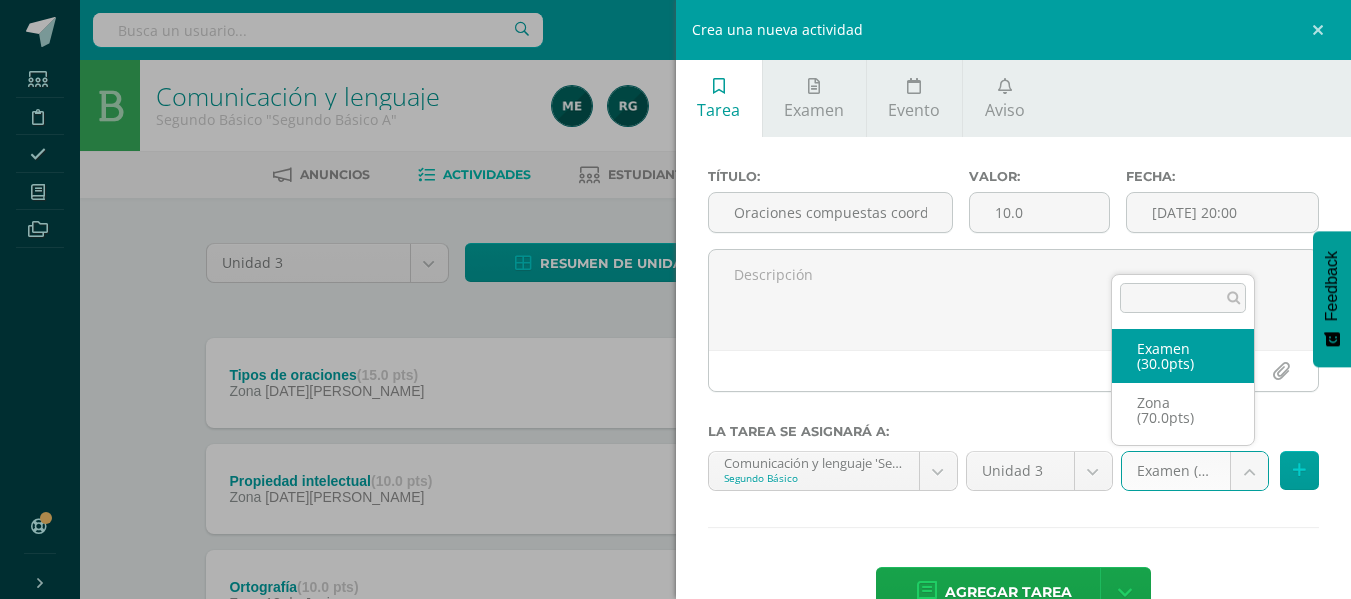 click on "Estudiantes Disciplina Asistencia Mis cursos Archivos Soporte
Centro de ayuda
Últimas actualizaciones
10+ Cerrar panel
Comunicación y lenguaje
Primero
Básico
"A"
Actividades Estudiantes Planificación Dosificación
Comunicación y lenguaje
Primero
Básico
"B"
Actividades Estudiantes Planificación Dosificación
Lectura
Primero
Básico
"Primero Básico A"
Actividades Estudiantes Planificación Dosificación
Segundo Idioma
Actividades Estudiantes Planificación" at bounding box center (675, 439) 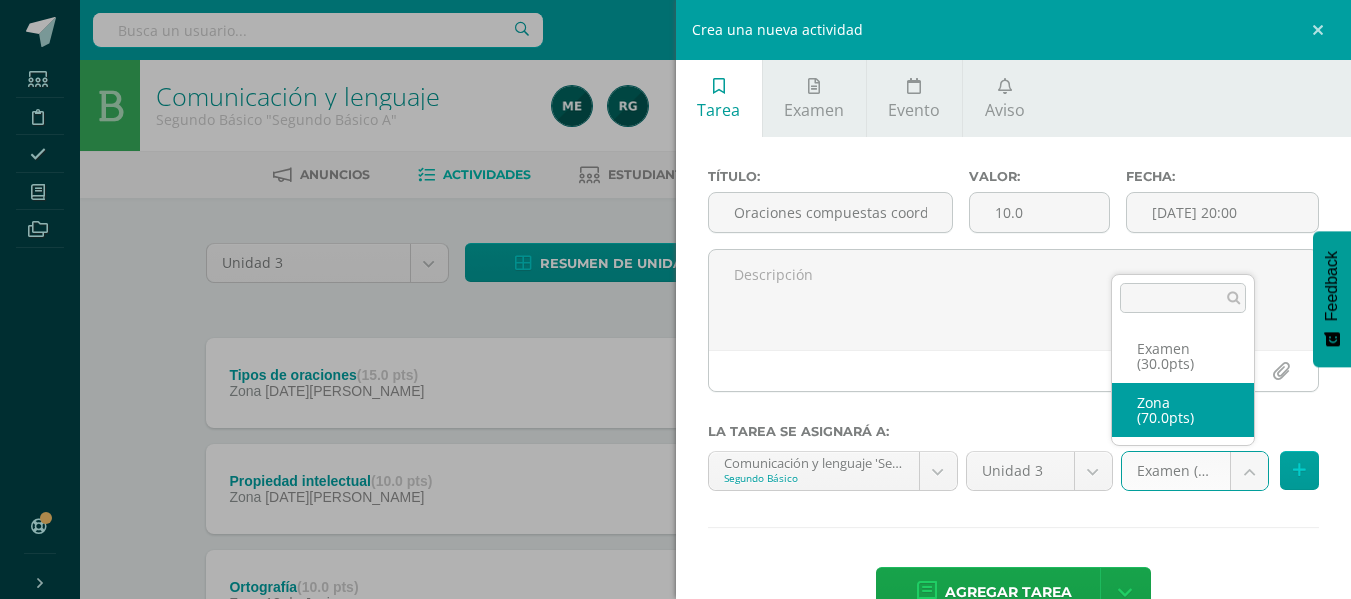 select on "102380" 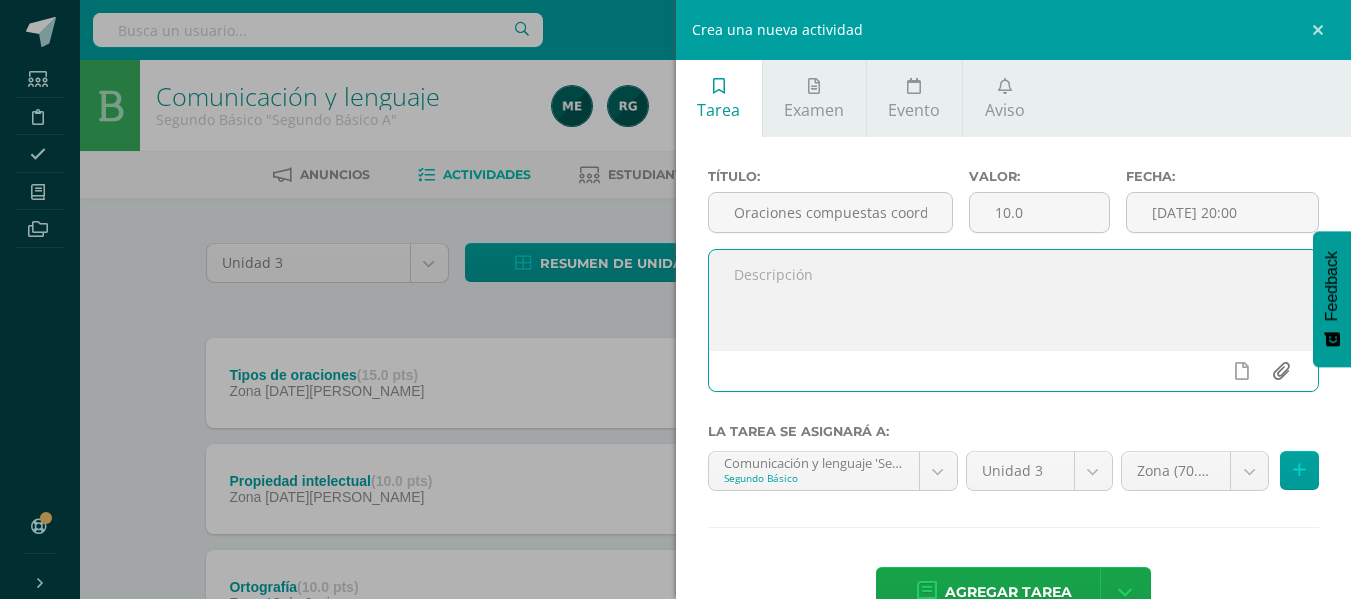 click at bounding box center (1280, 371) 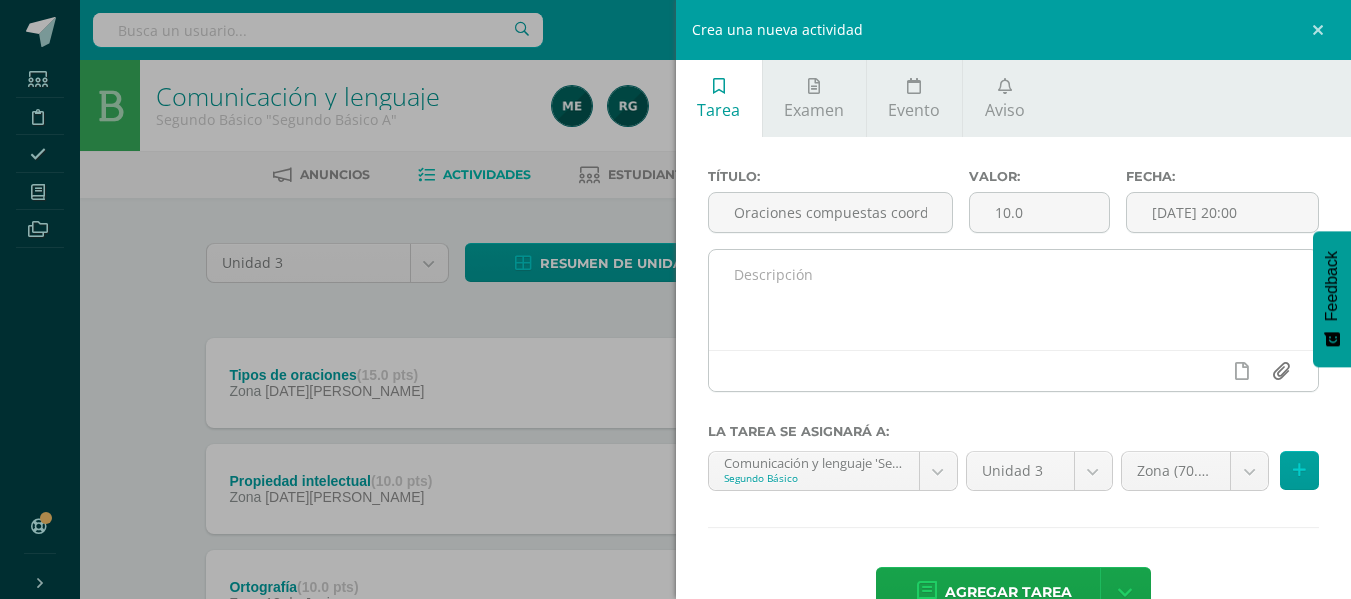 type on "C:\fakepath\Oraciones compuestas coordinadas 2do. Bás..pdf" 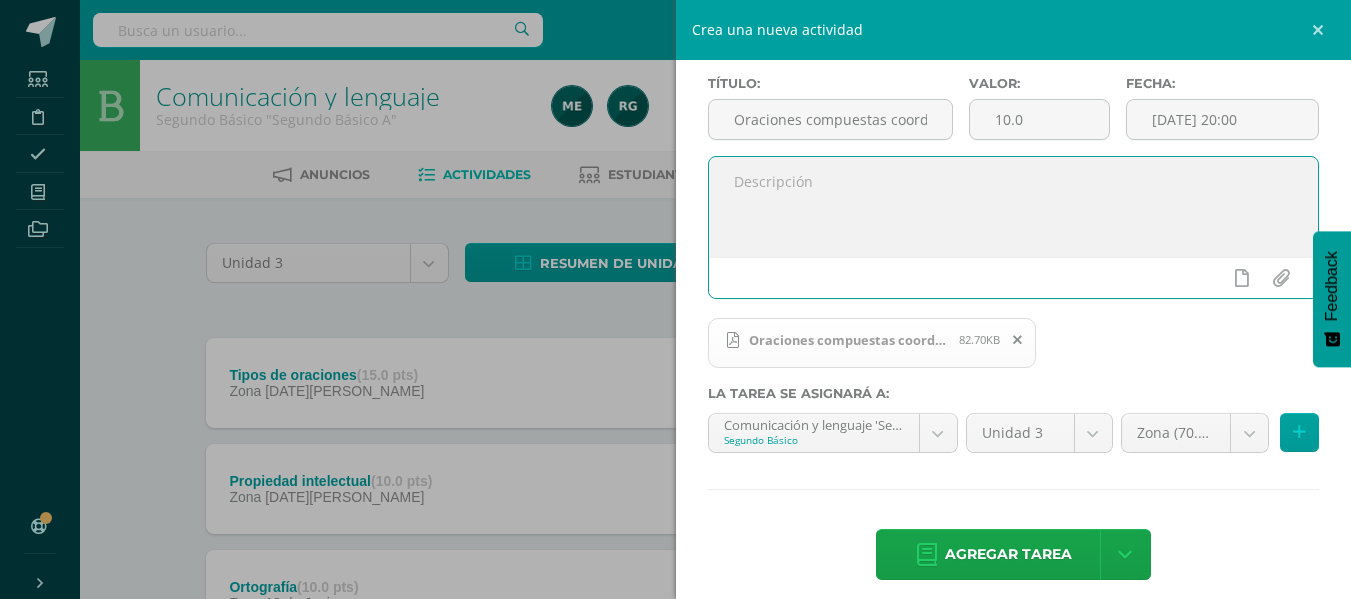 scroll, scrollTop: 110, scrollLeft: 0, axis: vertical 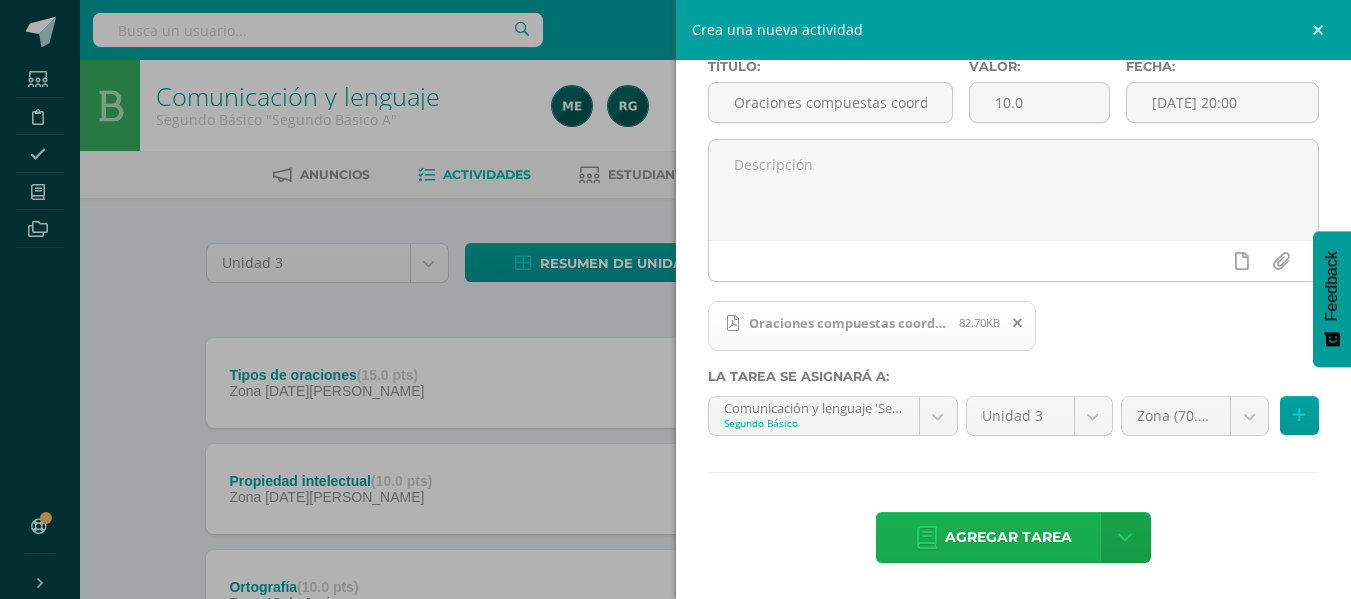 click on "Agregar tarea" at bounding box center (1008, 537) 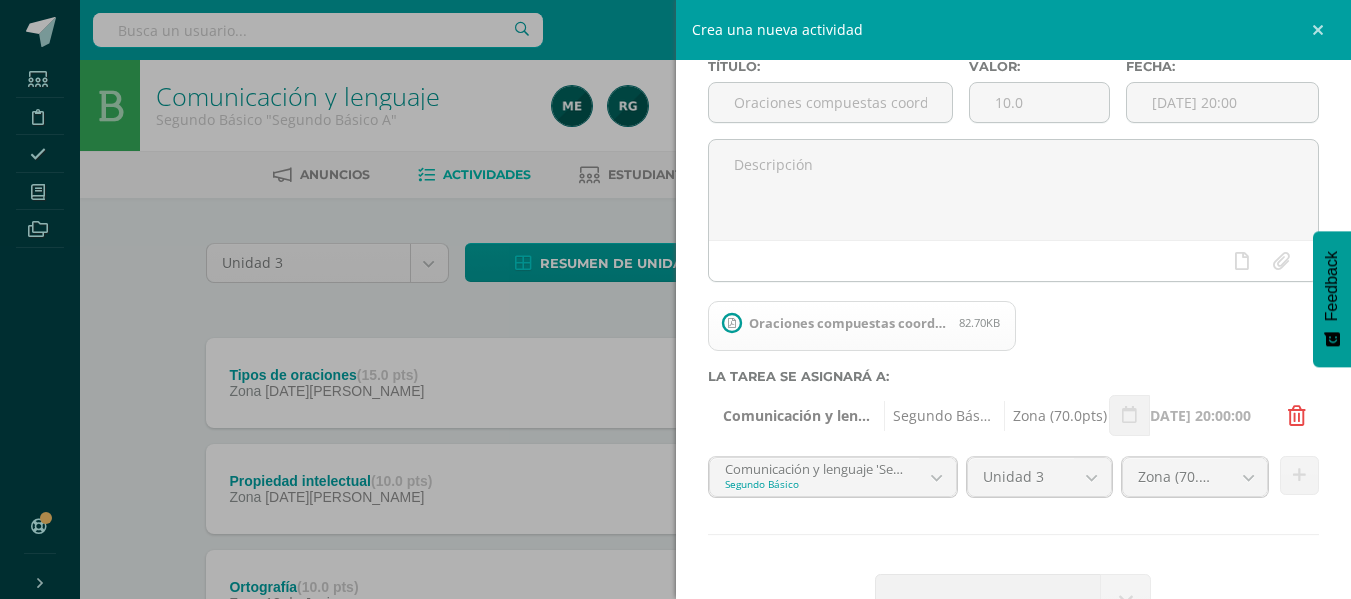 type 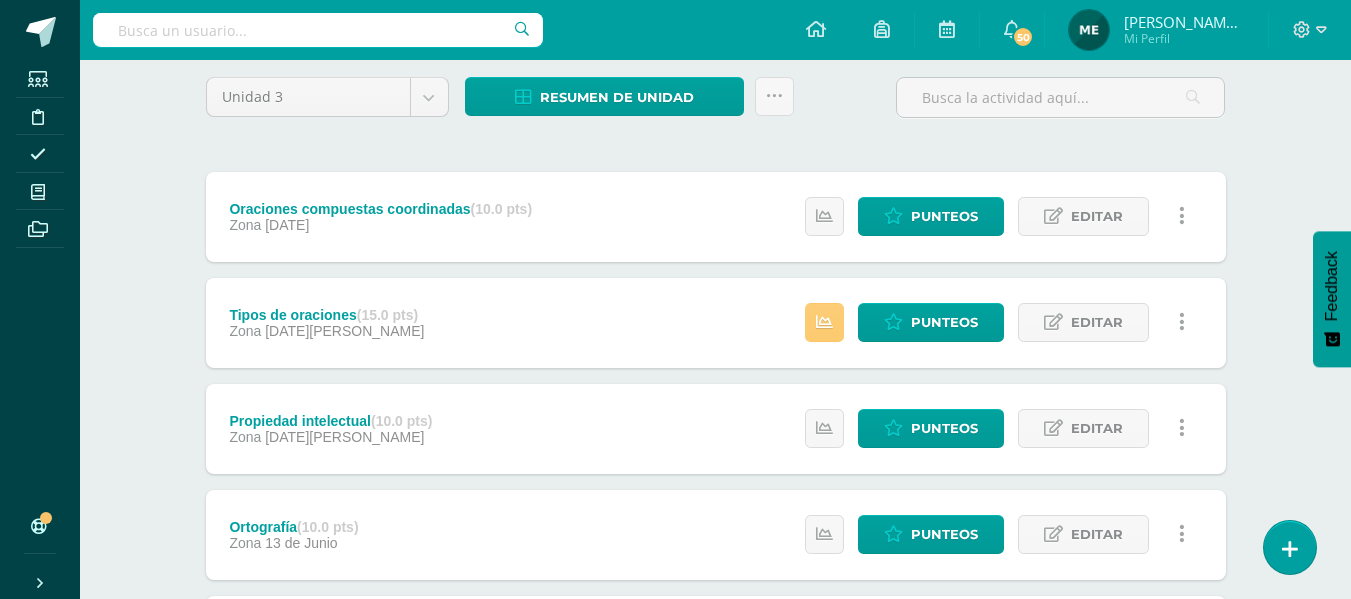 scroll, scrollTop: 171, scrollLeft: 0, axis: vertical 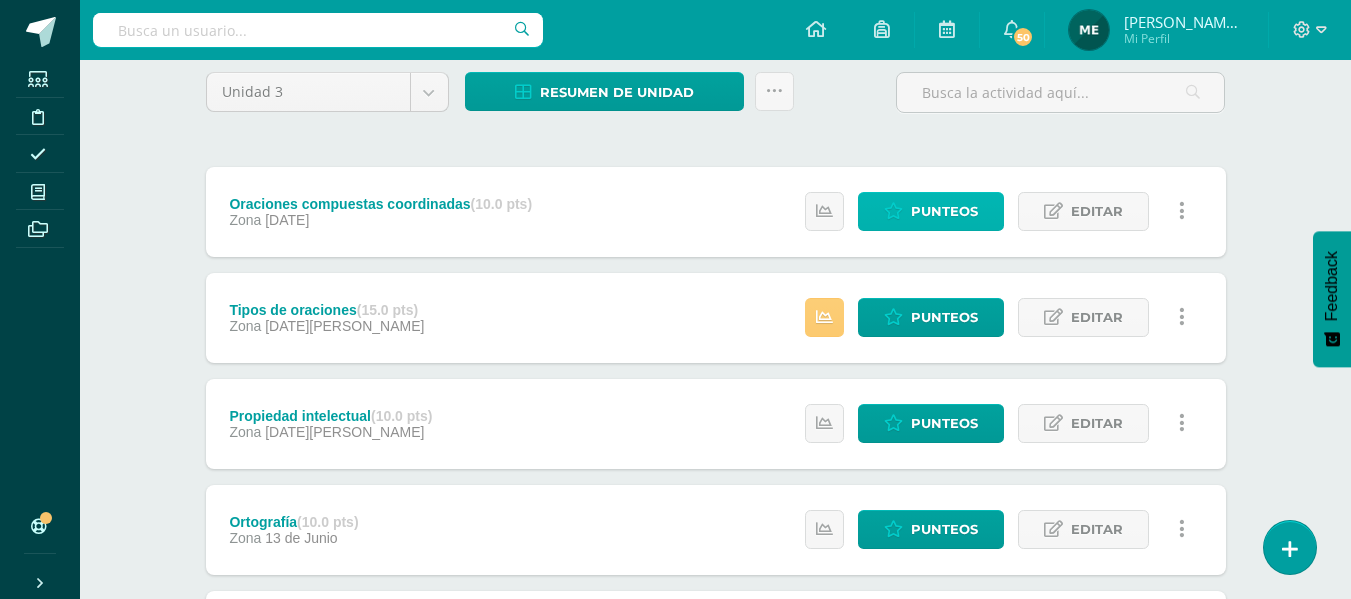 click on "Punteos" at bounding box center [944, 211] 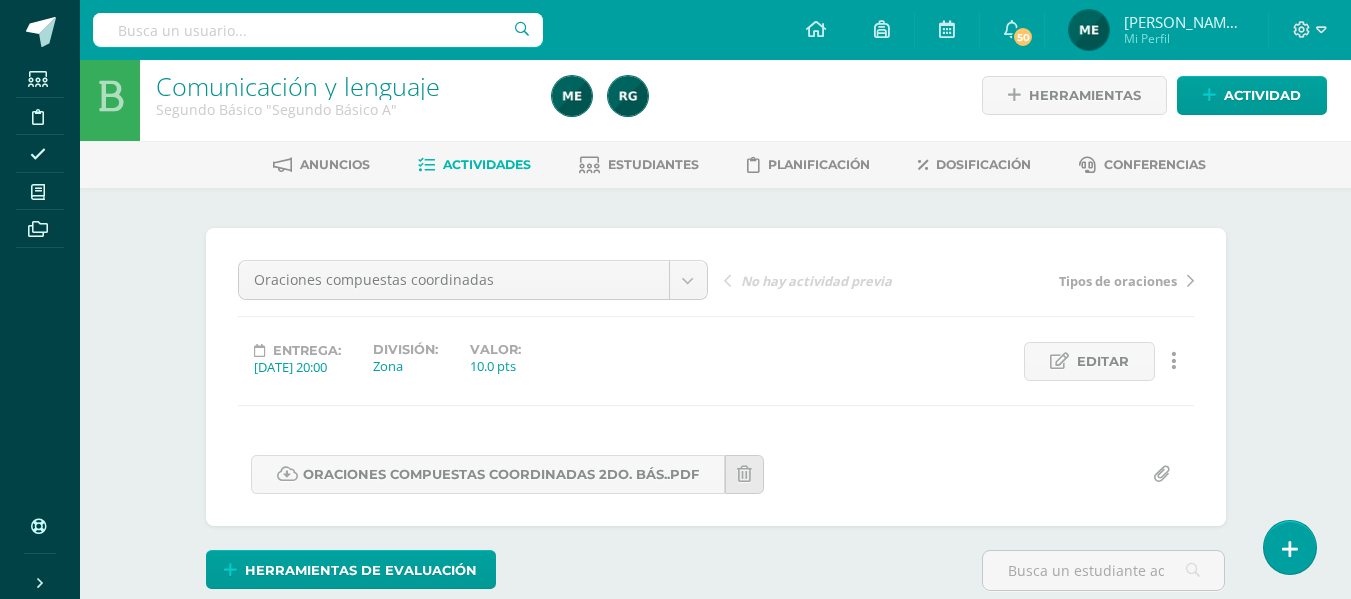 scroll, scrollTop: 89, scrollLeft: 0, axis: vertical 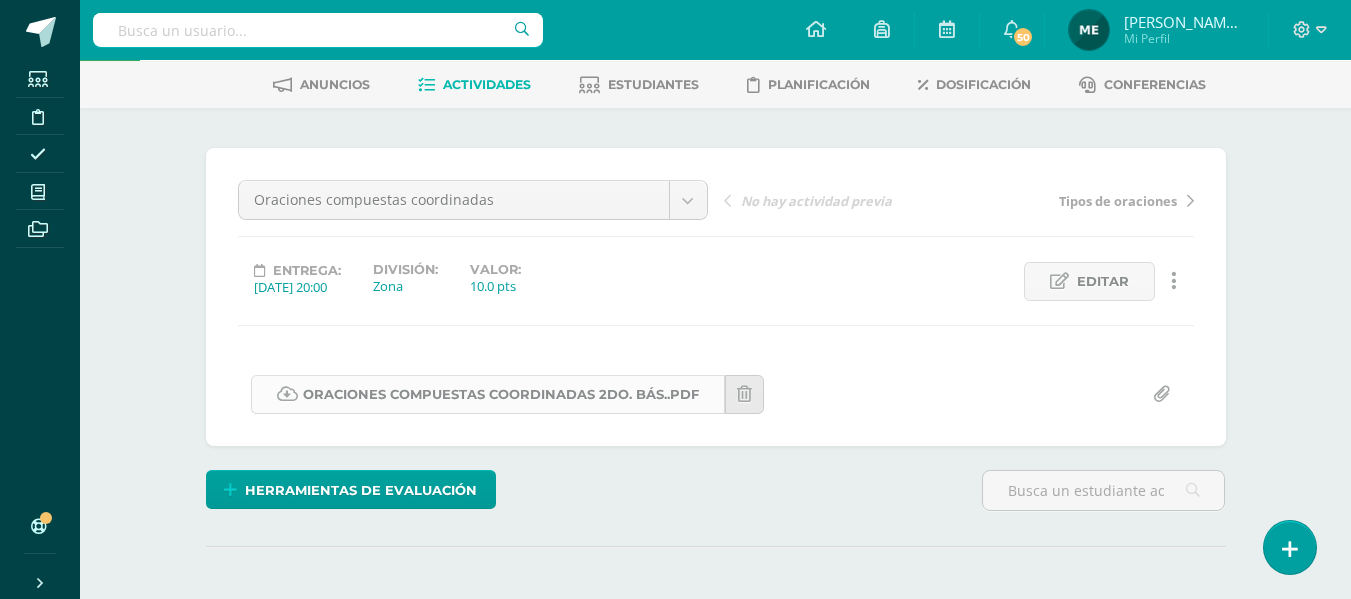 click on "Oraciones compuestas coordinadas 2do. Bás..pdf" at bounding box center [488, 394] 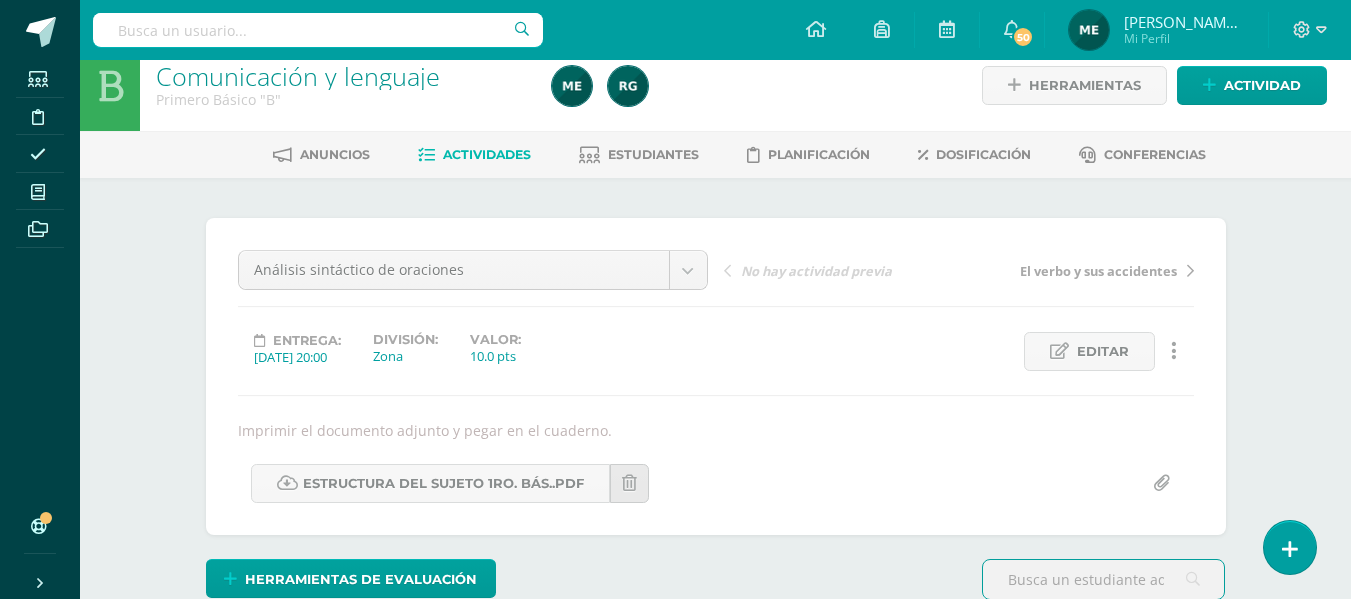 scroll, scrollTop: 21, scrollLeft: 0, axis: vertical 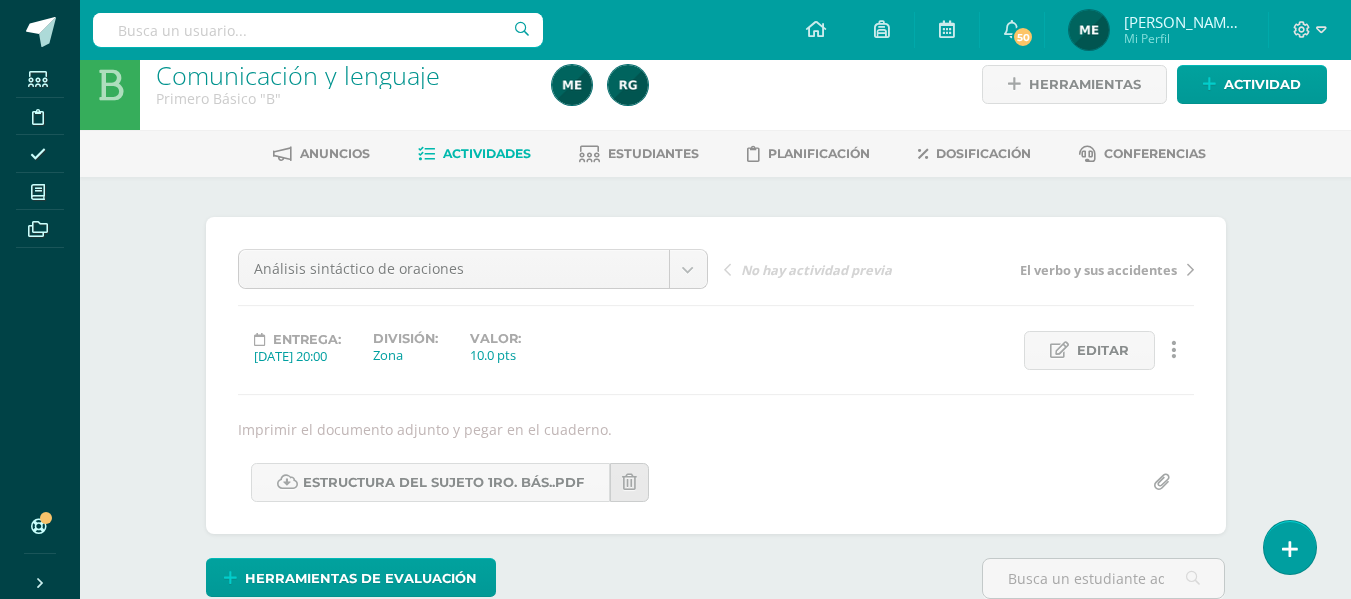 click on "[PERSON_NAME] de los Angeles" at bounding box center [1184, 22] 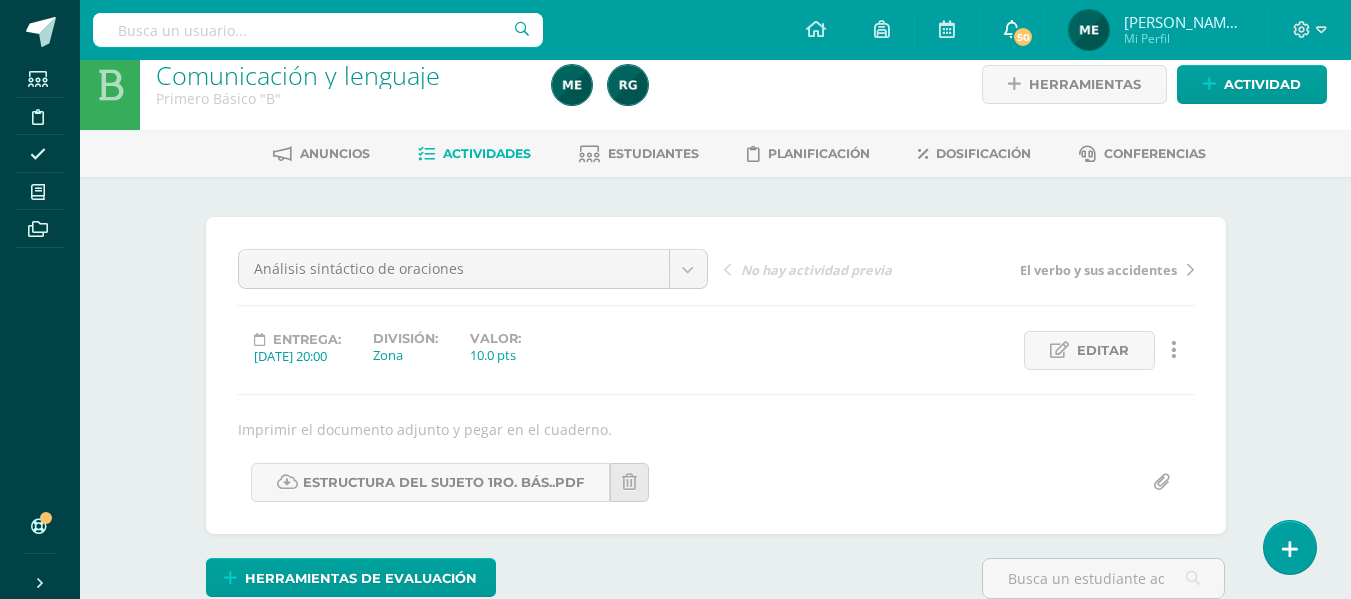 scroll, scrollTop: 22, scrollLeft: 0, axis: vertical 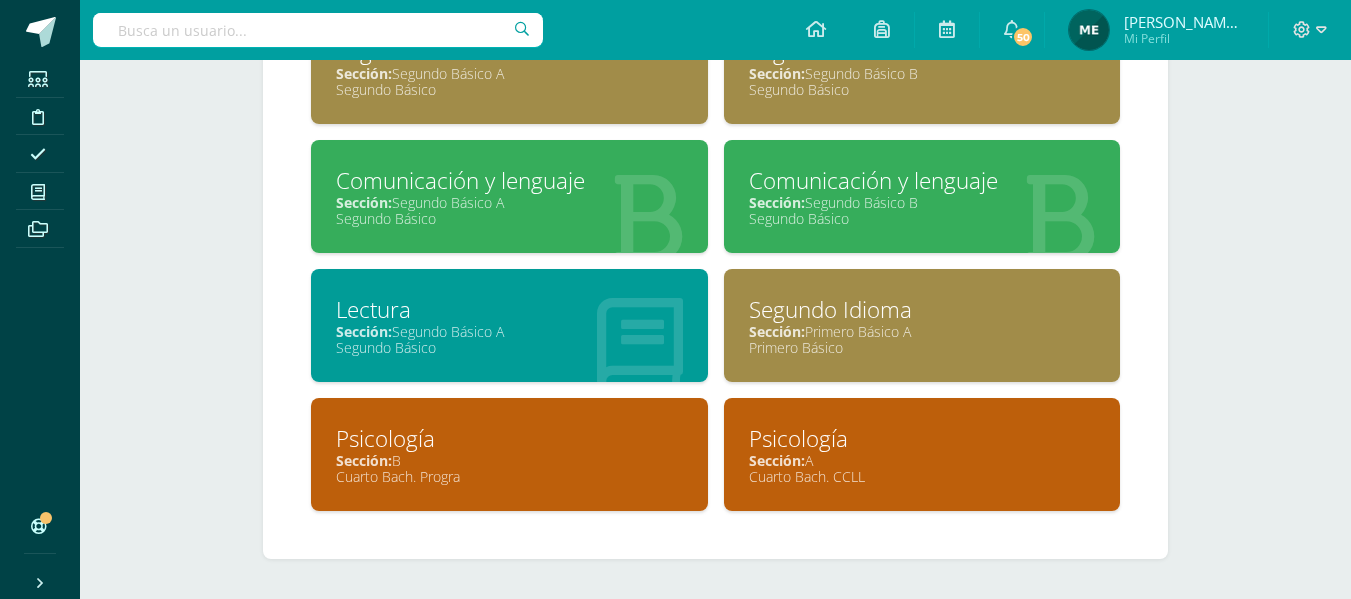 click on "Cuarto Bach. CCLL" at bounding box center (922, 476) 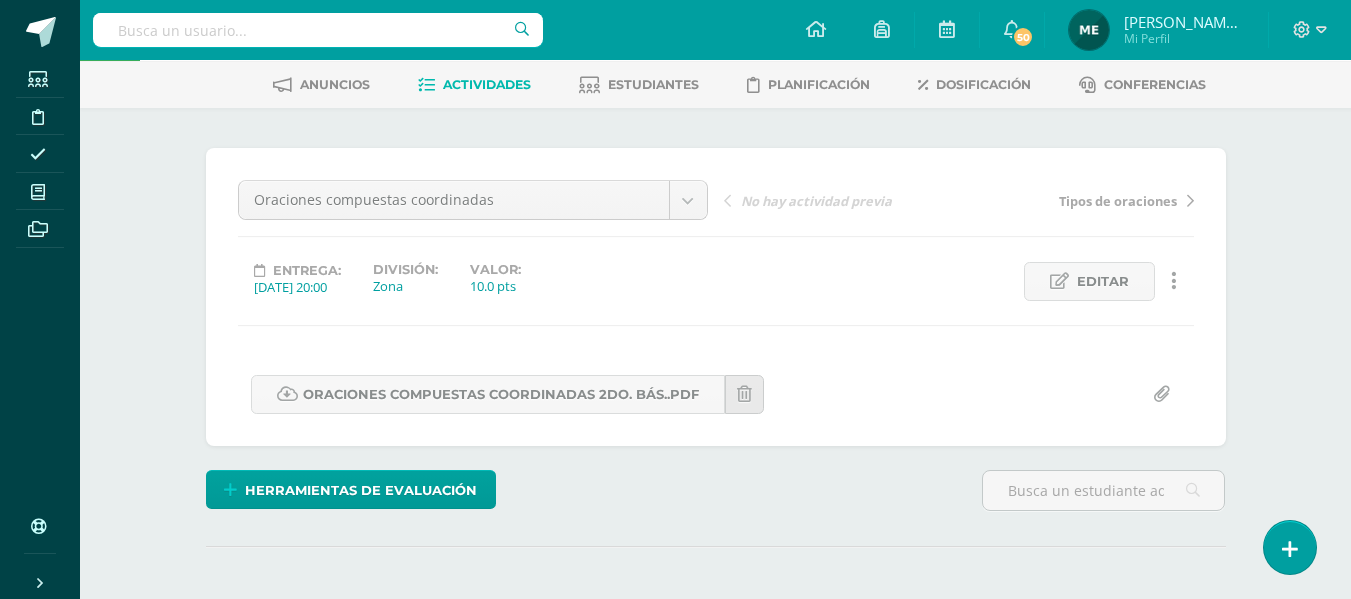 scroll, scrollTop: 0, scrollLeft: 0, axis: both 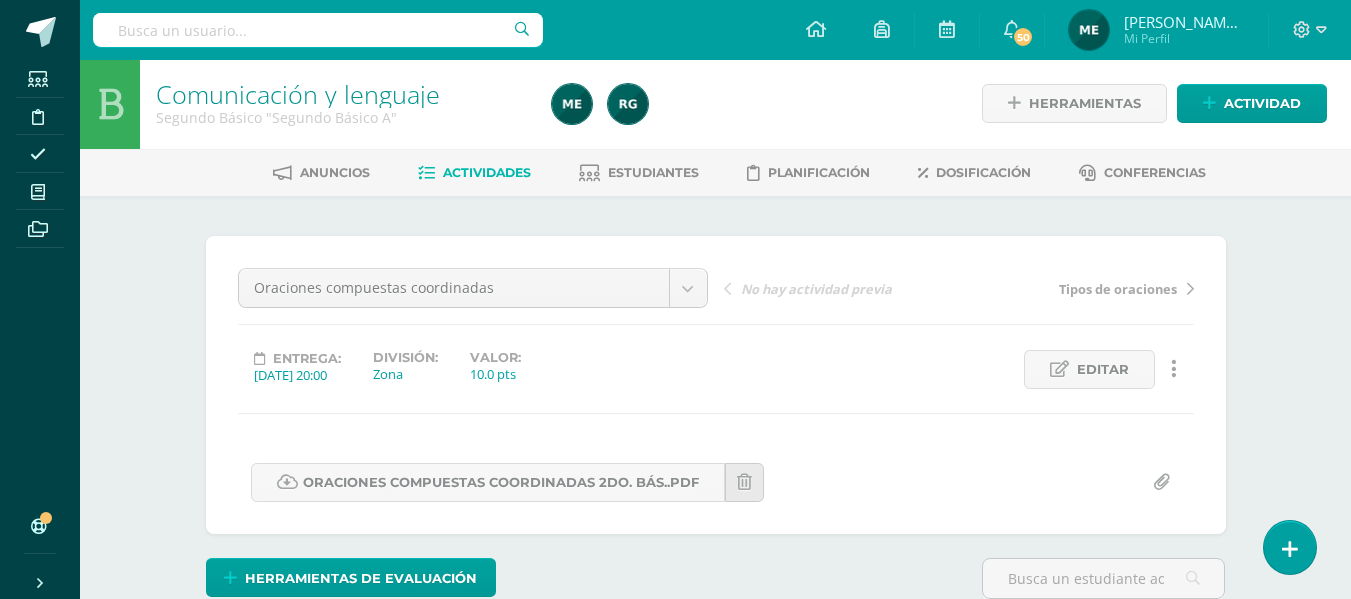 click on "Mi Perfil" at bounding box center (1184, 38) 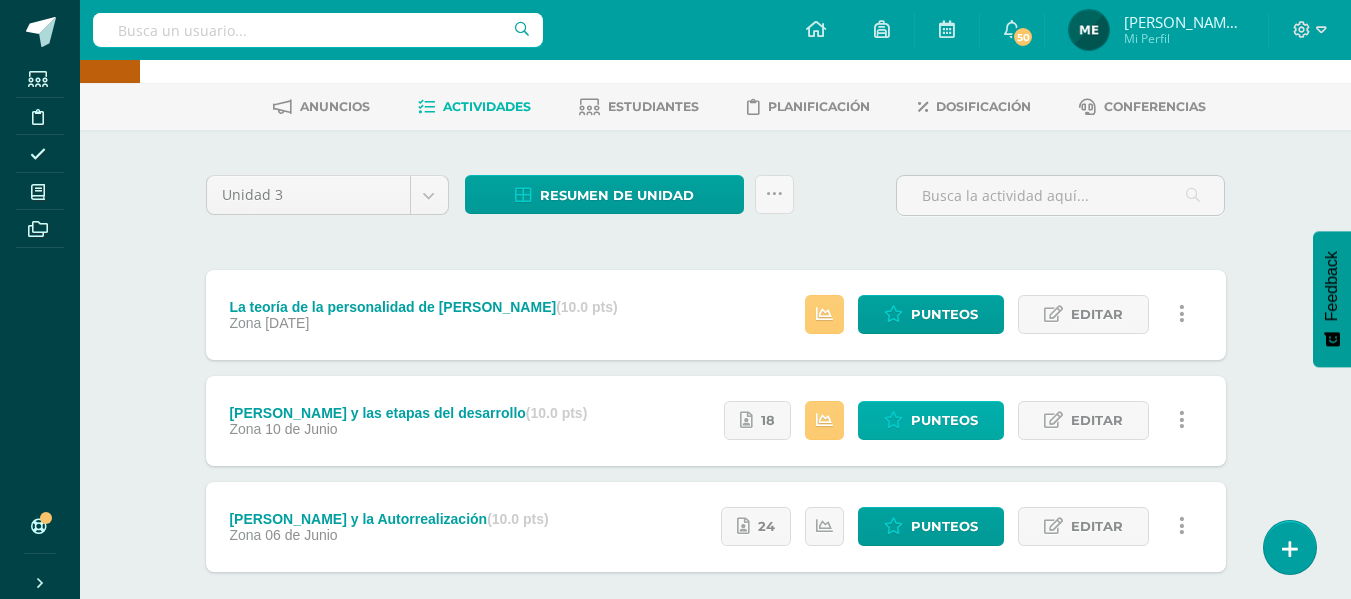 scroll, scrollTop: 0, scrollLeft: 0, axis: both 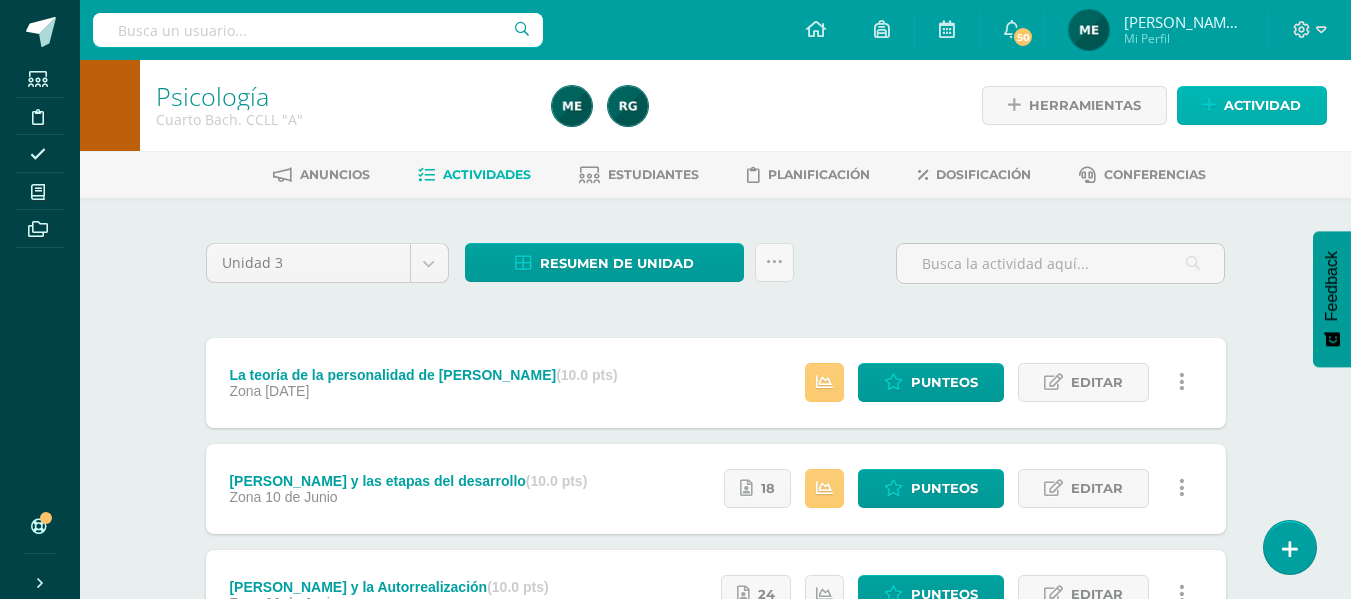 click on "Actividad" at bounding box center [1262, 105] 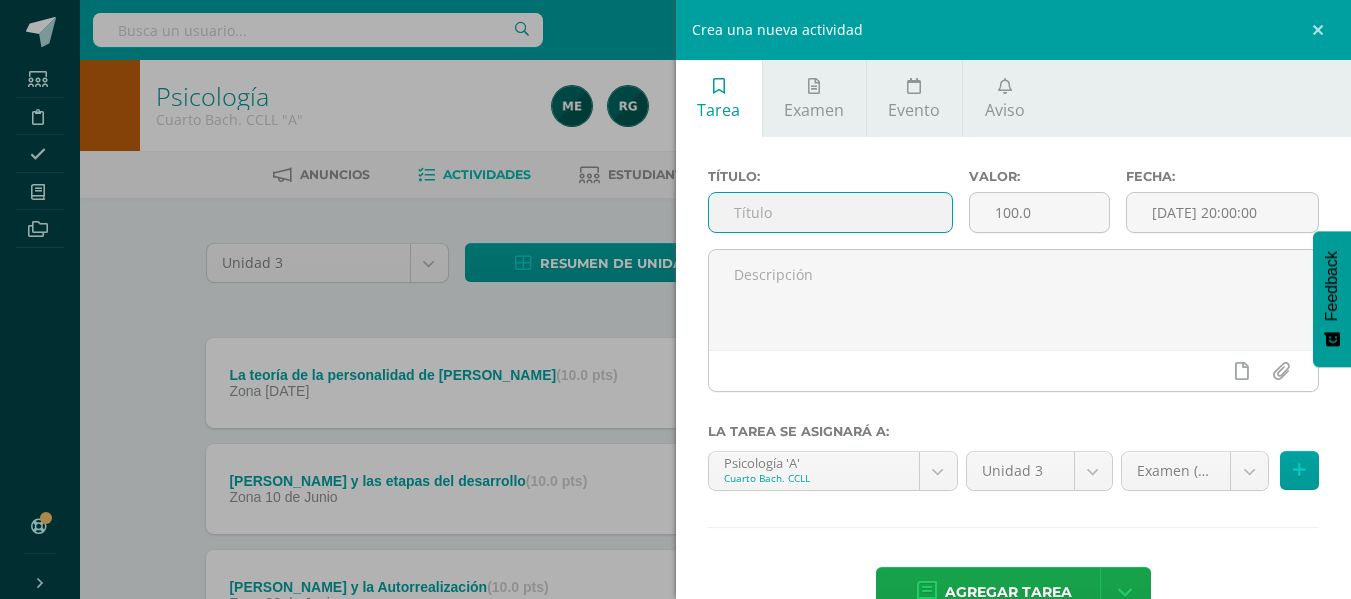 click at bounding box center [830, 212] 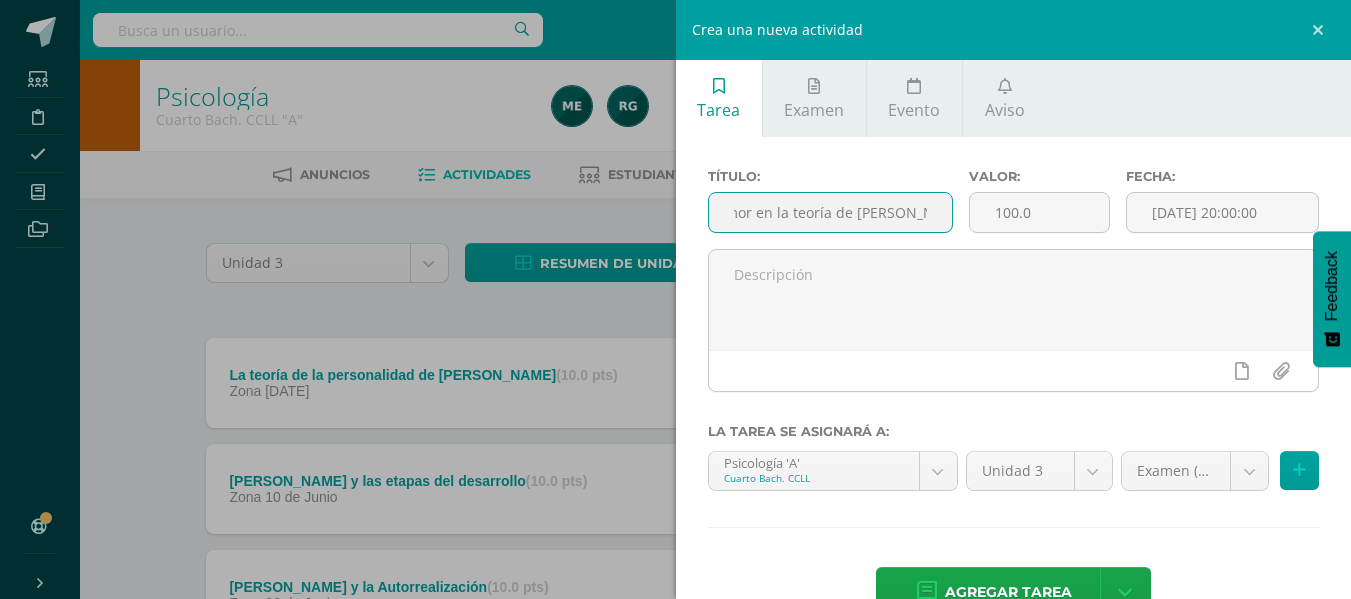 scroll, scrollTop: 0, scrollLeft: 46, axis: horizontal 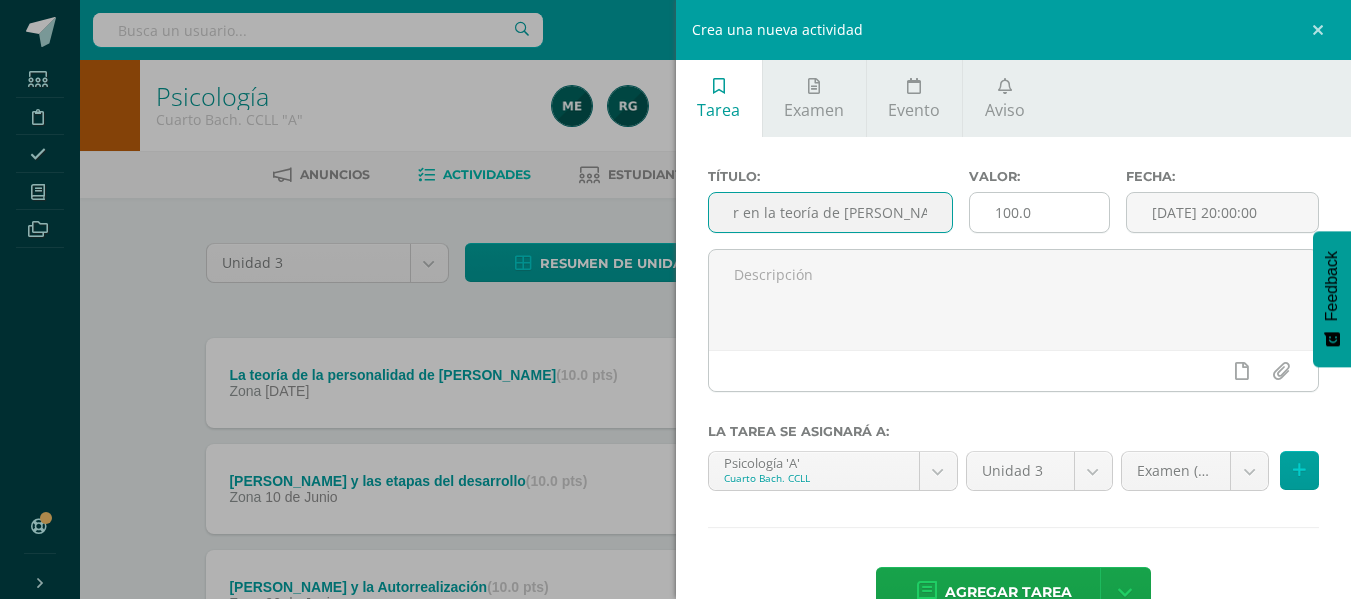 type on "El amor en la teoría de Erich Fromm" 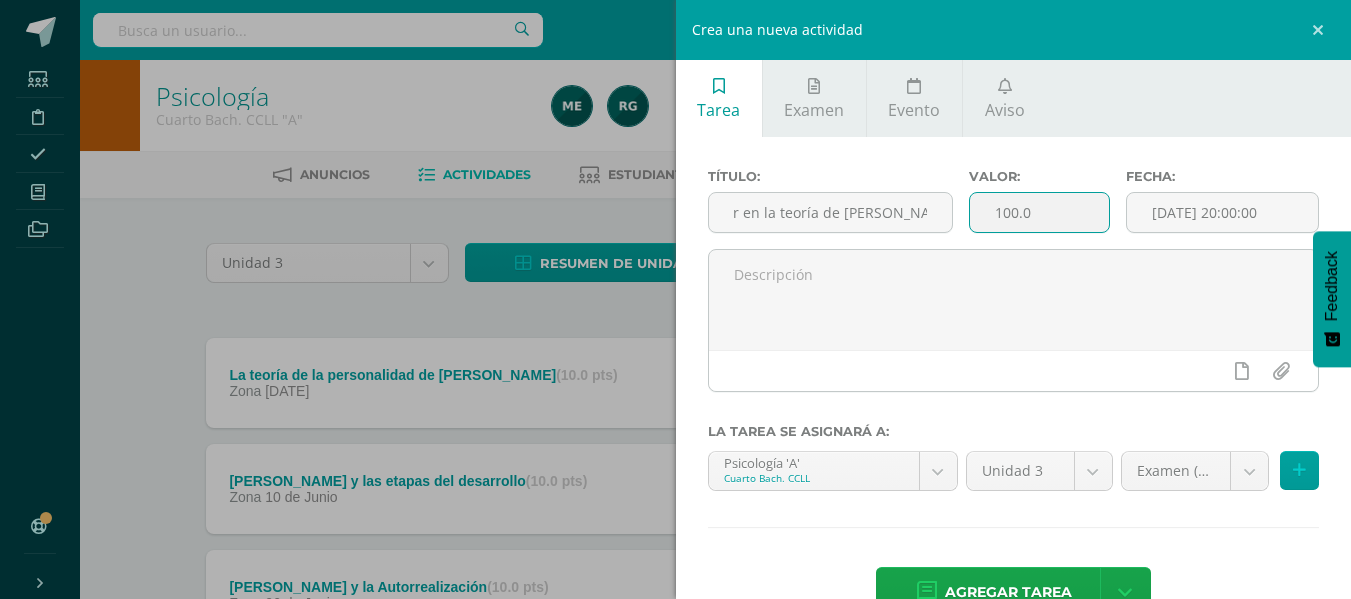 scroll, scrollTop: 0, scrollLeft: 0, axis: both 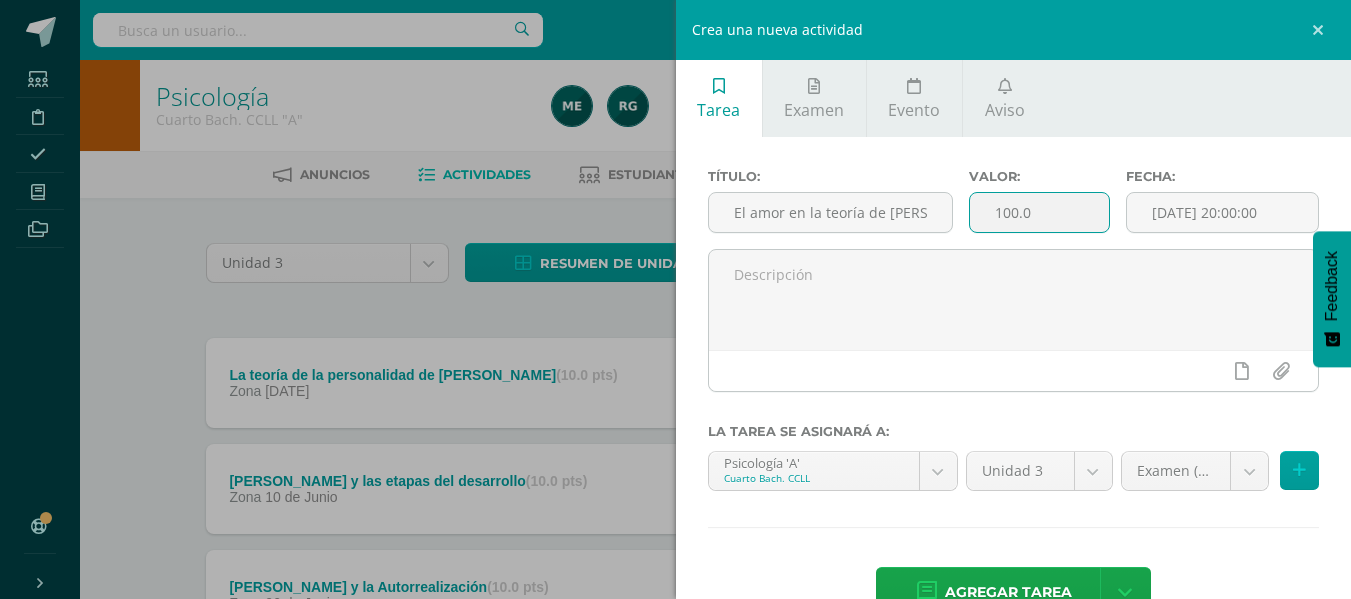 click on "100.0" at bounding box center [1039, 212] 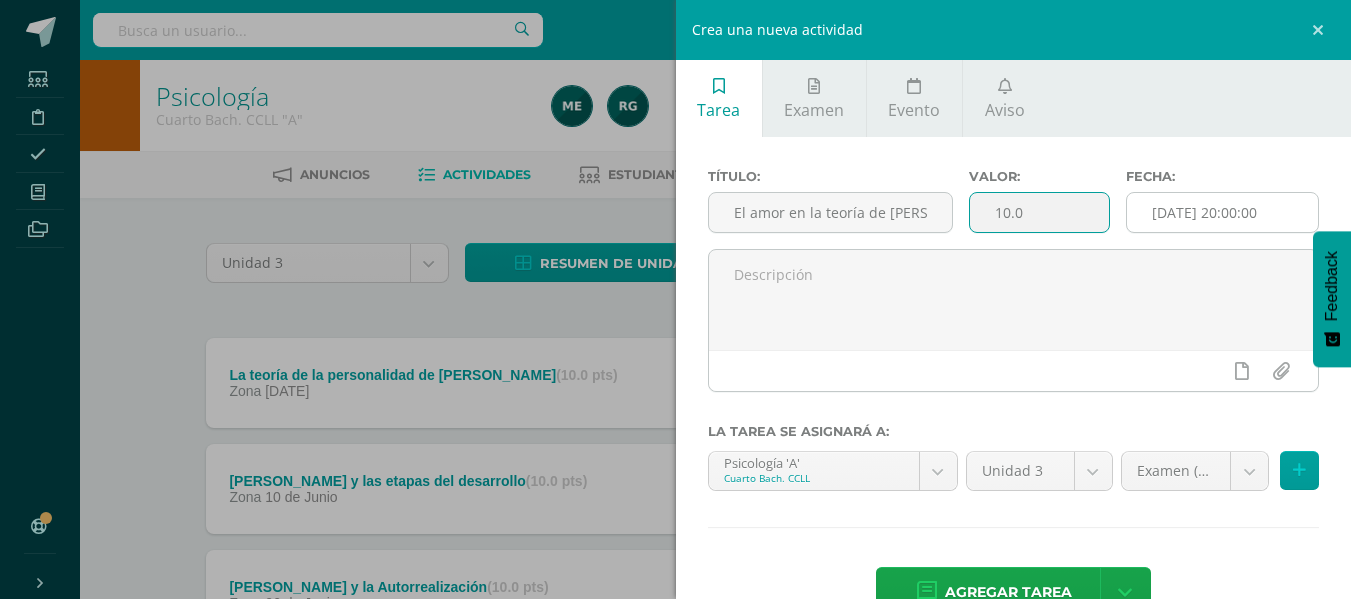 type on "10.0" 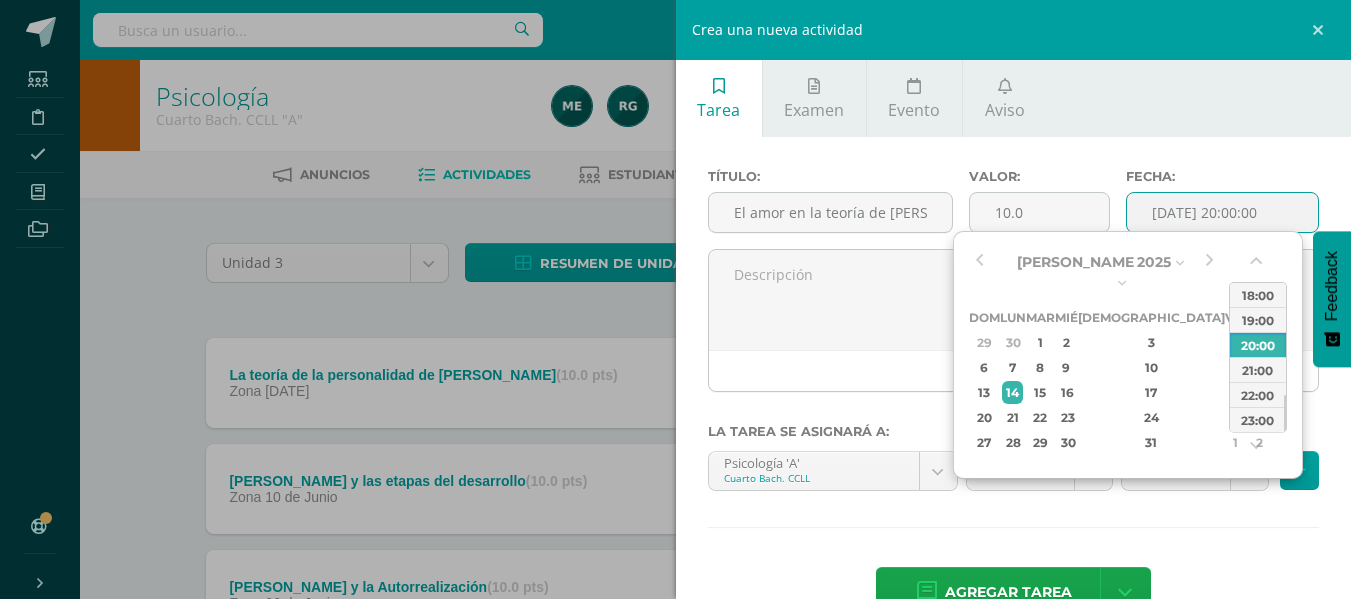 click on "2025-07-14 20:00:00" at bounding box center [1222, 212] 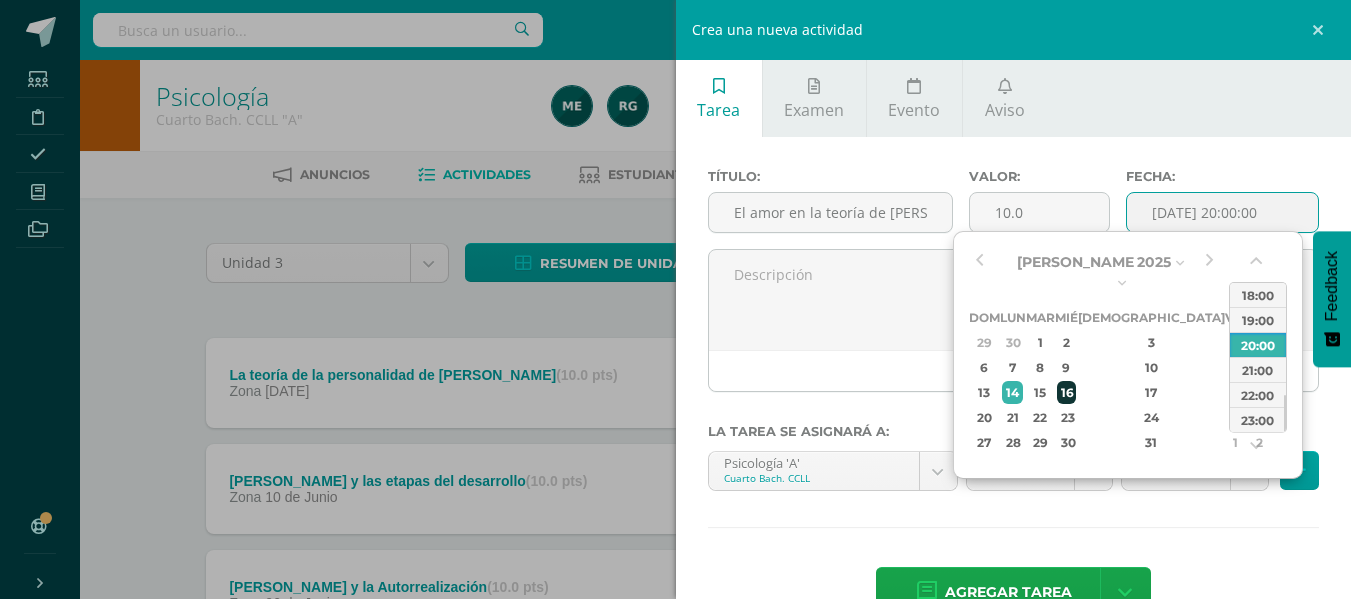 click on "16" at bounding box center (1066, 392) 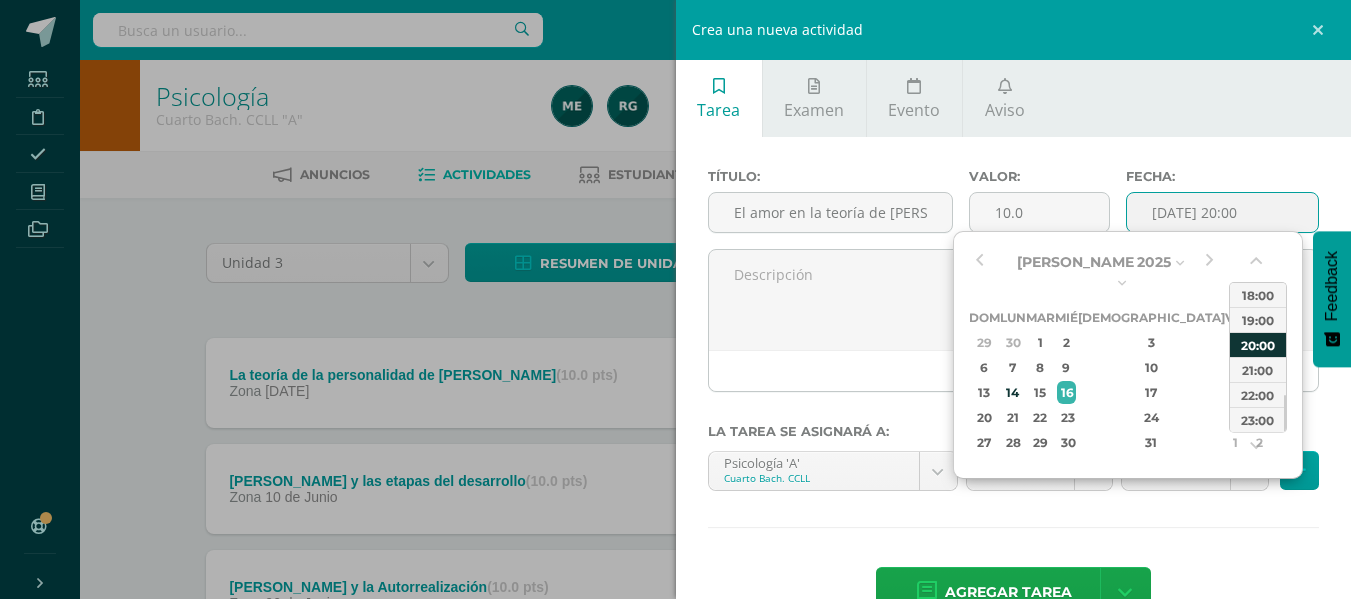 click on "20:00" at bounding box center [1258, 344] 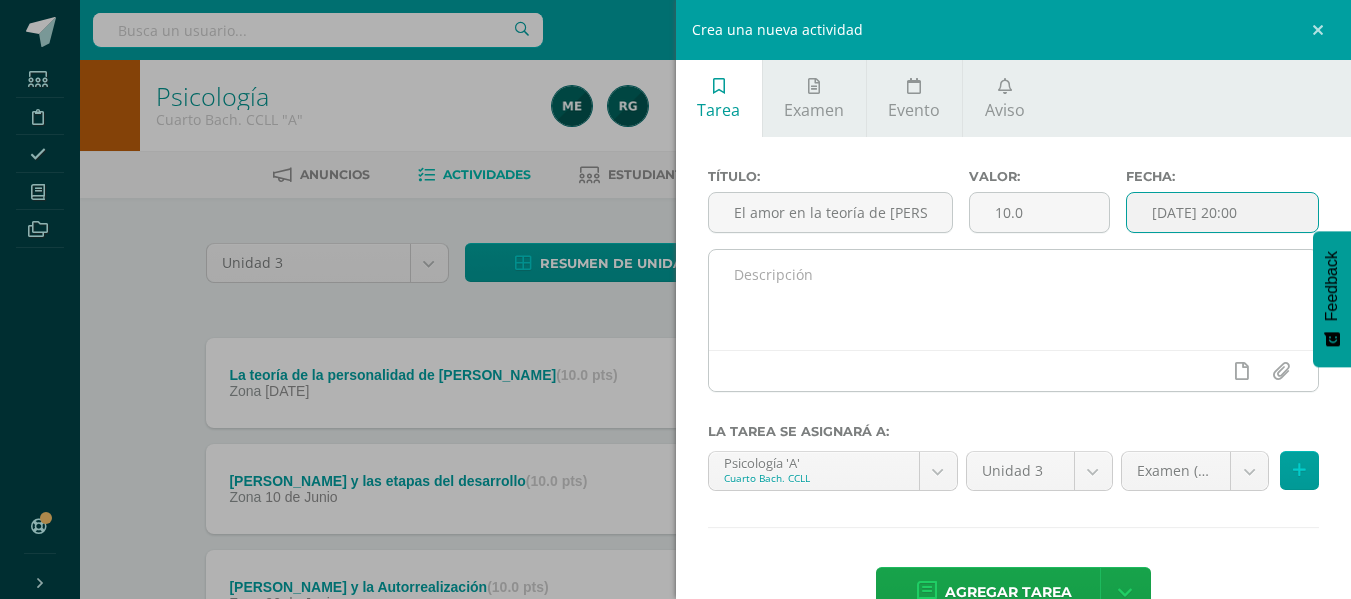 scroll, scrollTop: 55, scrollLeft: 0, axis: vertical 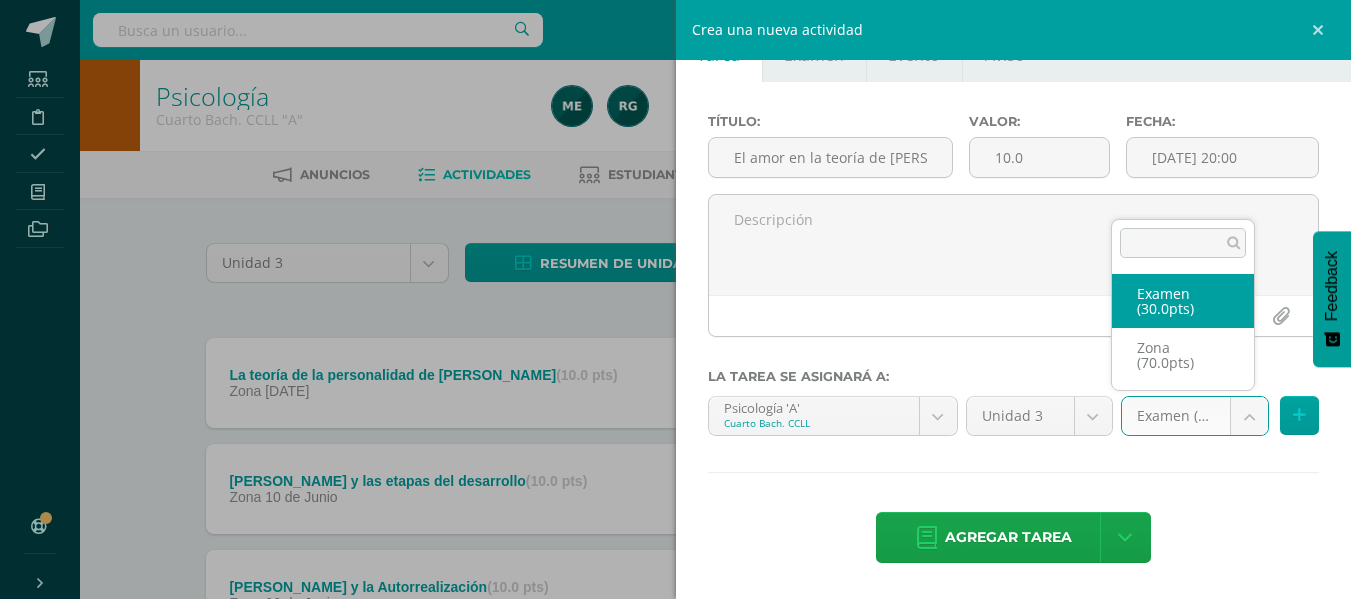 click on "Estudiantes Disciplina Asistencia Mis cursos Archivos Soporte
Centro de ayuda
Últimas actualizaciones
10+ Cerrar panel
Comunicación y lenguaje
Primero
Básico
"A"
Actividades Estudiantes Planificación Dosificación
Comunicación y lenguaje
Primero
Básico
"B"
Actividades Estudiantes Planificación Dosificación
Lectura
Primero
Básico
"Primero Básico A"
Actividades Estudiantes Planificación Dosificación
Segundo Idioma
Actividades Estudiantes Planificación" at bounding box center [675, 386] 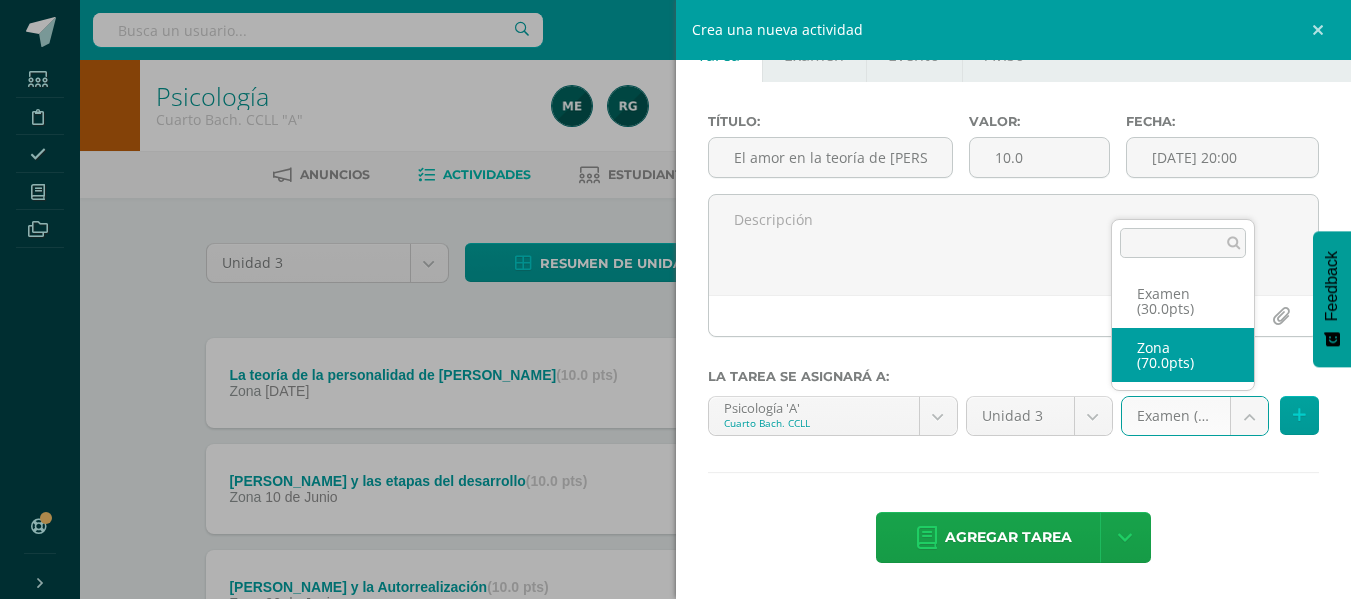 select on "102388" 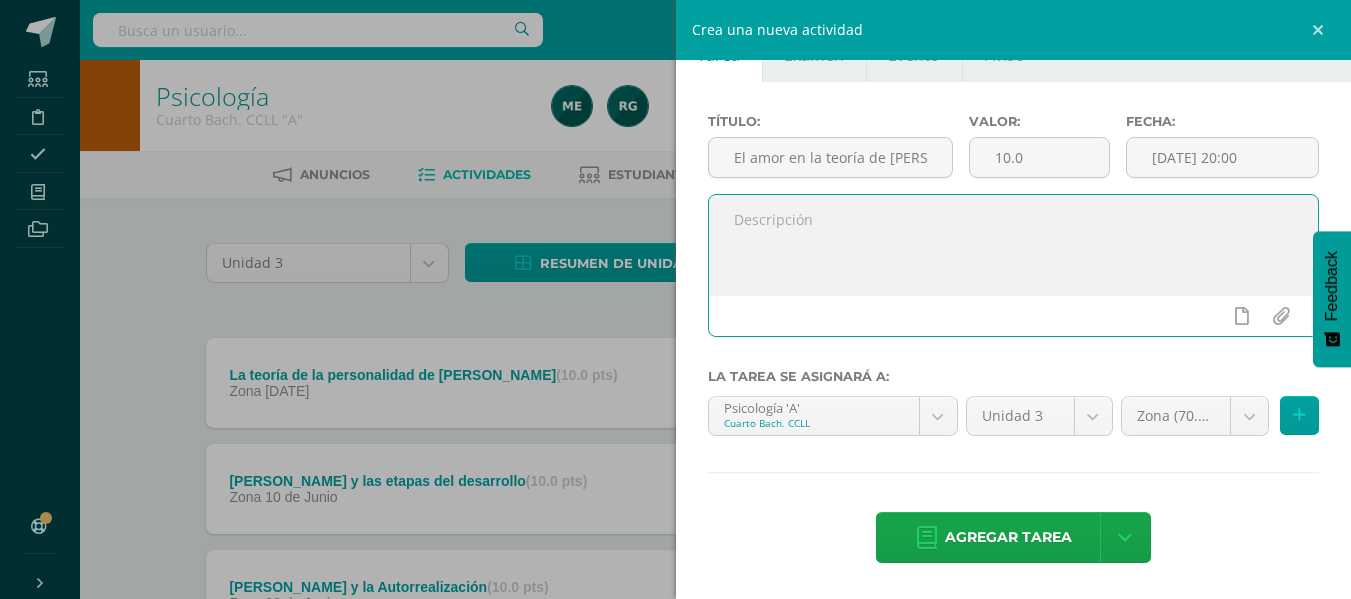 click at bounding box center (1014, 245) 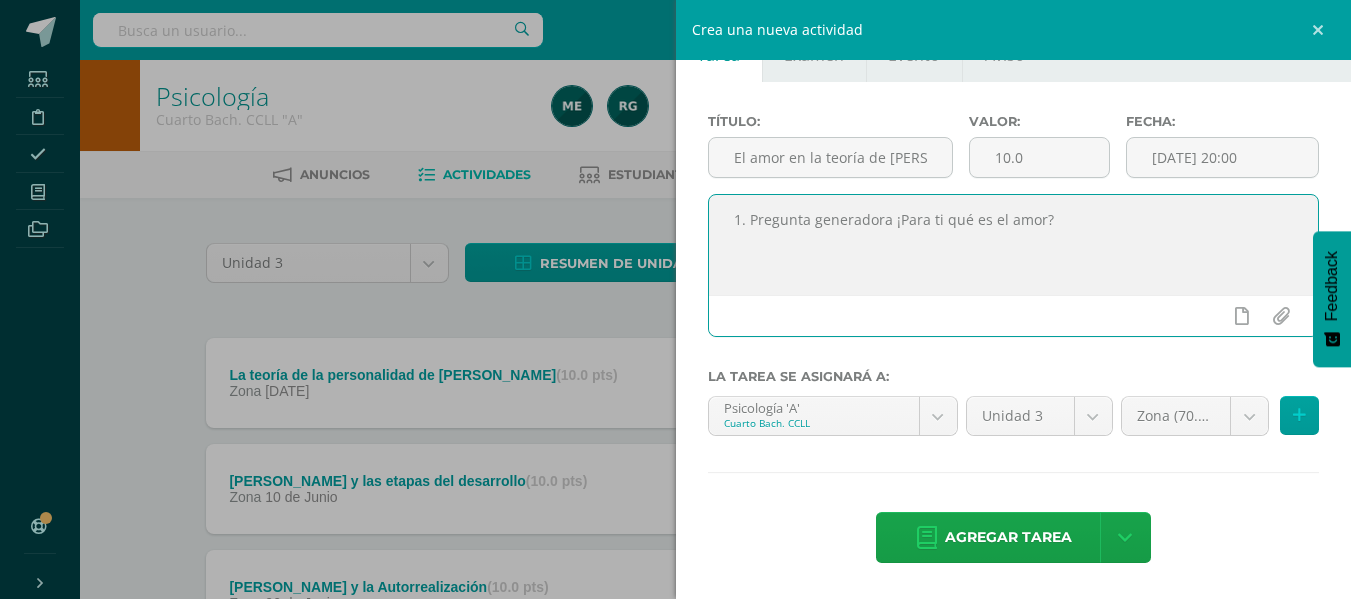 click on "1. Pregunta generadora ¡Para ti qué es el amor?" at bounding box center [1014, 245] 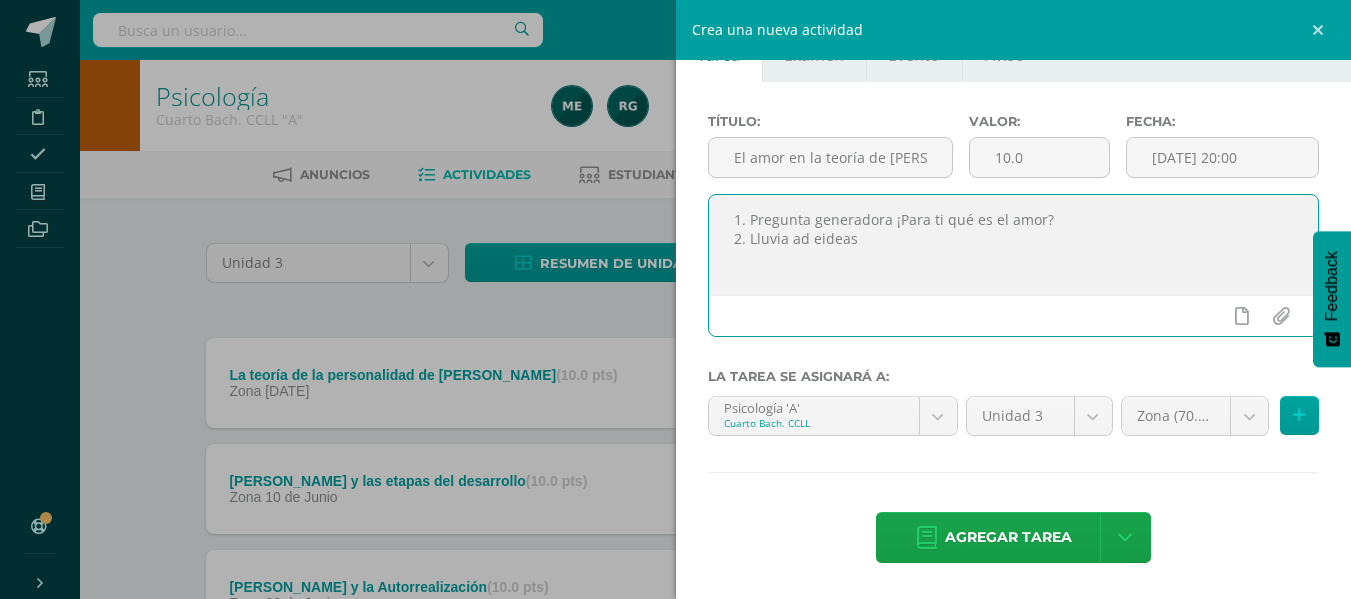click on "1. Pregunta generadora ¡Para ti qué es el amor?
2. Lluvia ad eideas" at bounding box center [1014, 245] 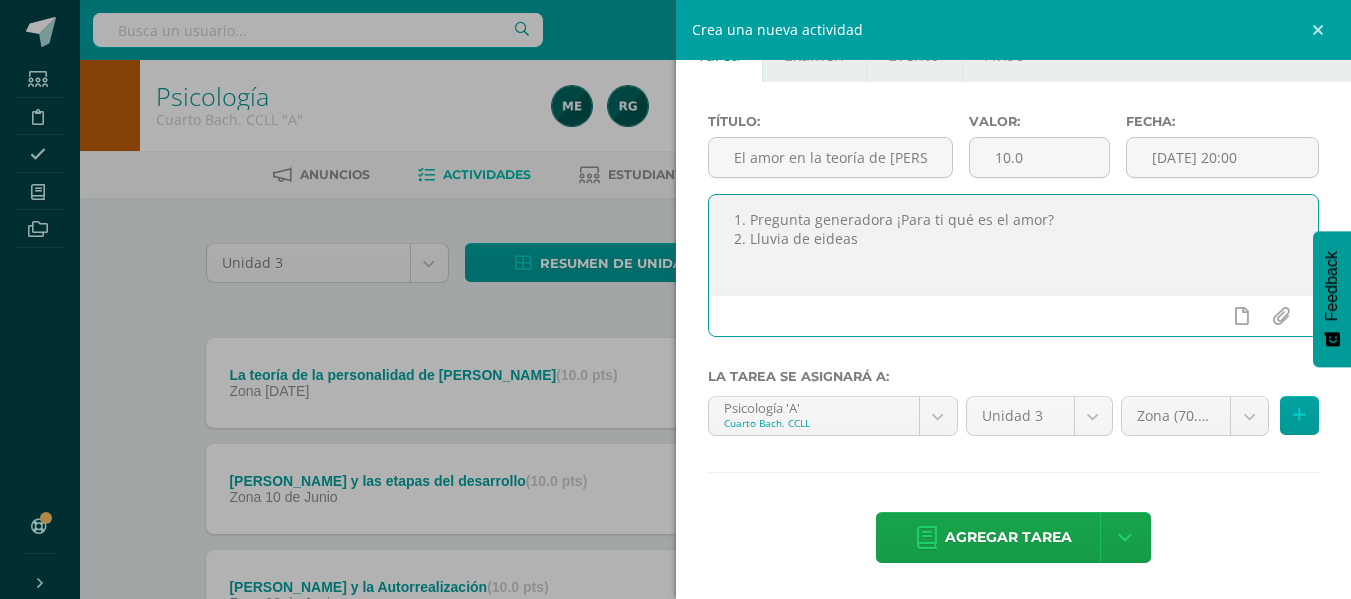 click on "1. Pregunta generadora ¡Para ti qué es el amor?
2. Lluvia de eideas" at bounding box center (1014, 245) 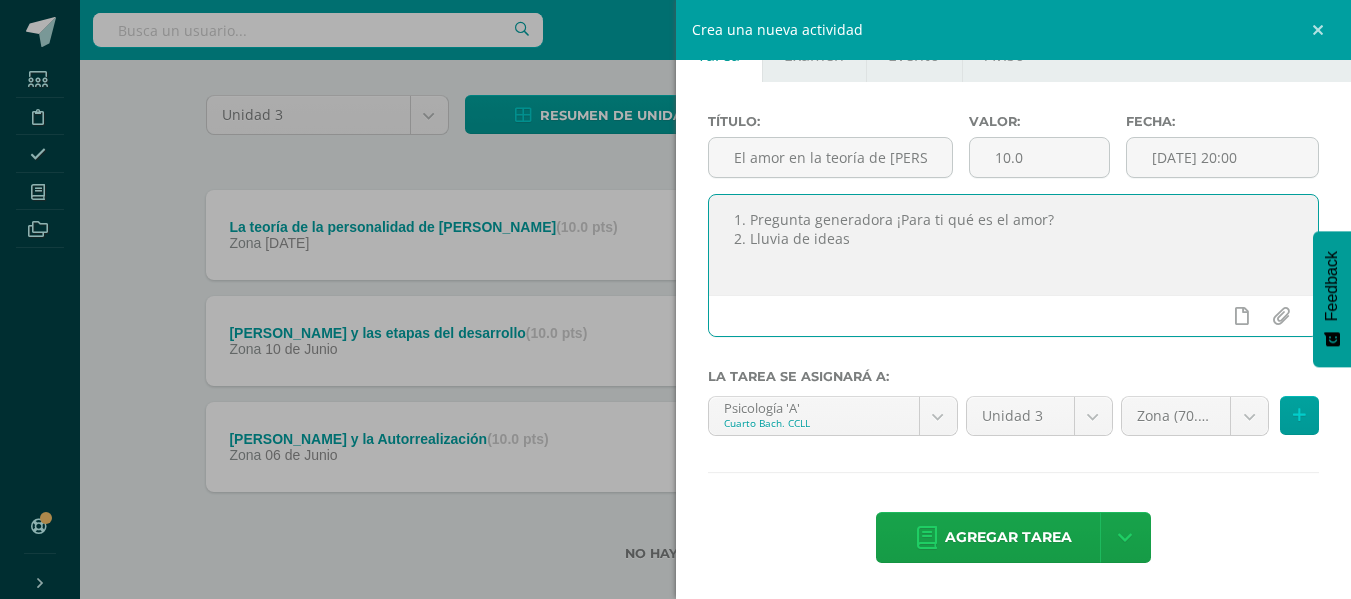scroll, scrollTop: 151, scrollLeft: 0, axis: vertical 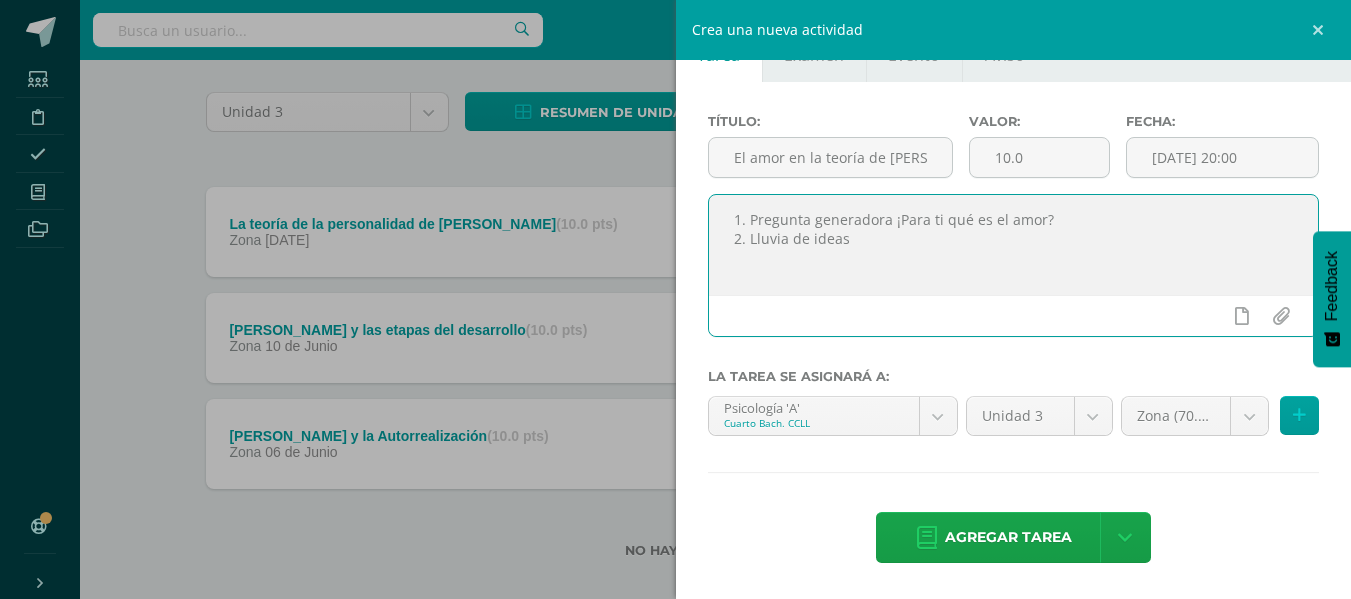 click on "1. Pregunta generadora ¡Para ti qué es el amor?
2. Lluvia de ideas" at bounding box center [1014, 245] 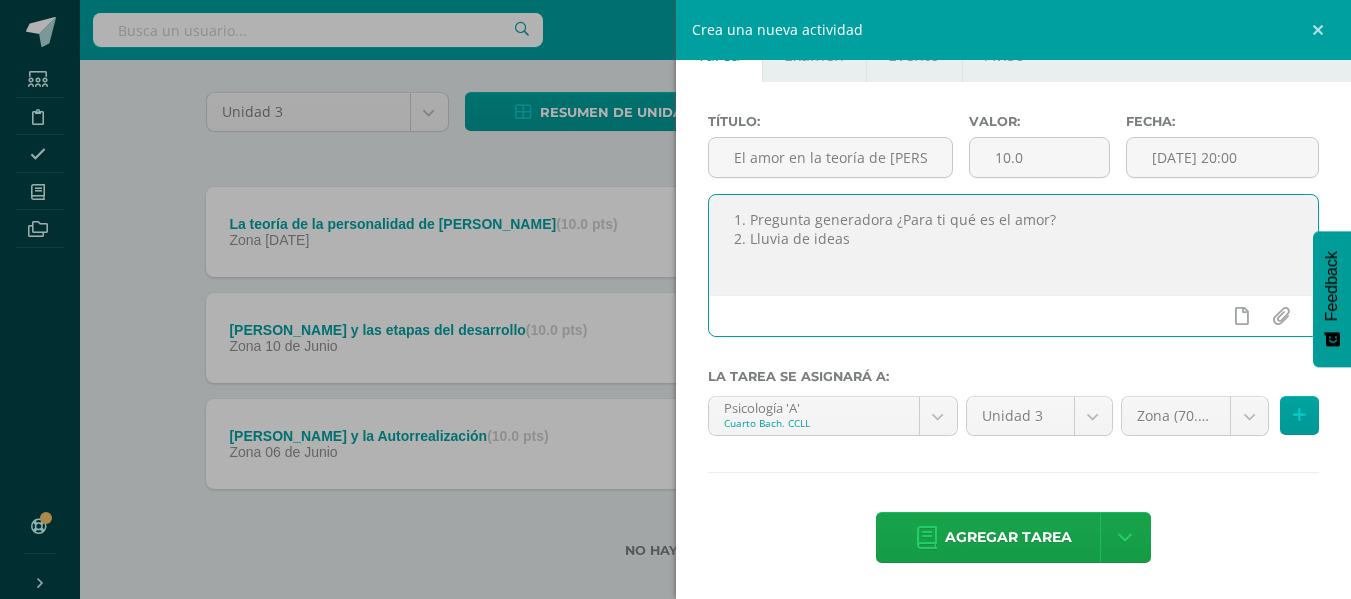 scroll, scrollTop: 174, scrollLeft: 0, axis: vertical 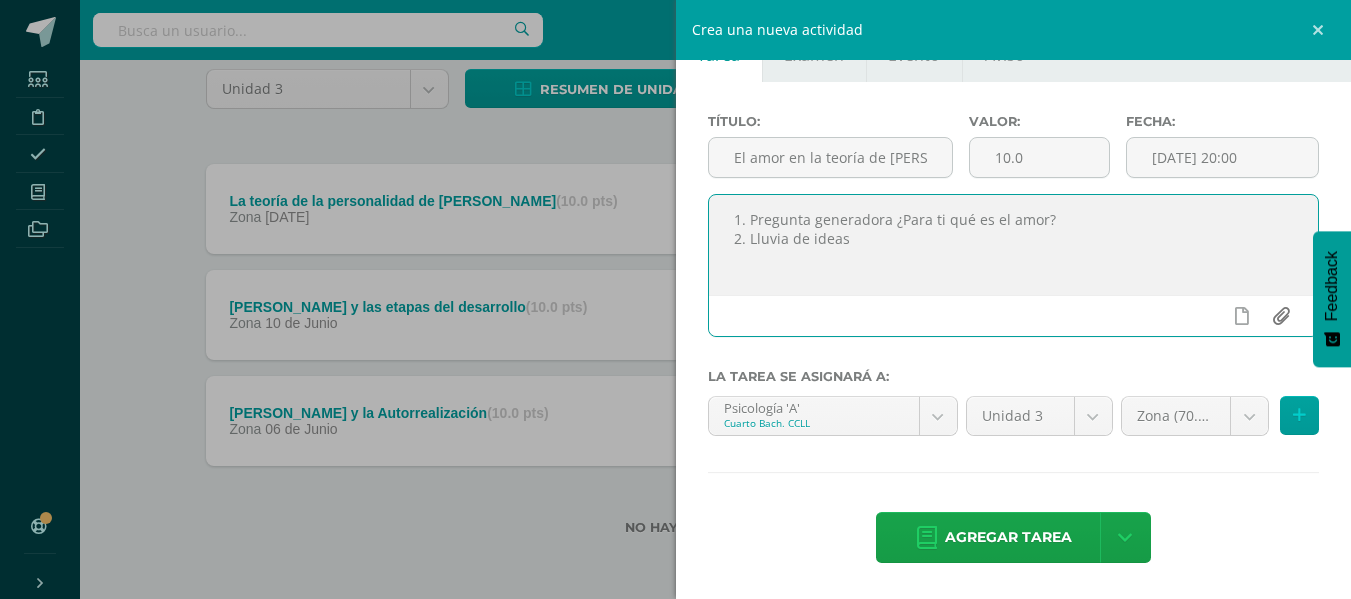type on "1. Pregunta generadora ¿Para ti qué es el amor?
2. Lluvia de ideas" 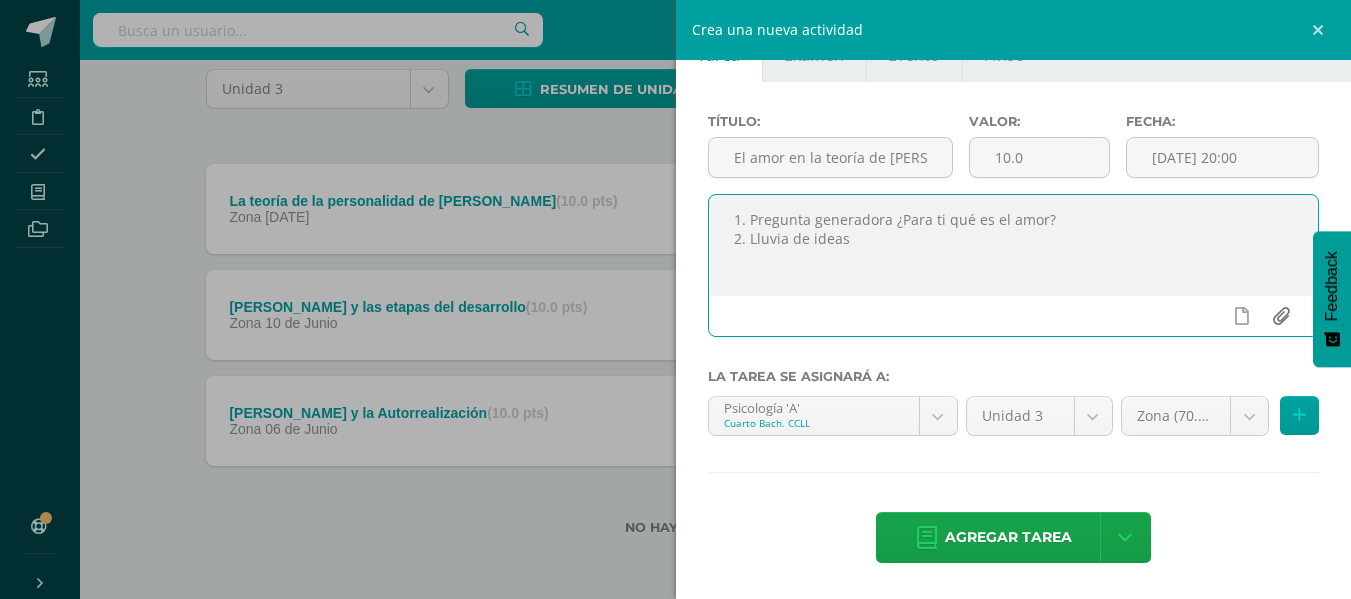 click at bounding box center (1280, 316) 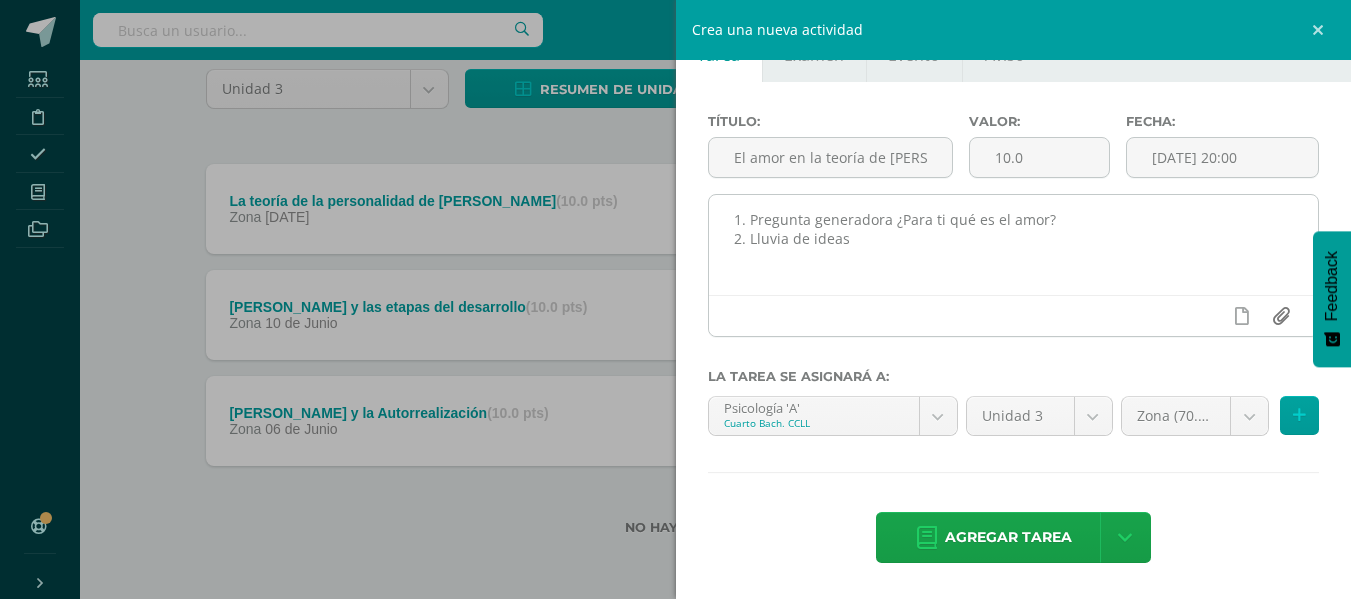 type on "C:\fakepath\El amor en la teoría de Fromm.pdf" 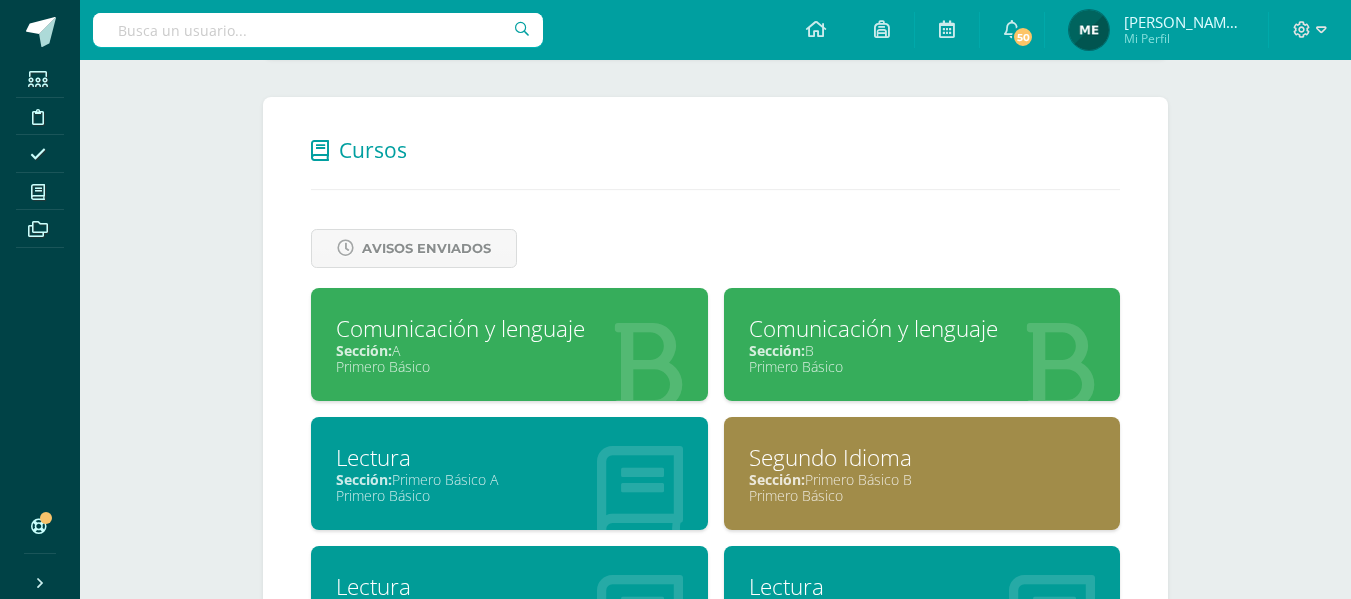 scroll, scrollTop: 720, scrollLeft: 0, axis: vertical 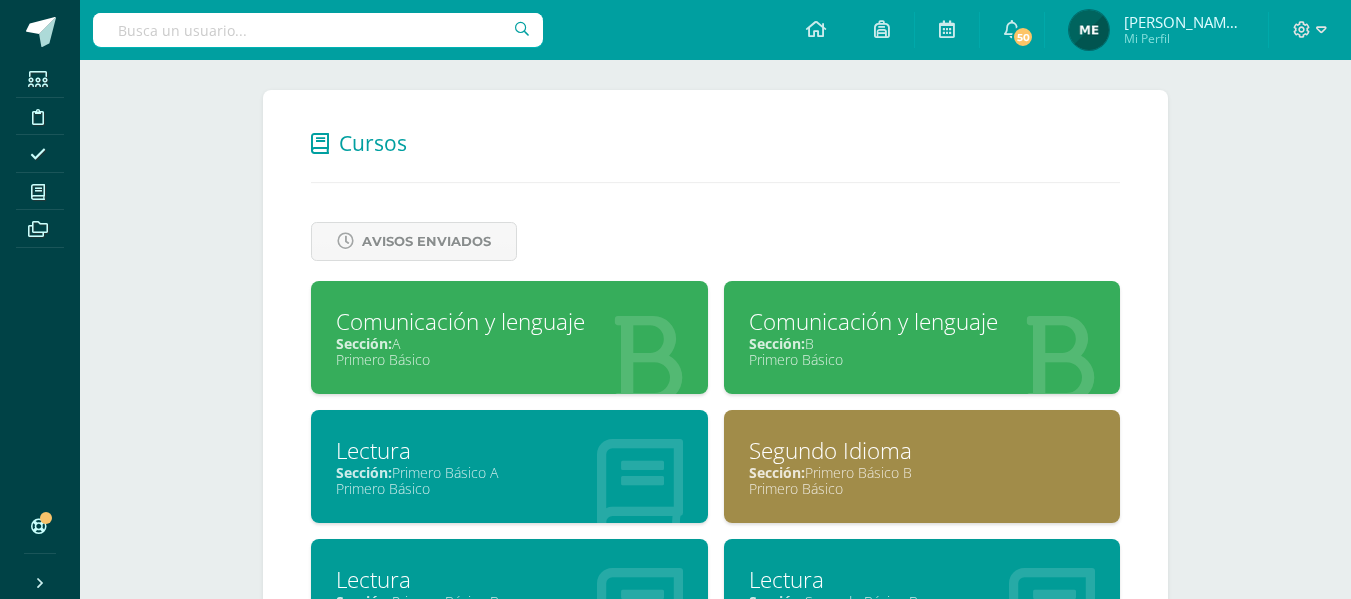 click on "Sección:  A" at bounding box center [509, 343] 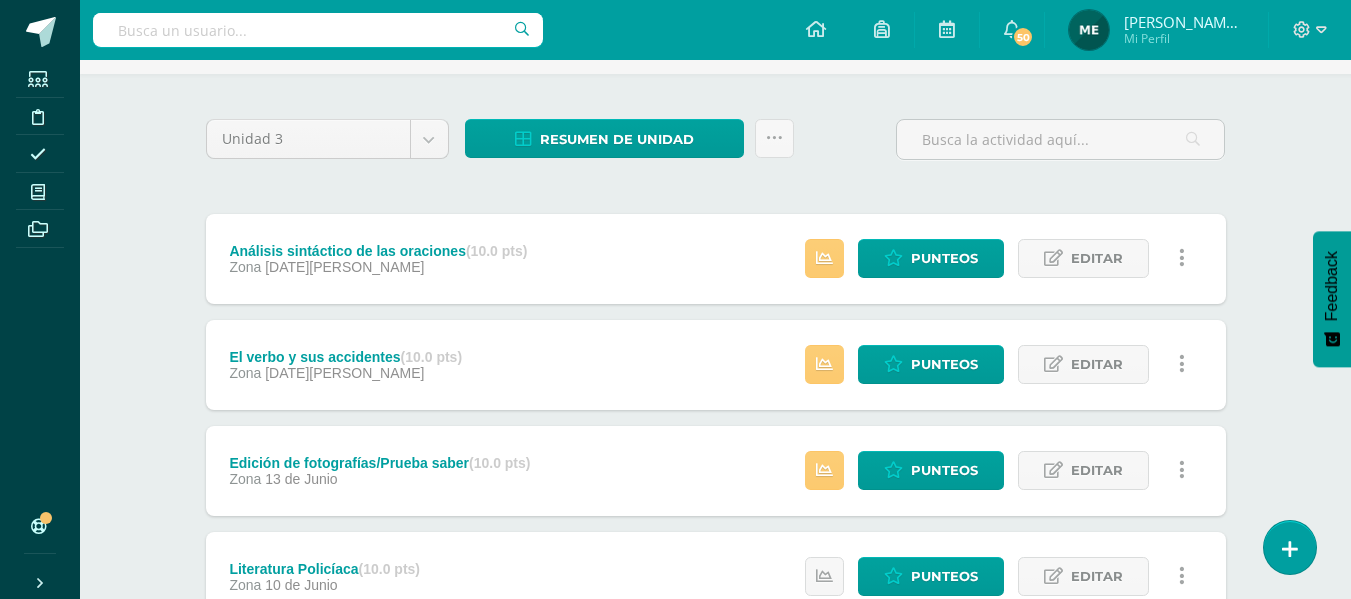 scroll, scrollTop: 127, scrollLeft: 0, axis: vertical 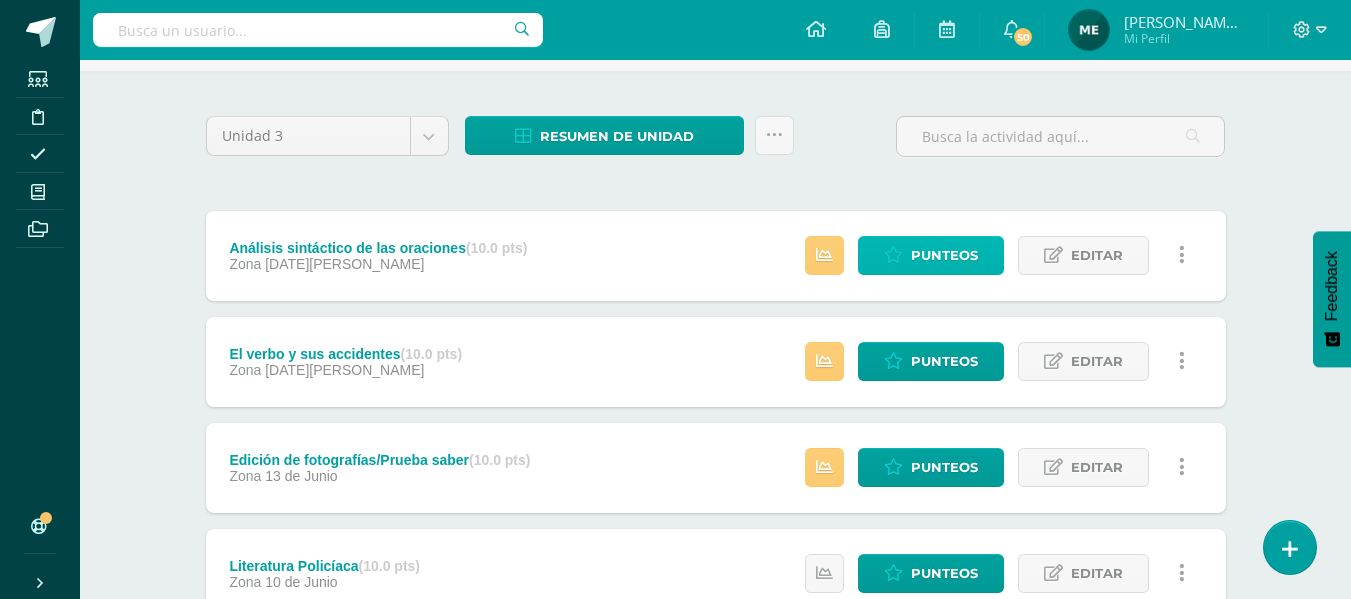 click on "Punteos" at bounding box center (944, 255) 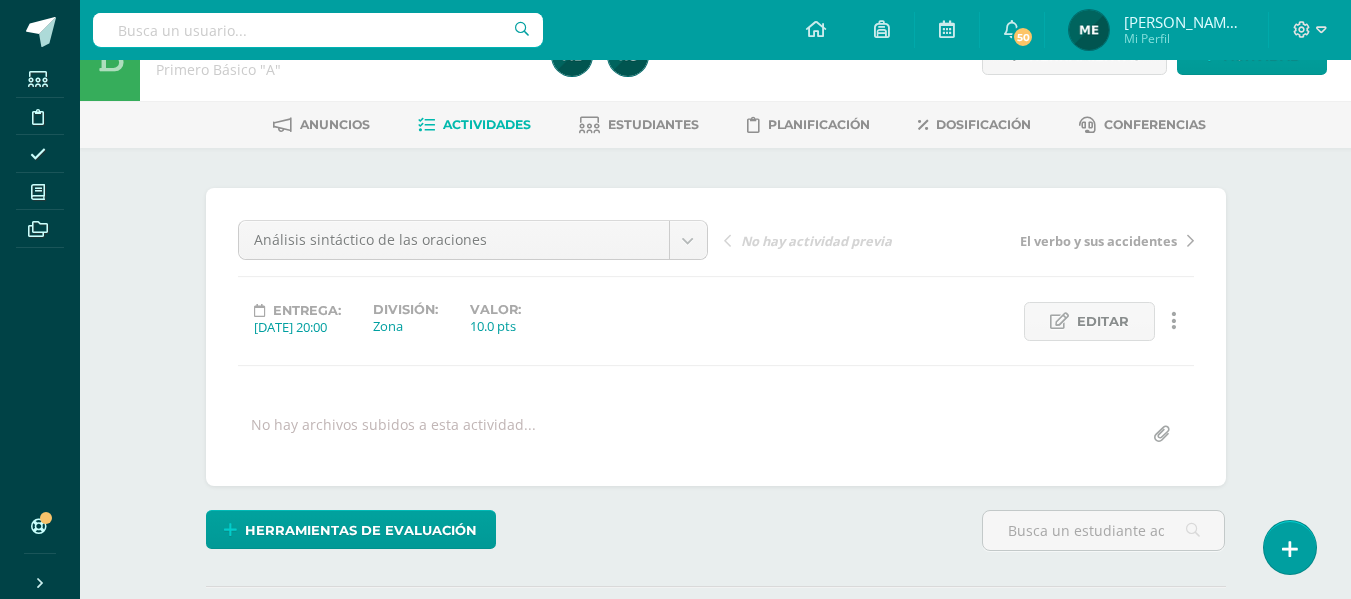 scroll, scrollTop: 0, scrollLeft: 0, axis: both 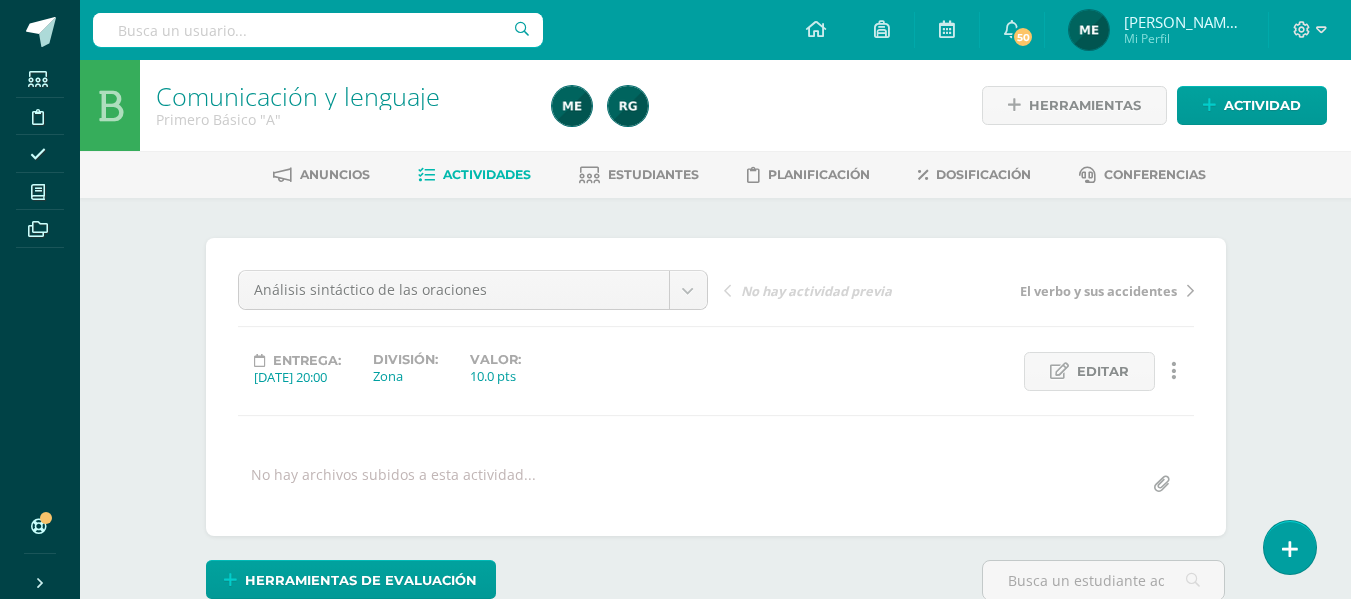 click on "María de los Angeles
Mi Perfil" at bounding box center (1156, 30) 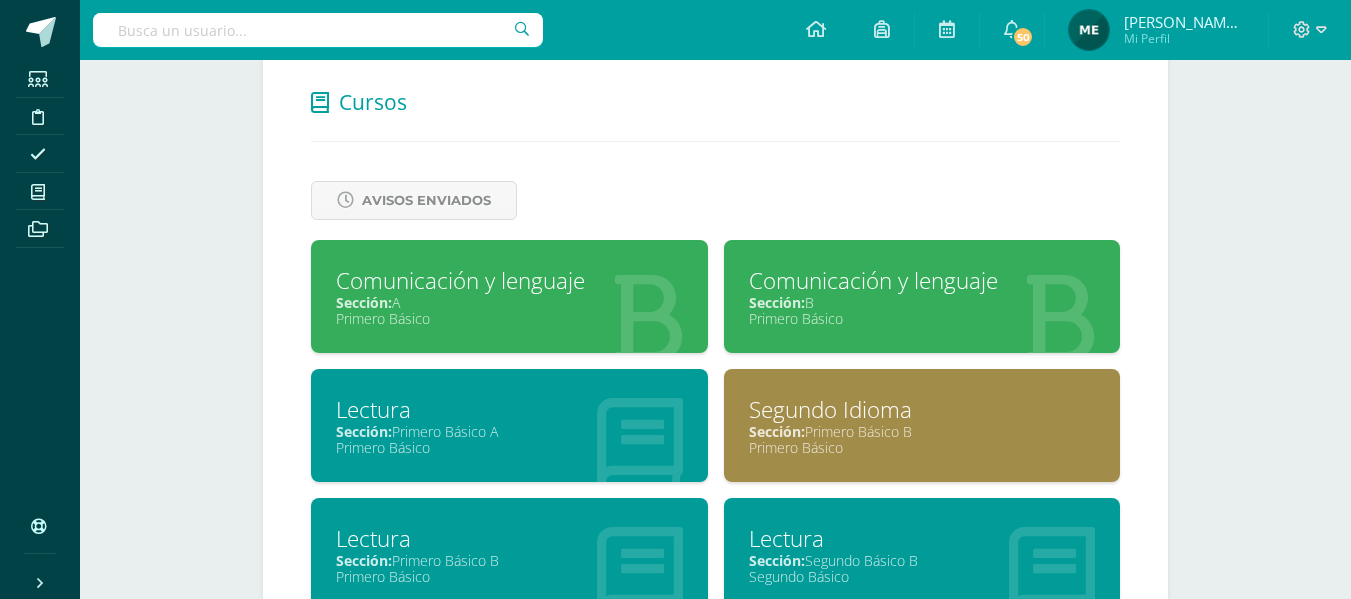 scroll, scrollTop: 762, scrollLeft: 0, axis: vertical 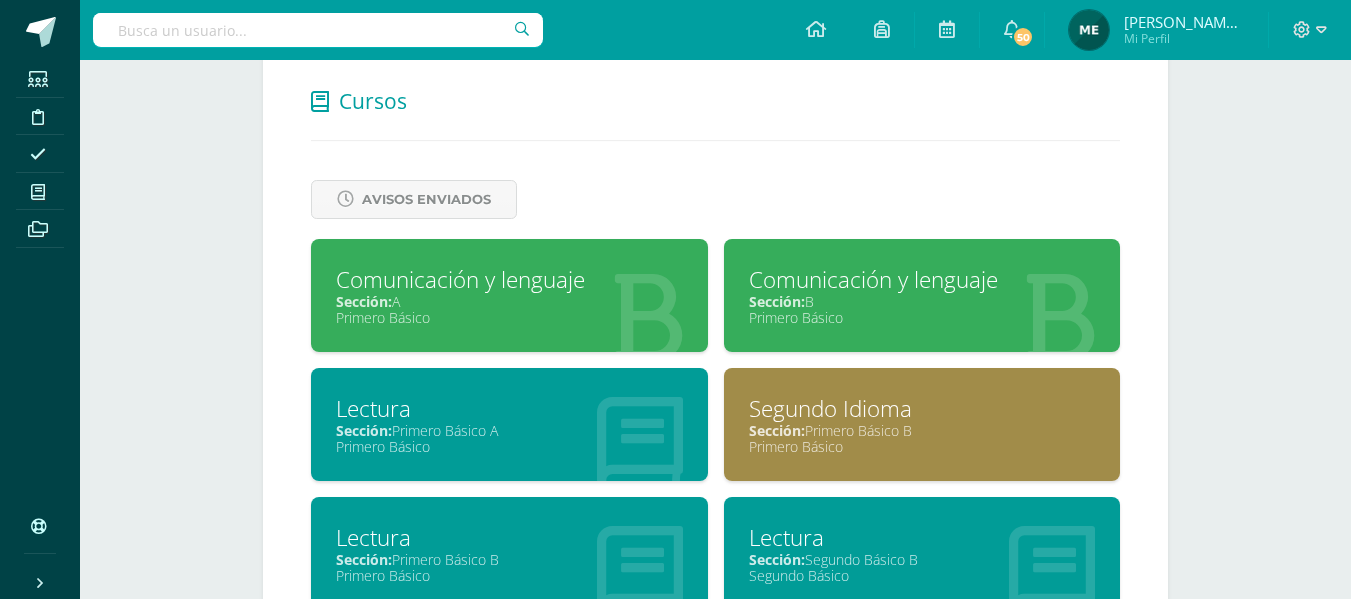 click on "Sección:  B" at bounding box center (922, 301) 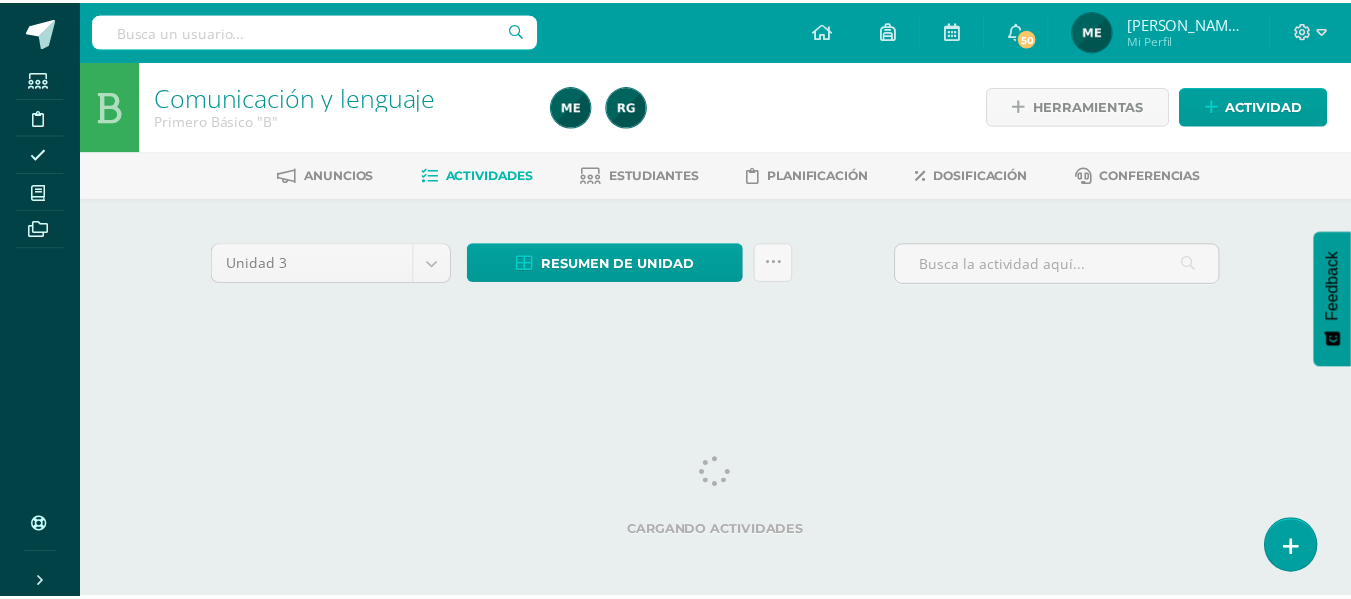 scroll, scrollTop: 0, scrollLeft: 0, axis: both 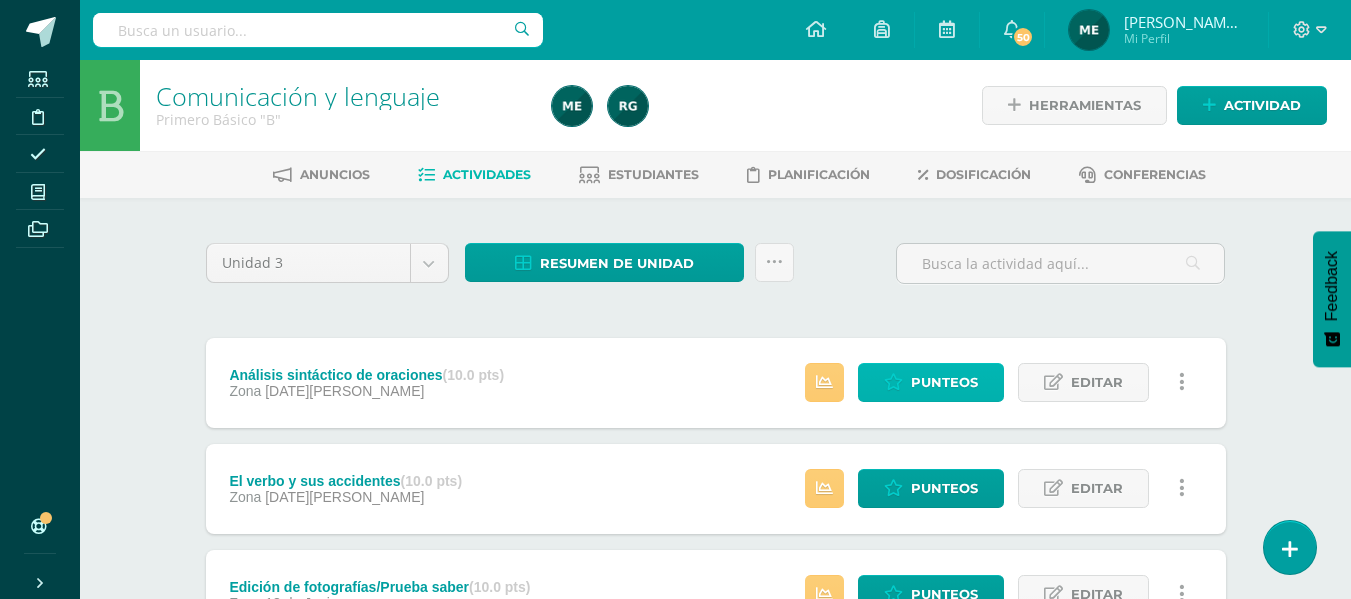 click on "Punteos" at bounding box center [944, 382] 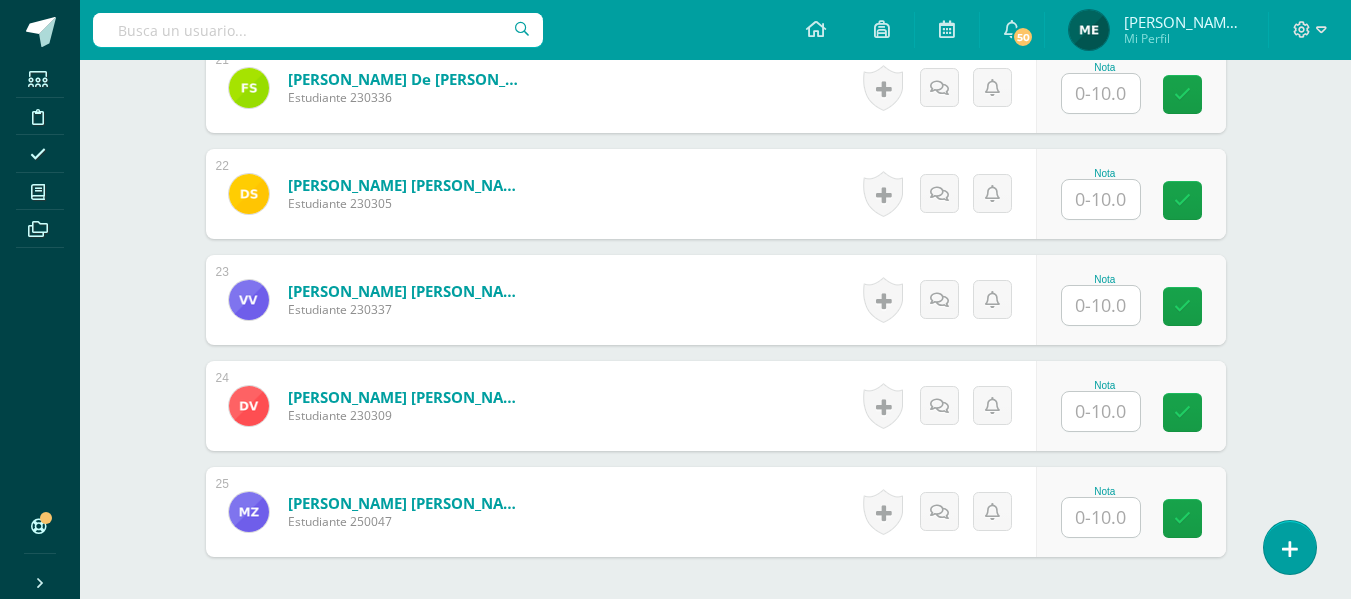 scroll, scrollTop: 2978, scrollLeft: 0, axis: vertical 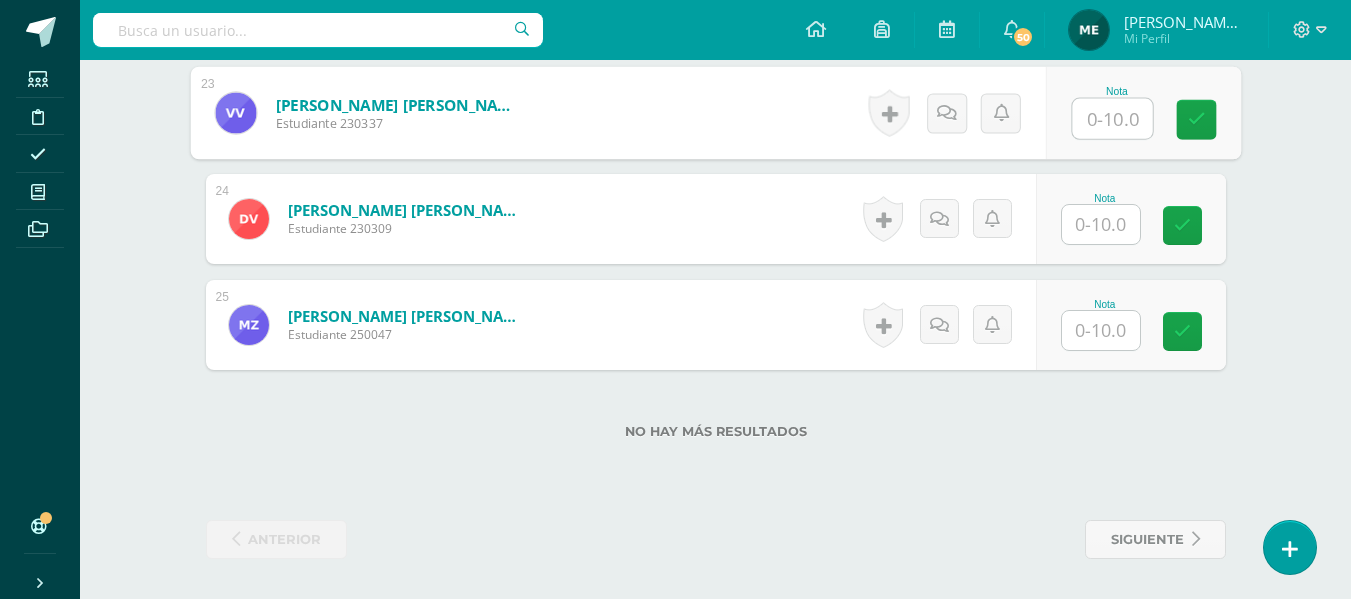 click at bounding box center [1112, 119] 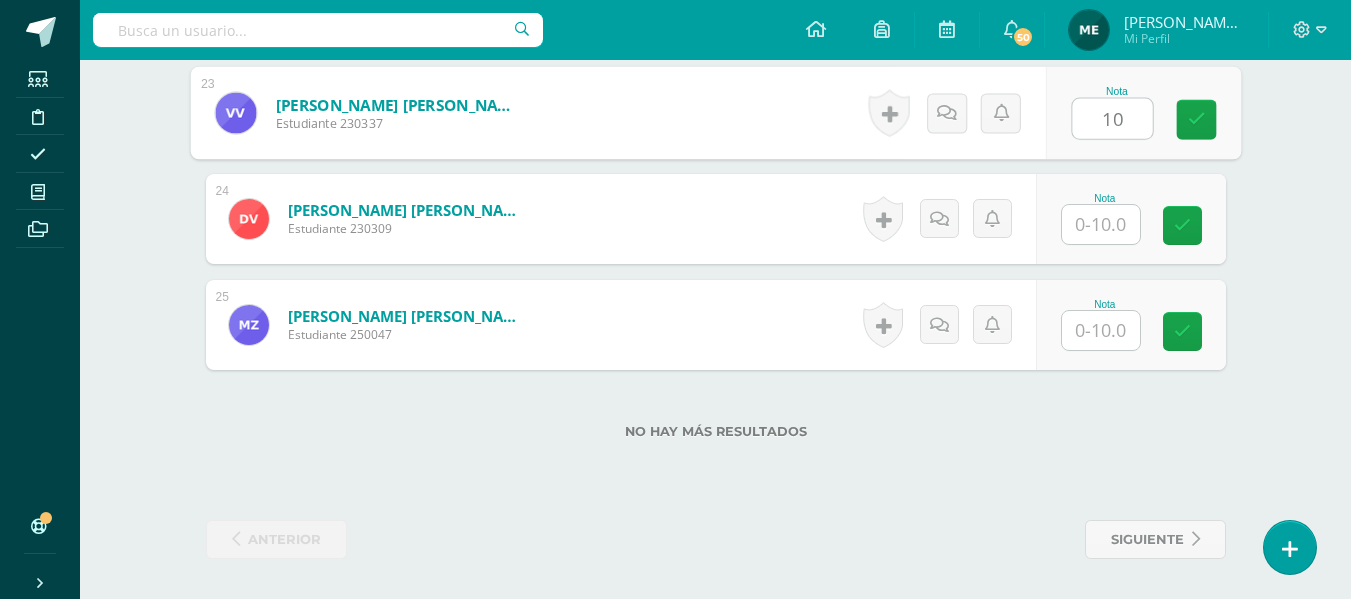 type on "10" 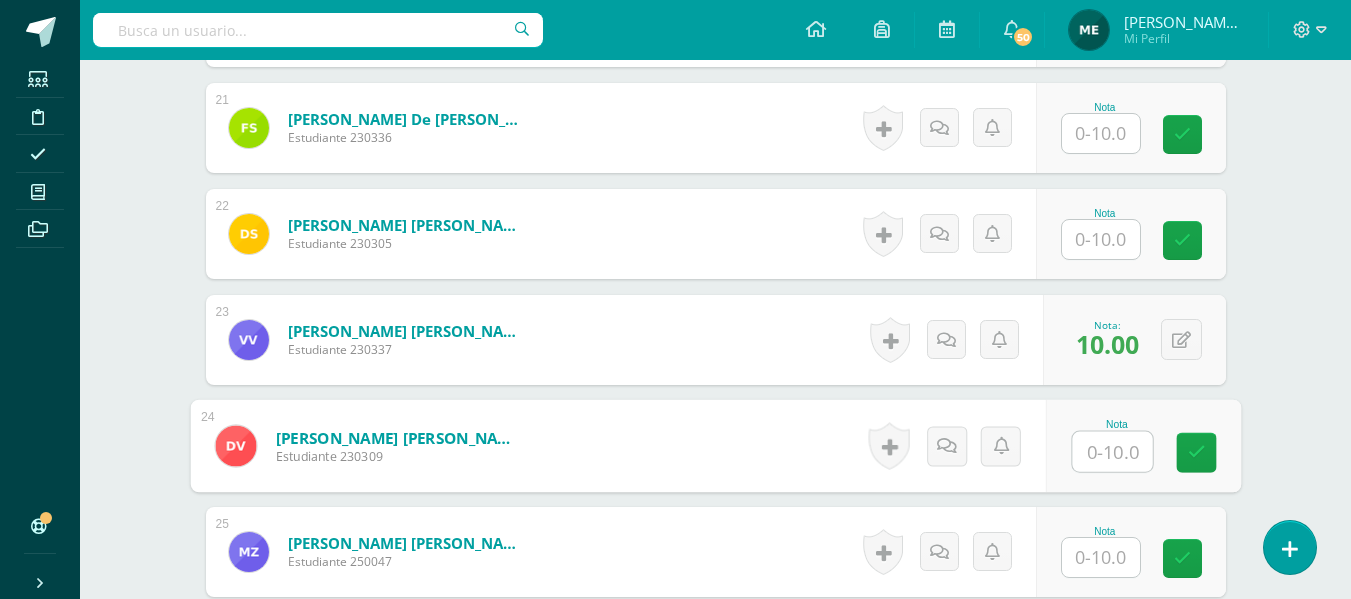 scroll, scrollTop: 2749, scrollLeft: 0, axis: vertical 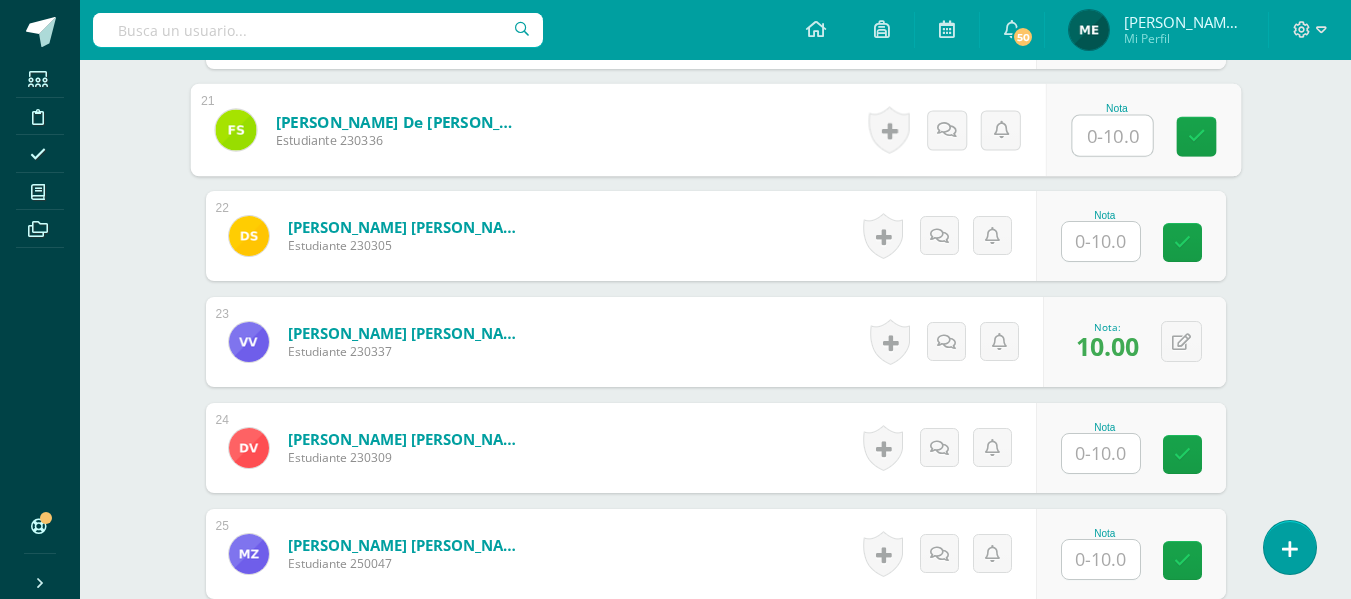 click at bounding box center (1112, 136) 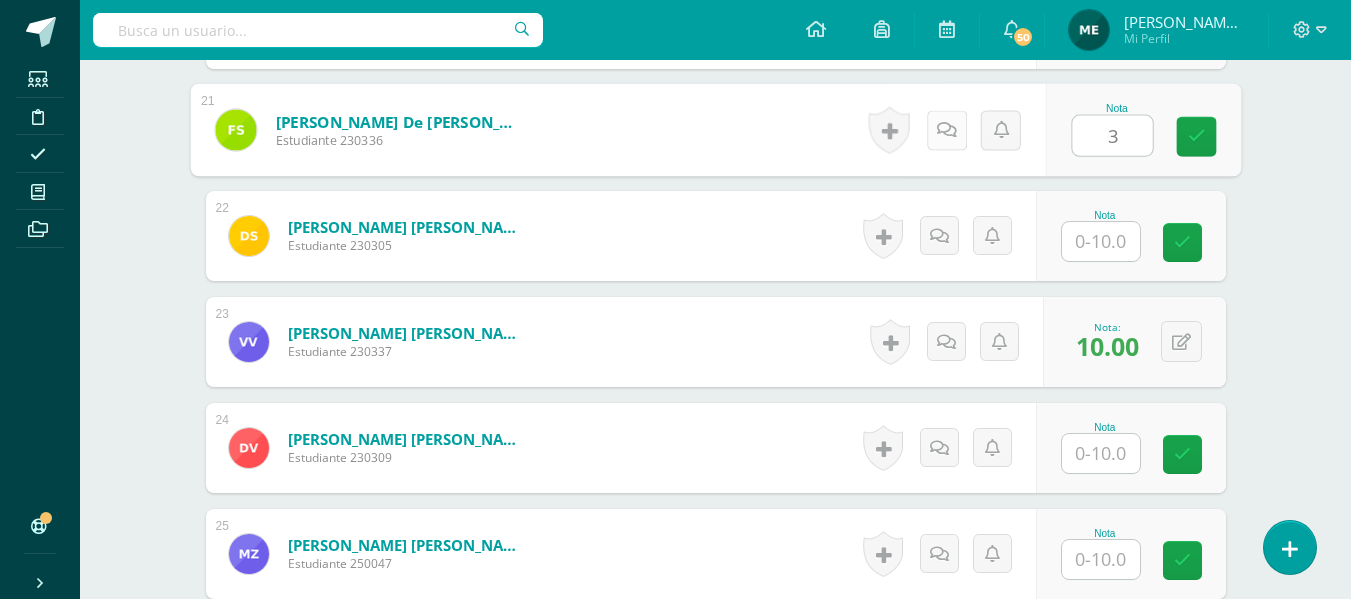 type on "3" 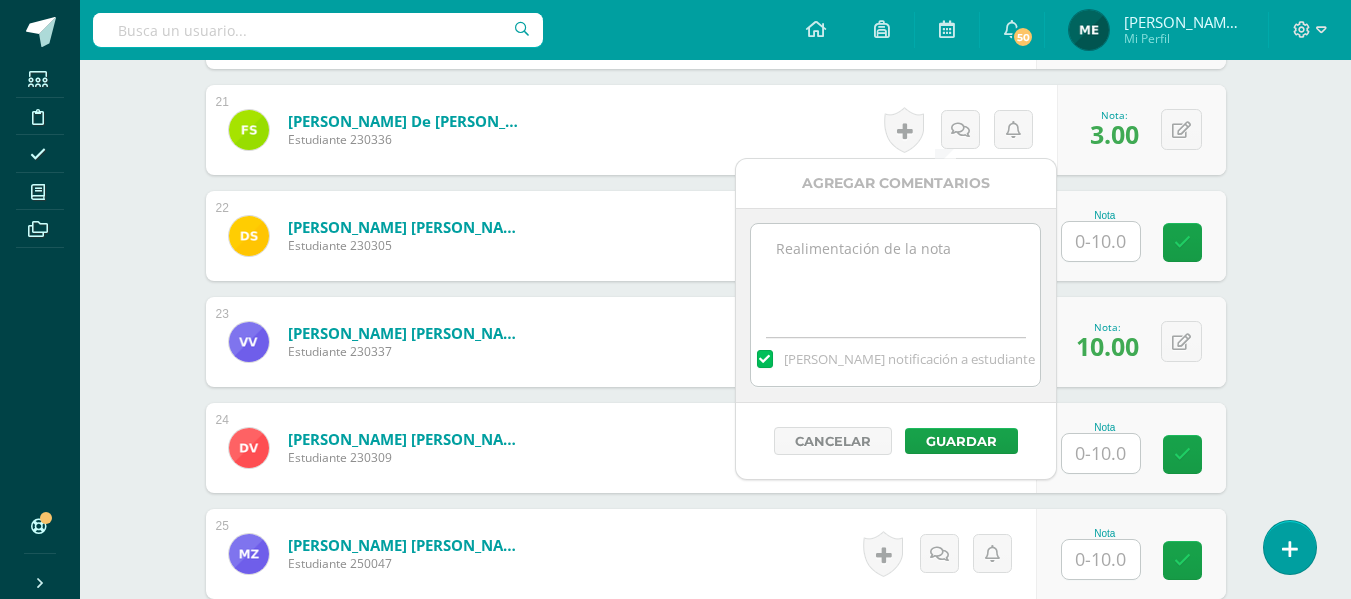 click at bounding box center (895, 274) 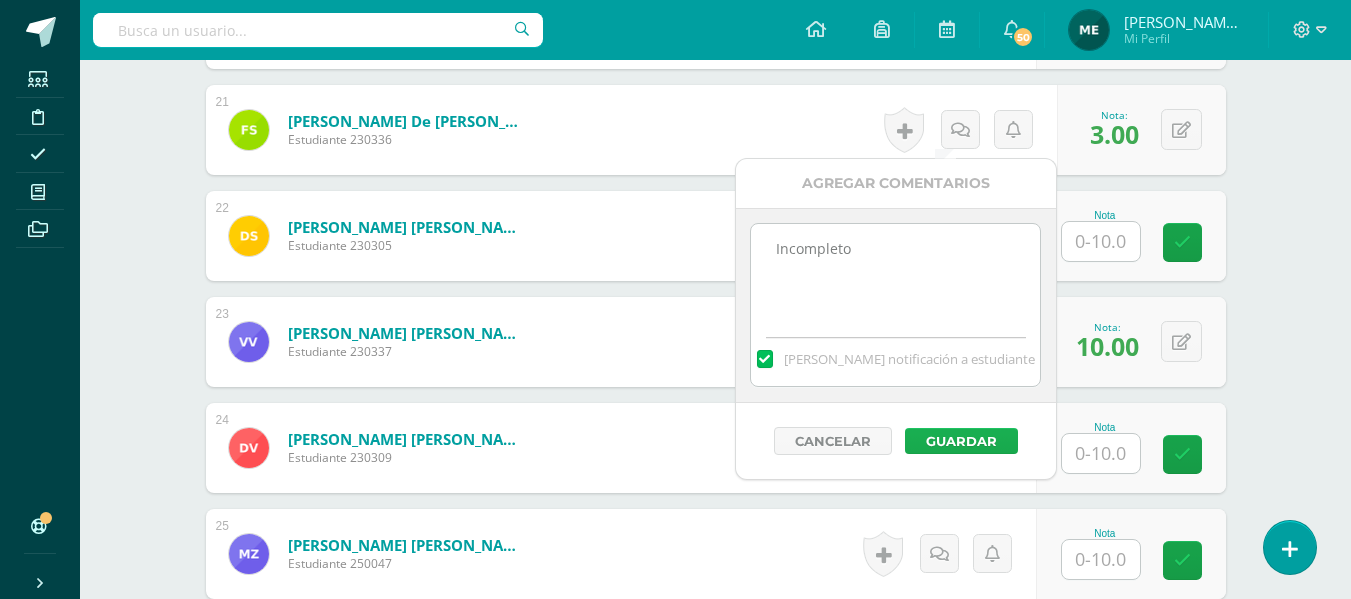 type on "Incompleto" 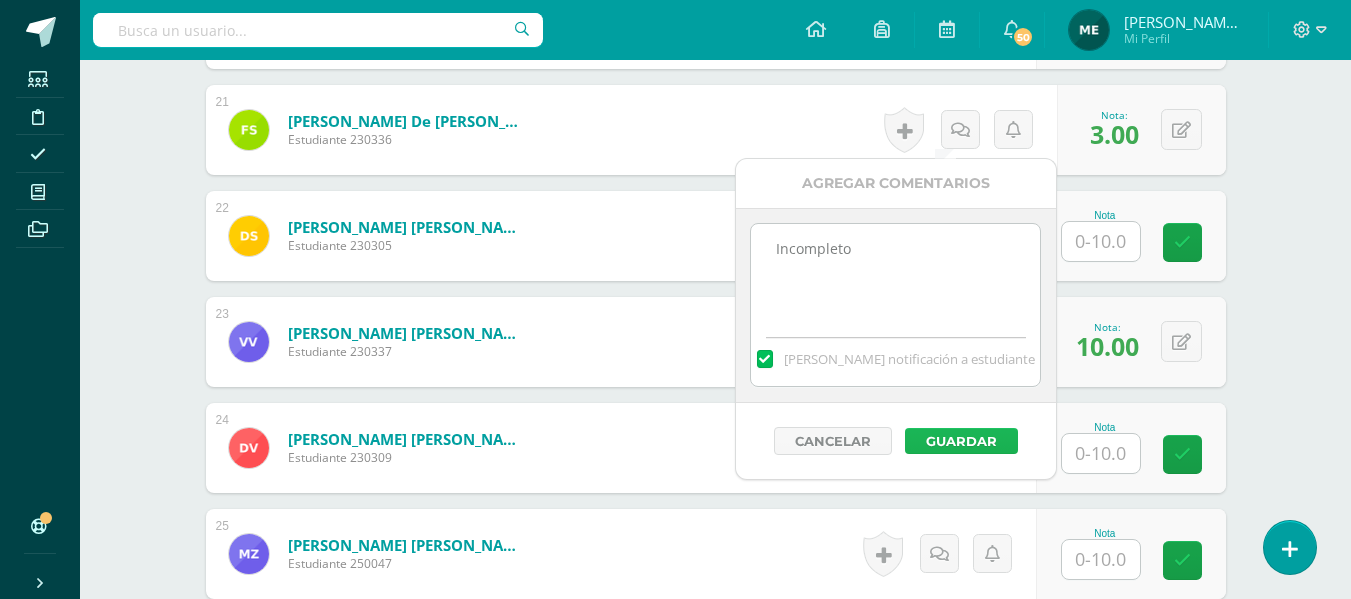 click on "Guardar" at bounding box center (961, 441) 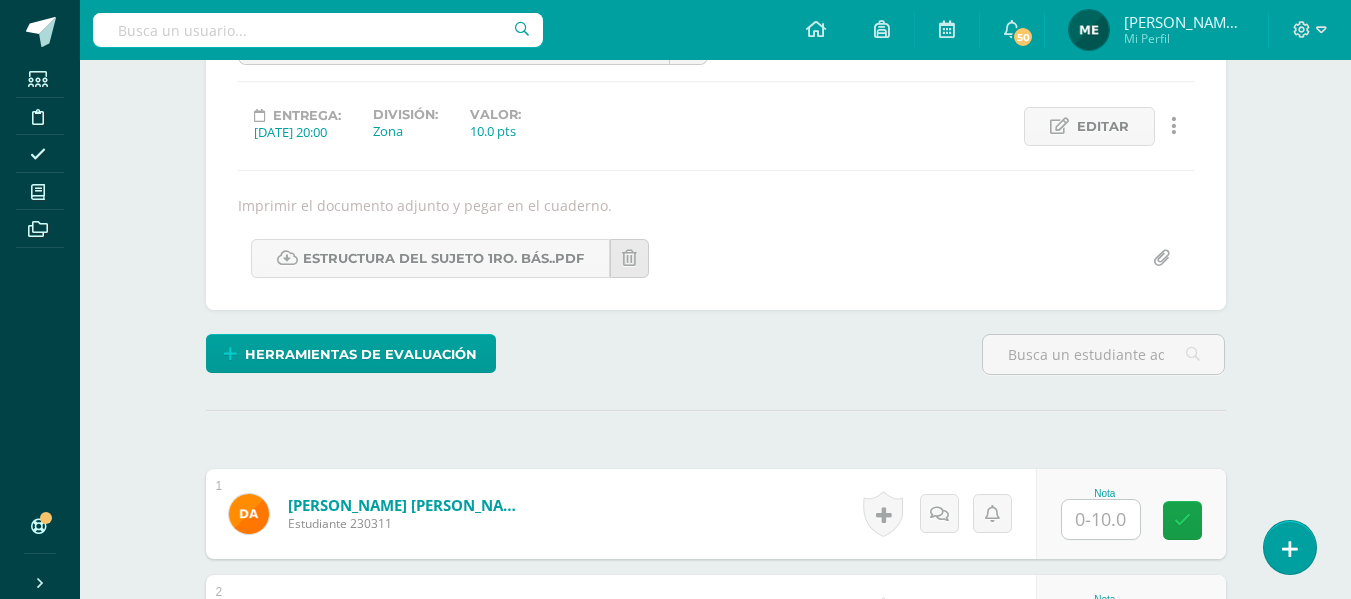 scroll, scrollTop: 0, scrollLeft: 0, axis: both 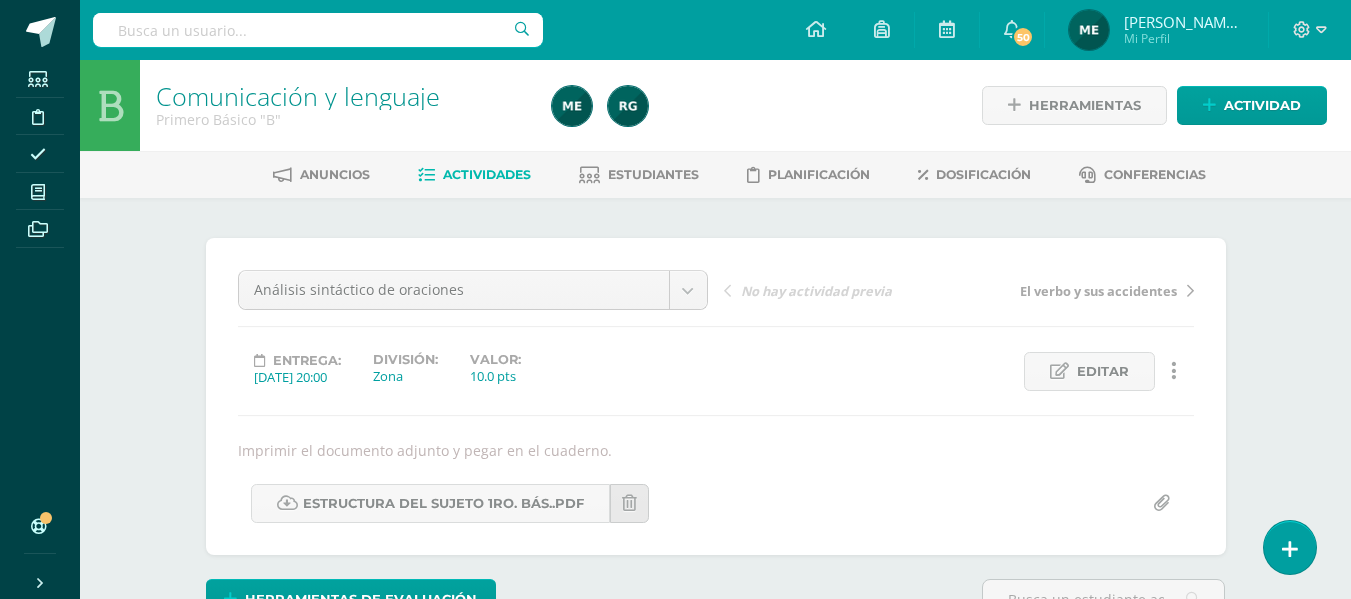 click on "Anuncios
Actividades
Estudiantes
Planificación
Dosificación
Conferencias" at bounding box center [739, 174] 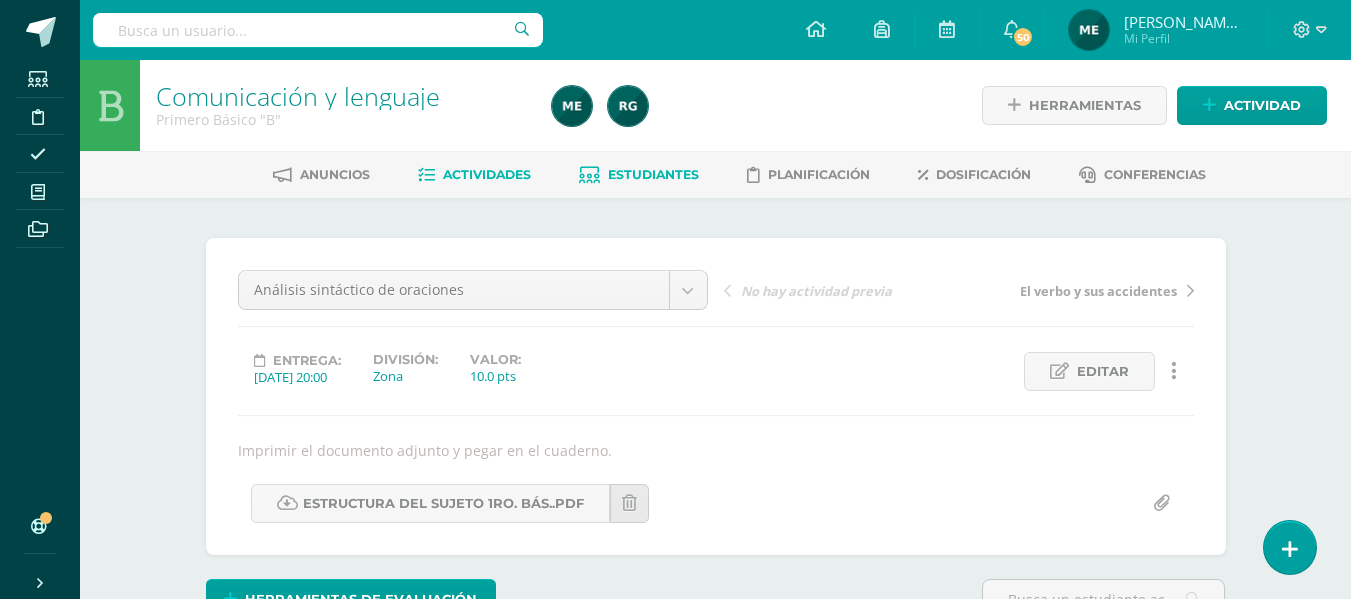 click on "Estudiantes" at bounding box center [653, 174] 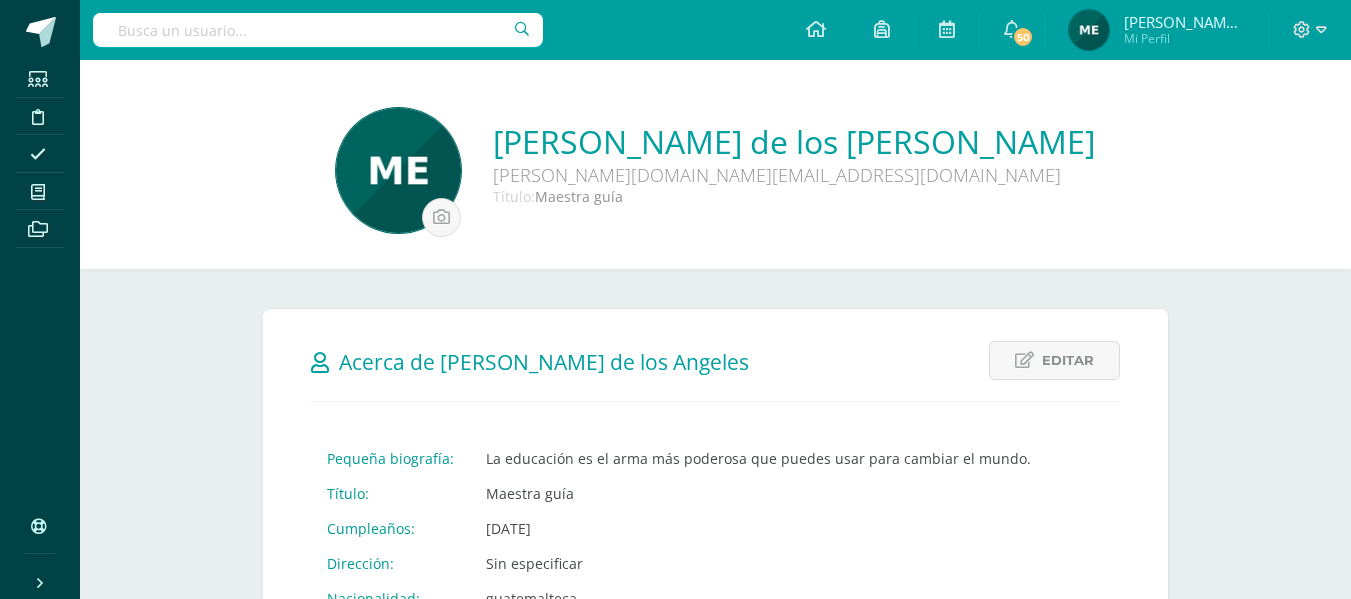 scroll, scrollTop: 0, scrollLeft: 0, axis: both 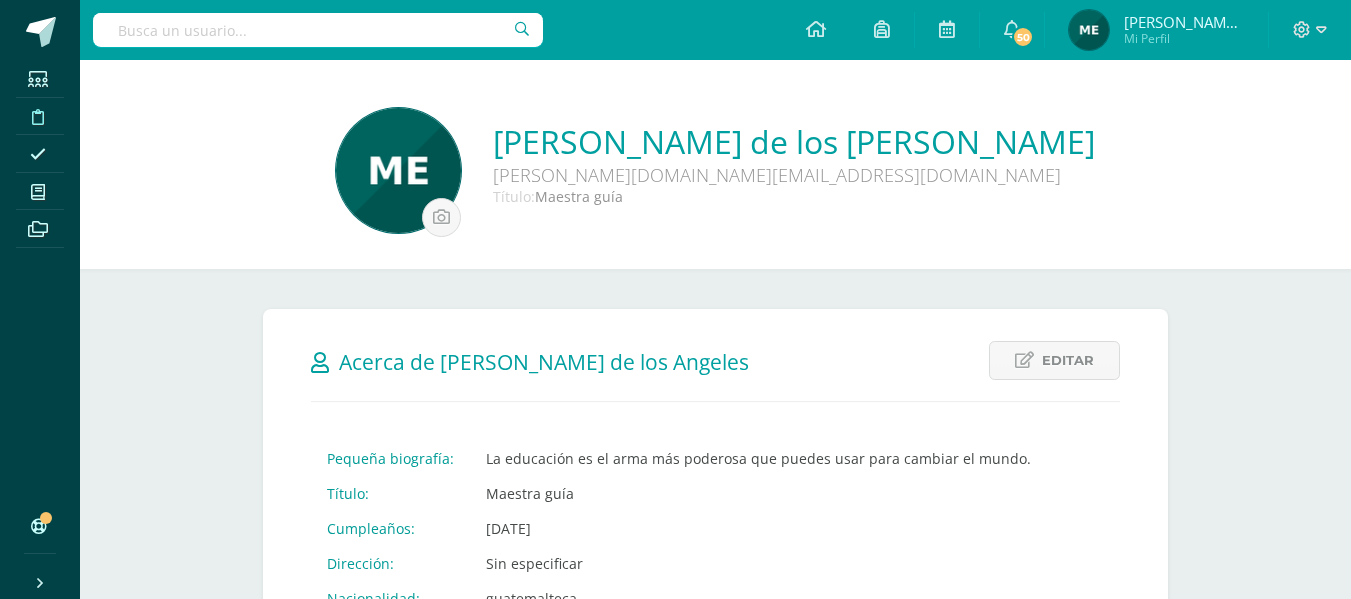 click at bounding box center [38, 117] 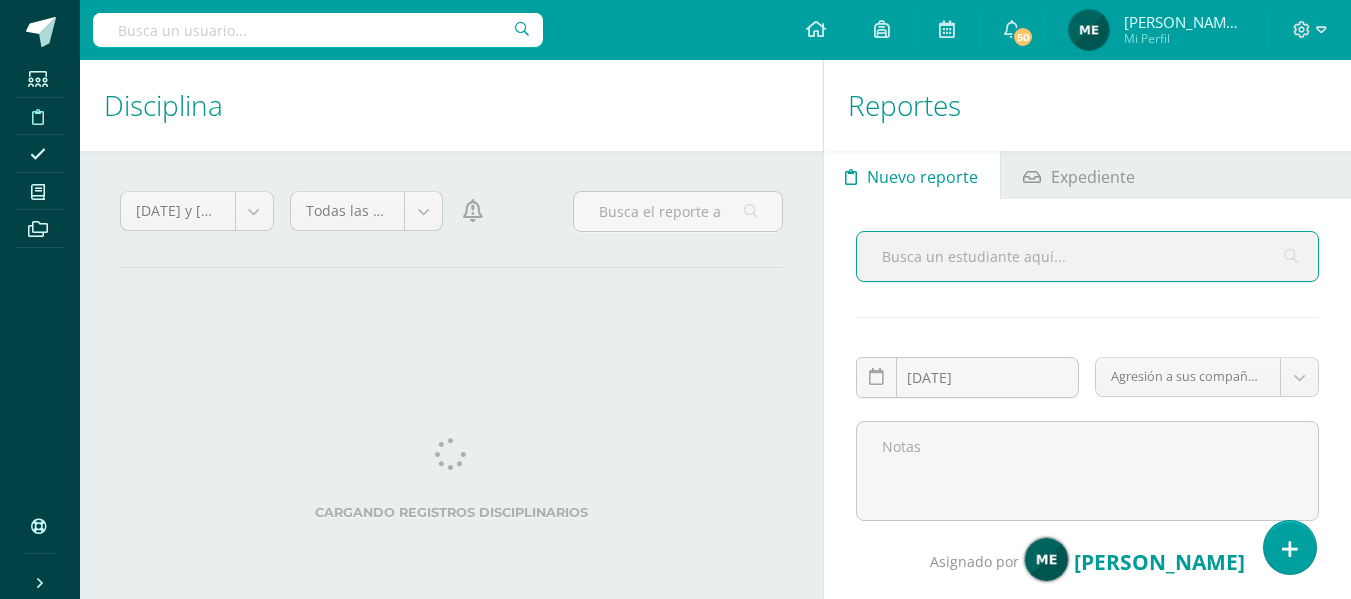 scroll, scrollTop: 0, scrollLeft: 0, axis: both 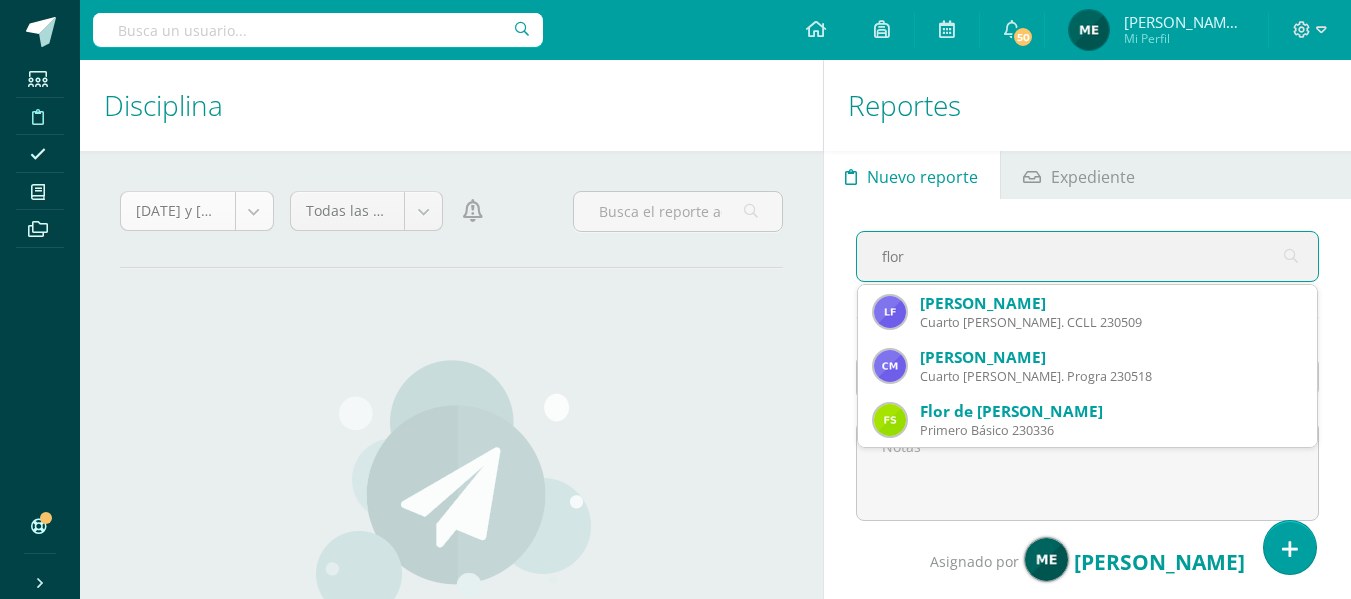 type on "flor" 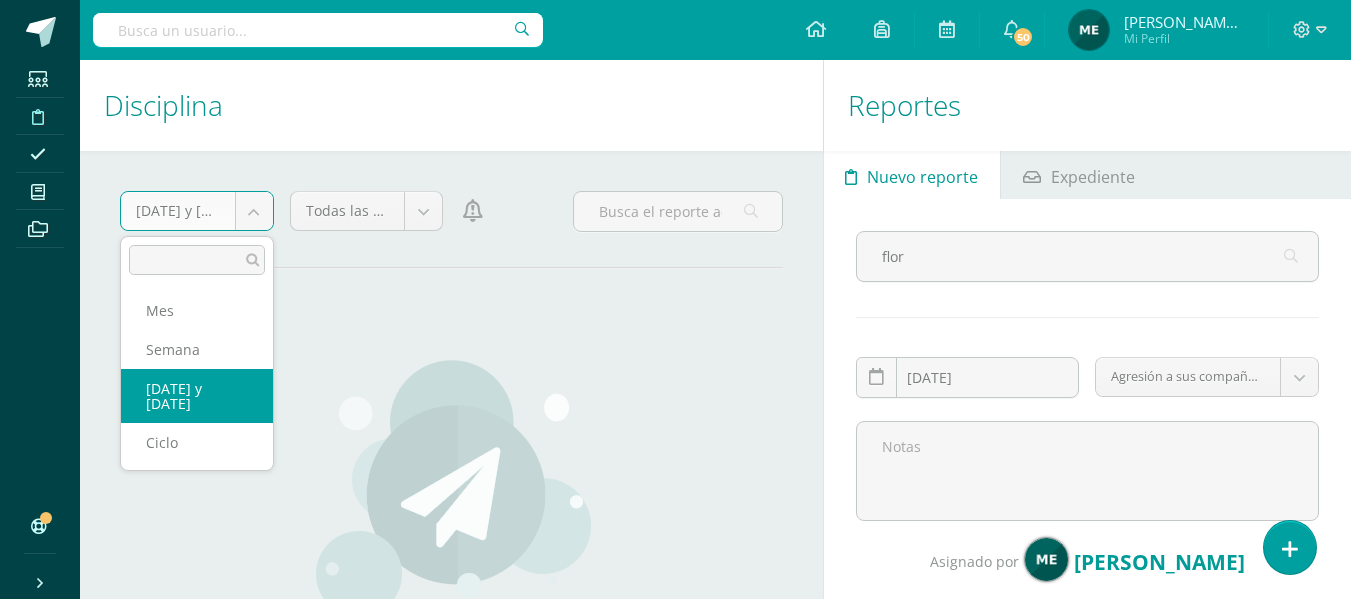 click on "Estudiantes Disciplina Asistencia Mis cursos Archivos Soporte
Centro de ayuda
Últimas actualizaciones
10+ Cerrar panel
Comunicación y lenguaje
Primero
Básico
"A"
Actividades Estudiantes Planificación Dosificación
Comunicación y lenguaje
Primero
Básico
"B"
Actividades Estudiantes Planificación Dosificación
Lectura
Primero
Básico
"Primero Básico A"
Actividades Estudiantes Planificación Dosificación
Segundo Idioma
Actividades Estudiantes Planificación" at bounding box center (675, 299) 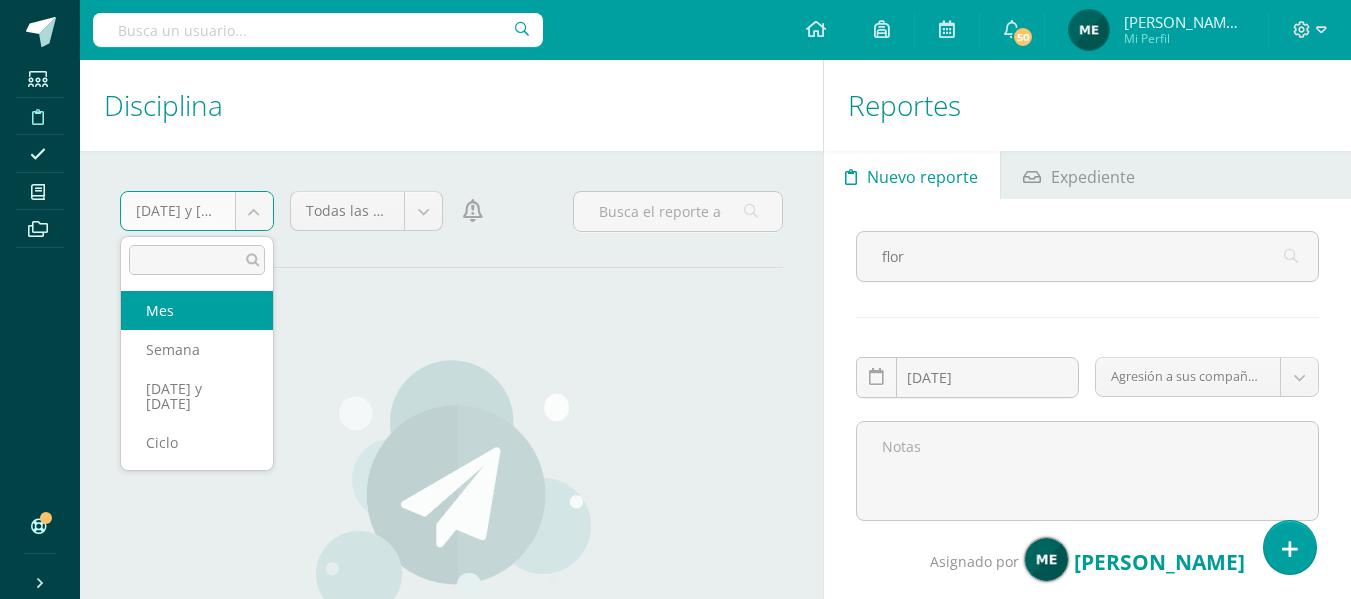 select on "month" 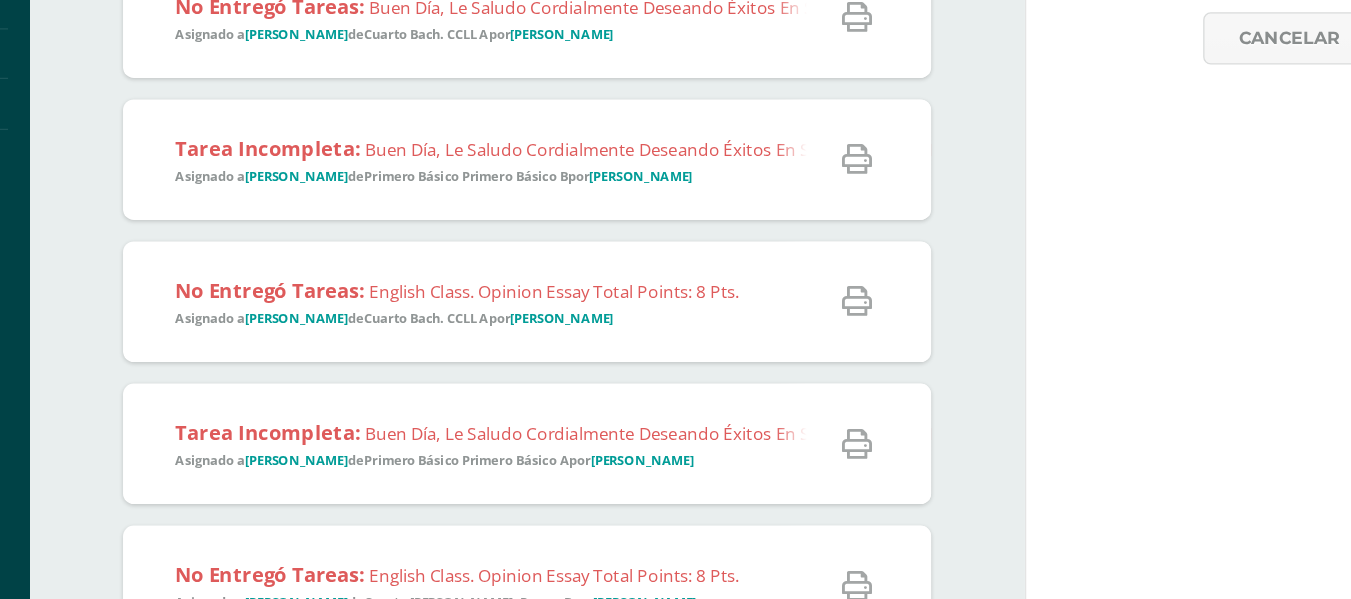 scroll, scrollTop: 527, scrollLeft: 0, axis: vertical 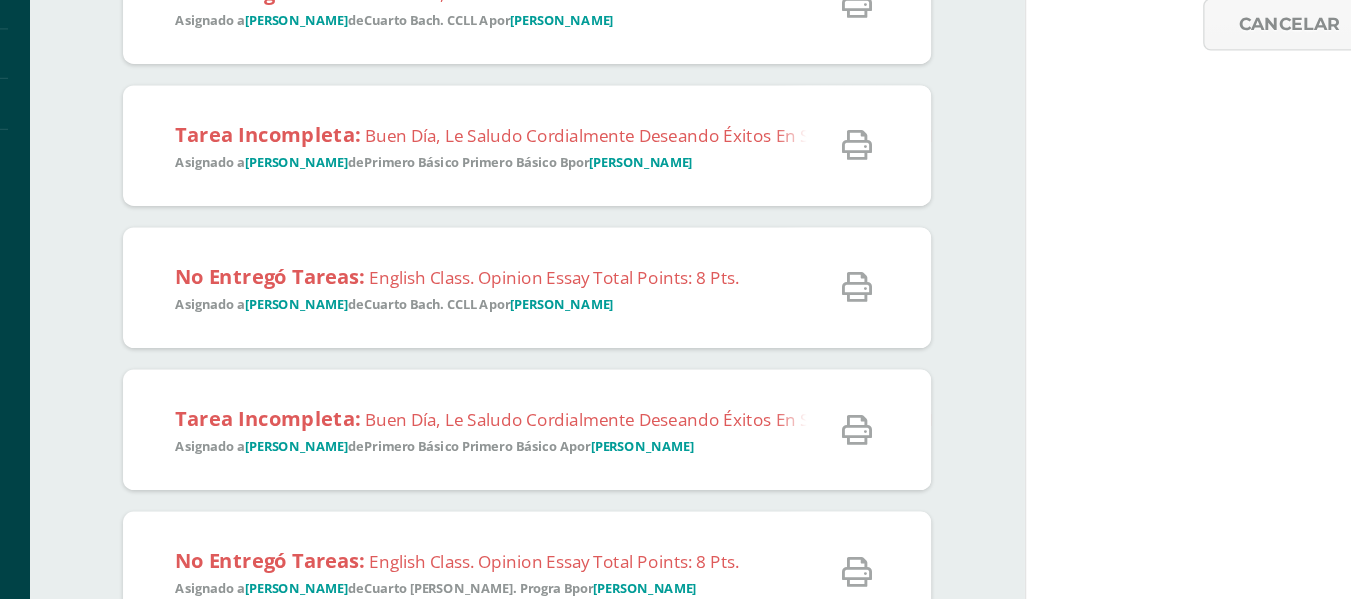 click on "Tarea Incompleta:
Buen día, le saludo cordialmente deseando éxitos en sus actividades. Por medio del presente se informa que su hijo (a) entregó actividades incompletas en la clase de Lenguaje. Por favor revisar cuaderno y repasar el tema de la estructura del sujeto y del predicado.
3/10
Asignado a
[PERSON_NAME]
de
Primero Básico Primero Básico B
por
[PERSON_NAME]" at bounding box center (1069, 260) 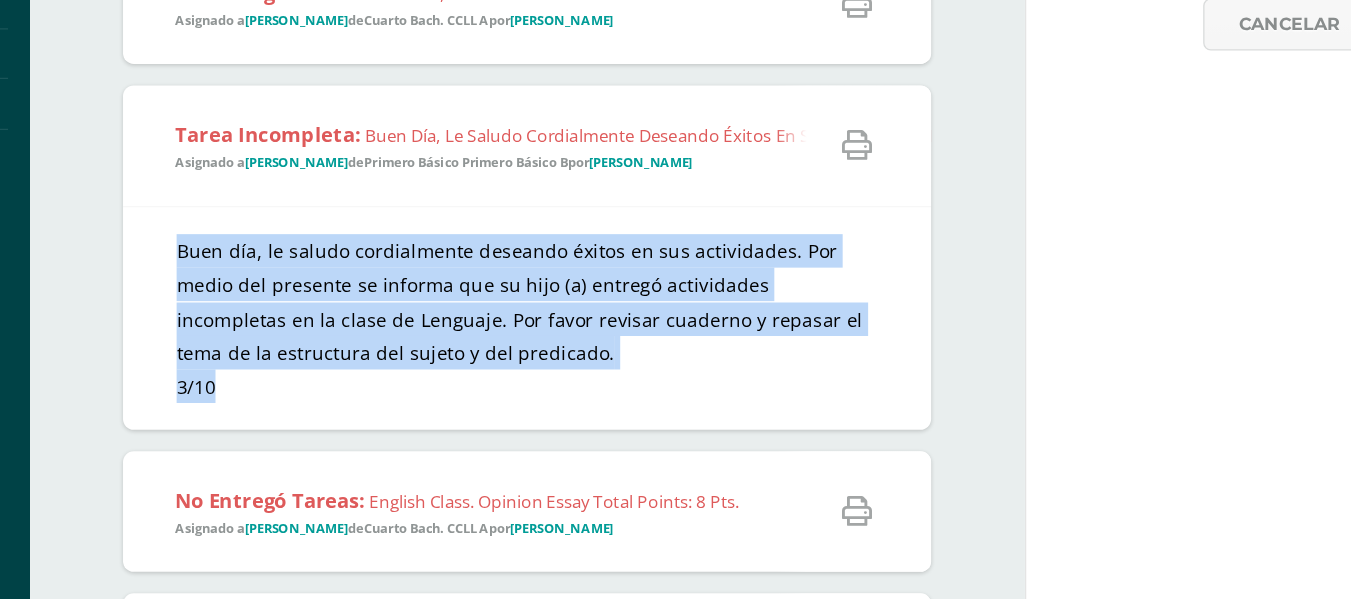 copy on "Buen día, le saludo cordialmente deseando éxitos en sus actividades. Por medio del presente se informa que su hijo (a) entregó actividades incompletas en la clase de Lenguaje. Por favor revisar cuaderno y repasar el tema de la estructura del sujeto y del predicado.
3/10" 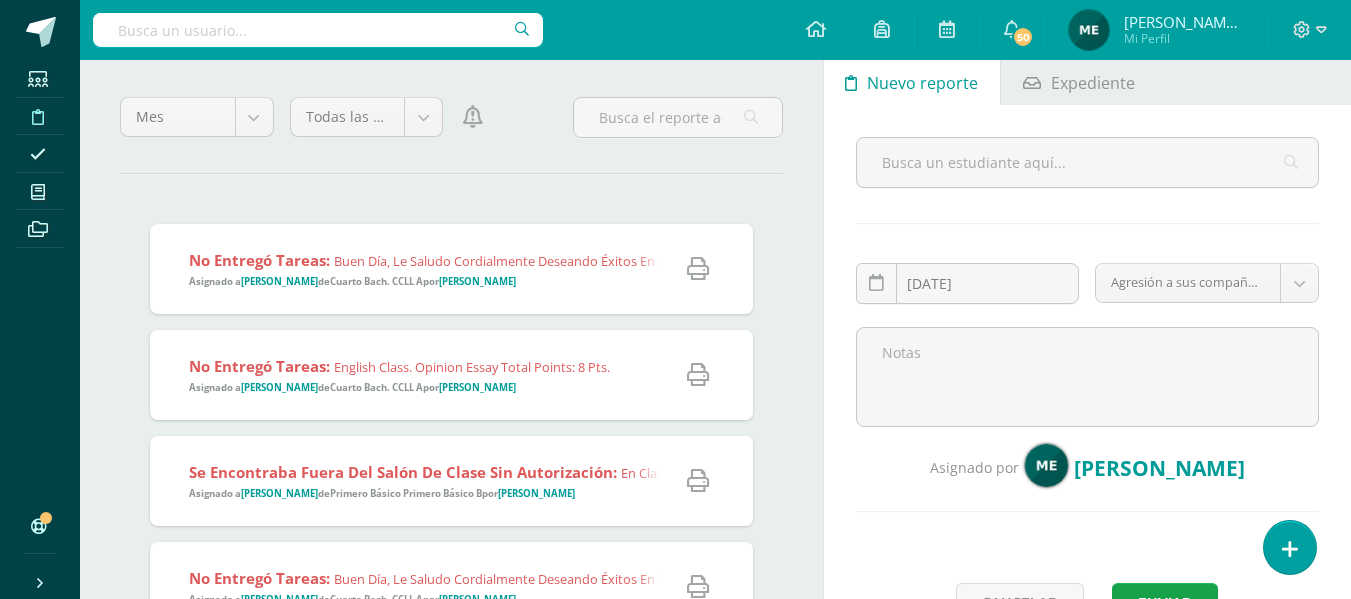 scroll, scrollTop: 0, scrollLeft: 0, axis: both 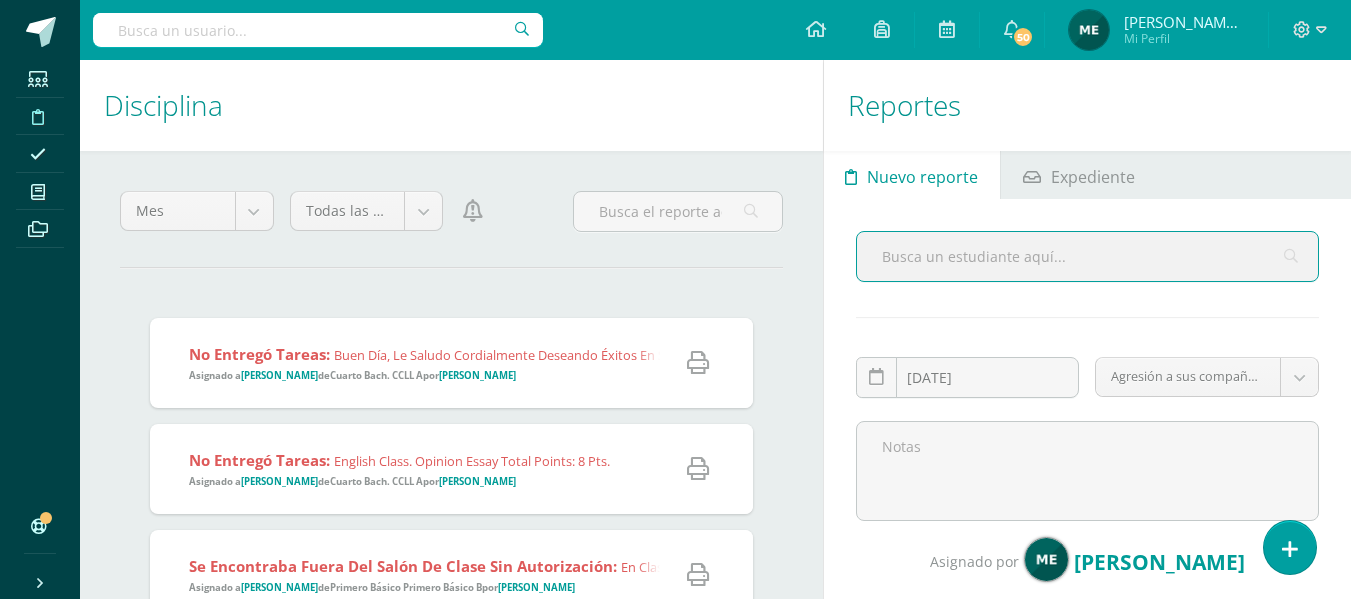 click at bounding box center [1087, 256] 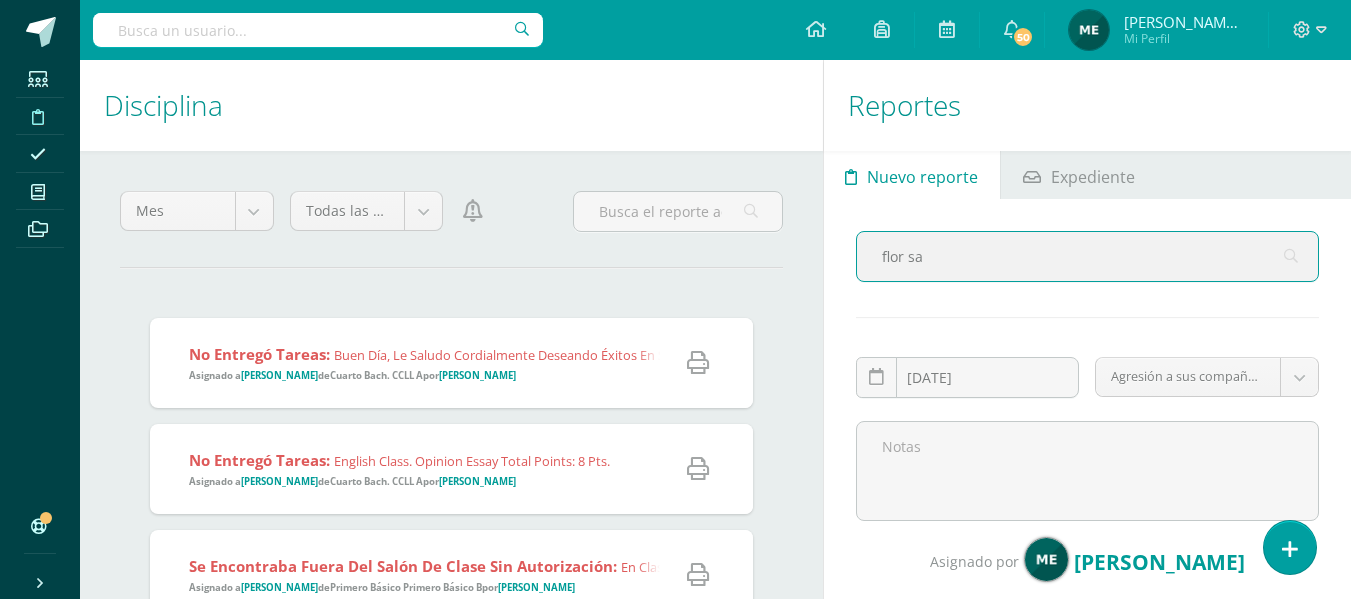 type on "flor sam" 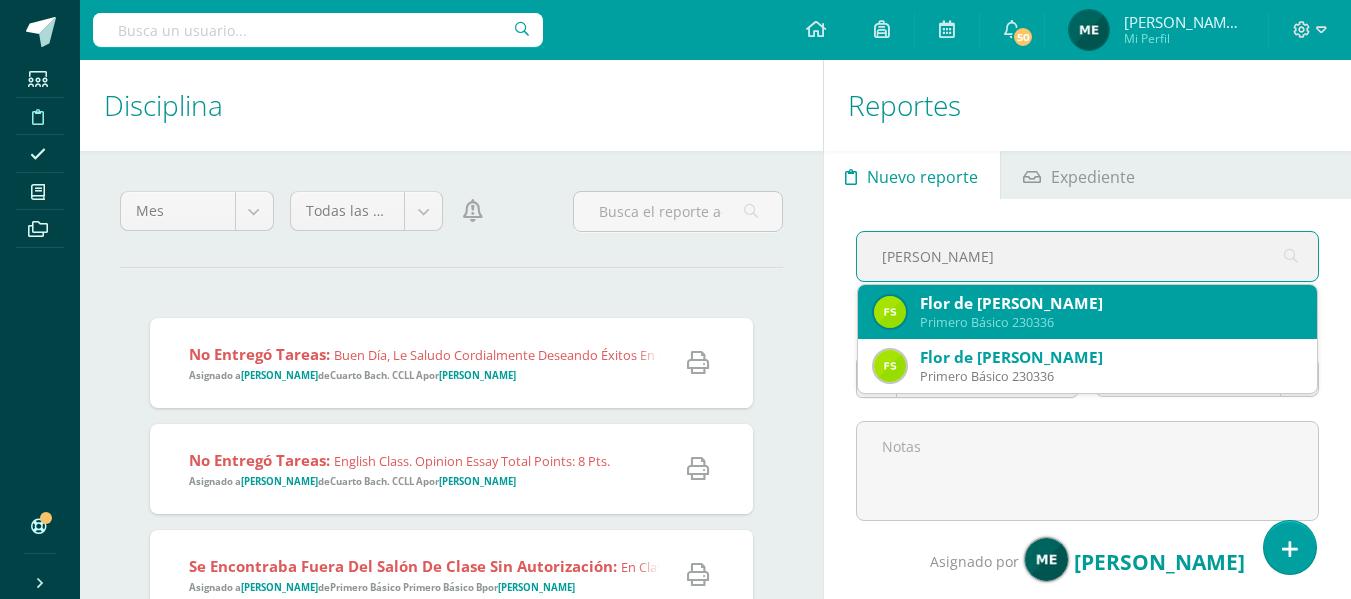click on "Flor de Maria Samayoa Pantaleón" at bounding box center [1110, 303] 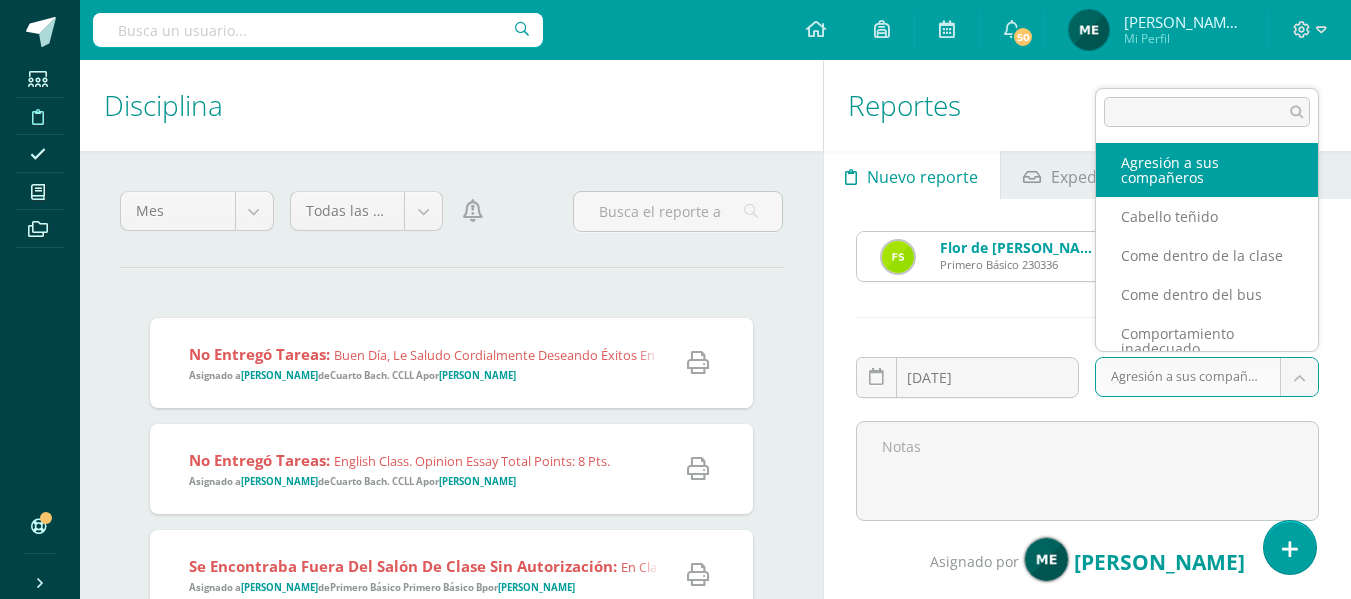 click on "Estudiantes Disciplina Asistencia Mis cursos Archivos Soporte
Centro de ayuda
Últimas actualizaciones
10+ Cerrar panel
Comunicación y lenguaje
Primero
Básico
"A"
Actividades Estudiantes Planificación Dosificación
Comunicación y lenguaje
Primero
Básico
"B"
Actividades Estudiantes Planificación Dosificación
Lectura
Primero
Básico
"Primero Básico A"
Actividades Estudiantes Planificación Dosificación
Segundo Idioma
Actividades Estudiantes Planificación" at bounding box center (675, 299) 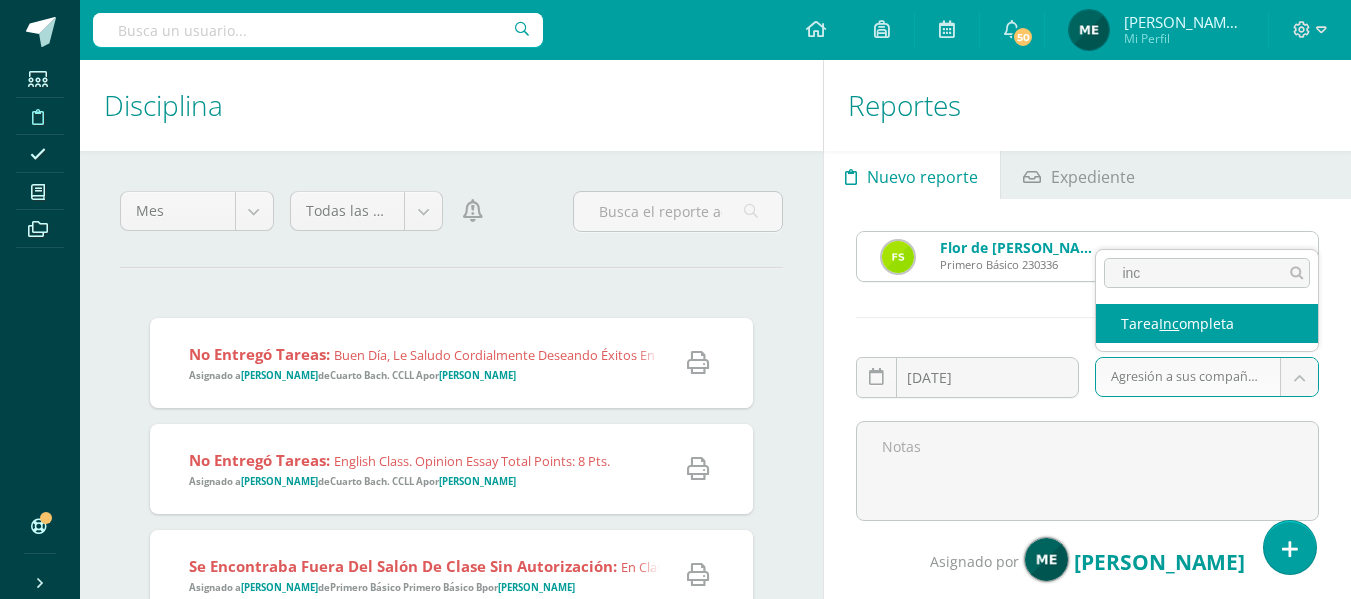 type on "inc" 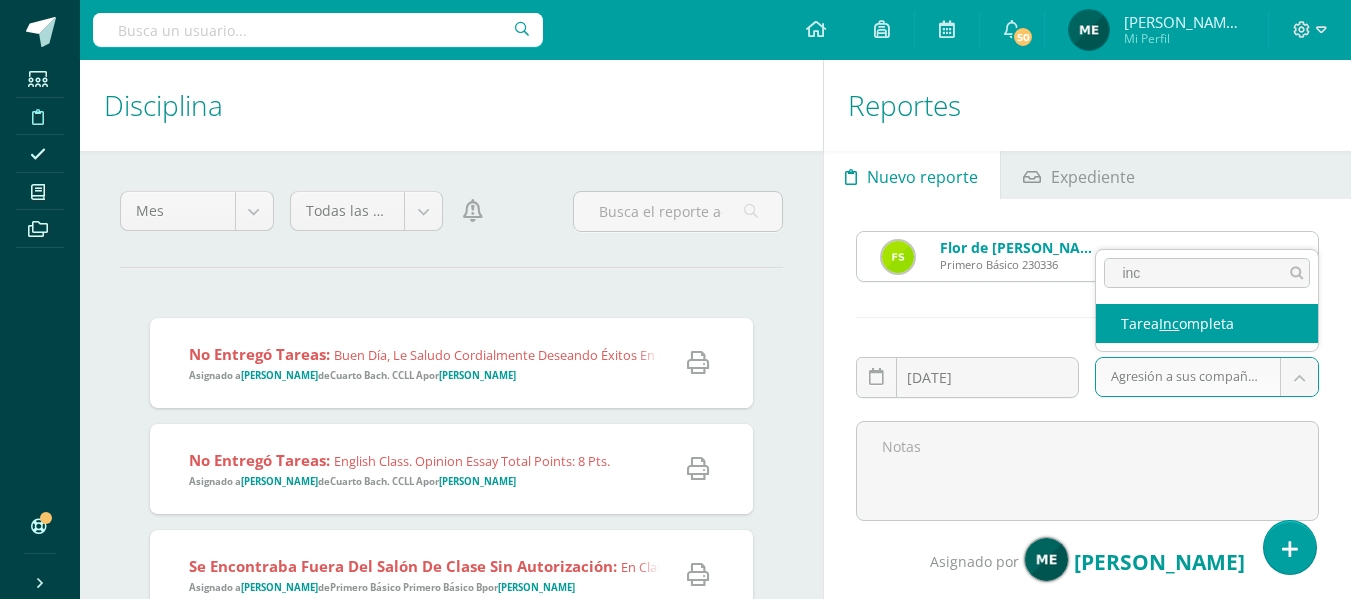select on "7" 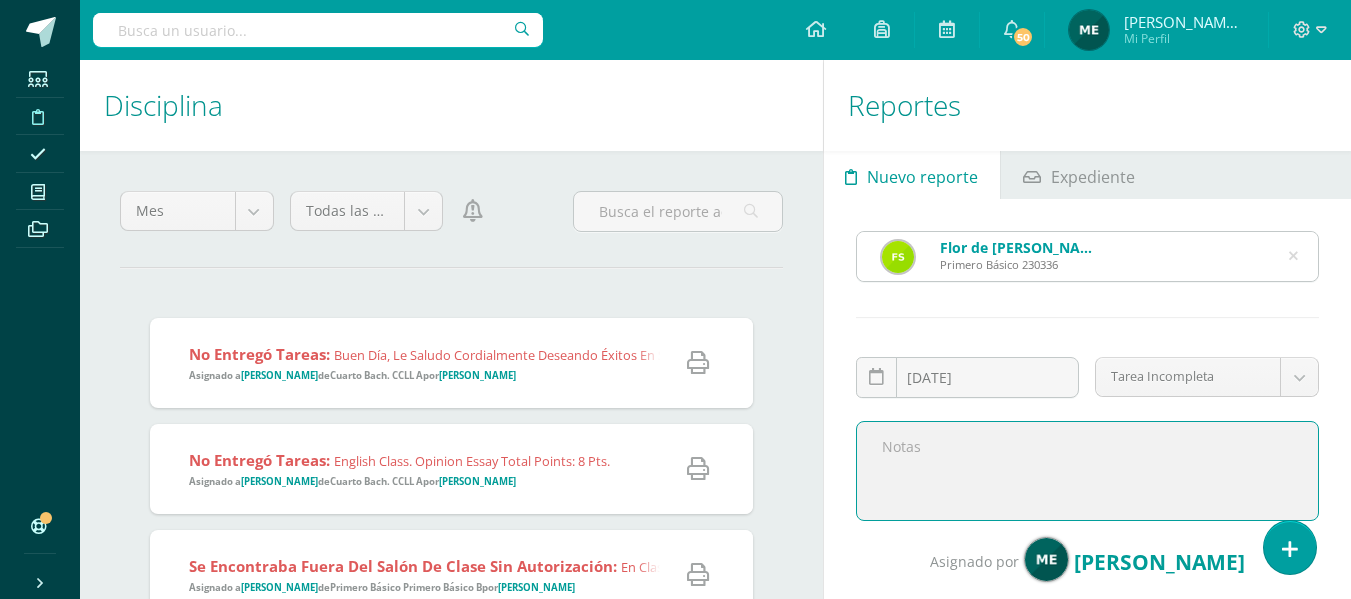 click at bounding box center (1087, 471) 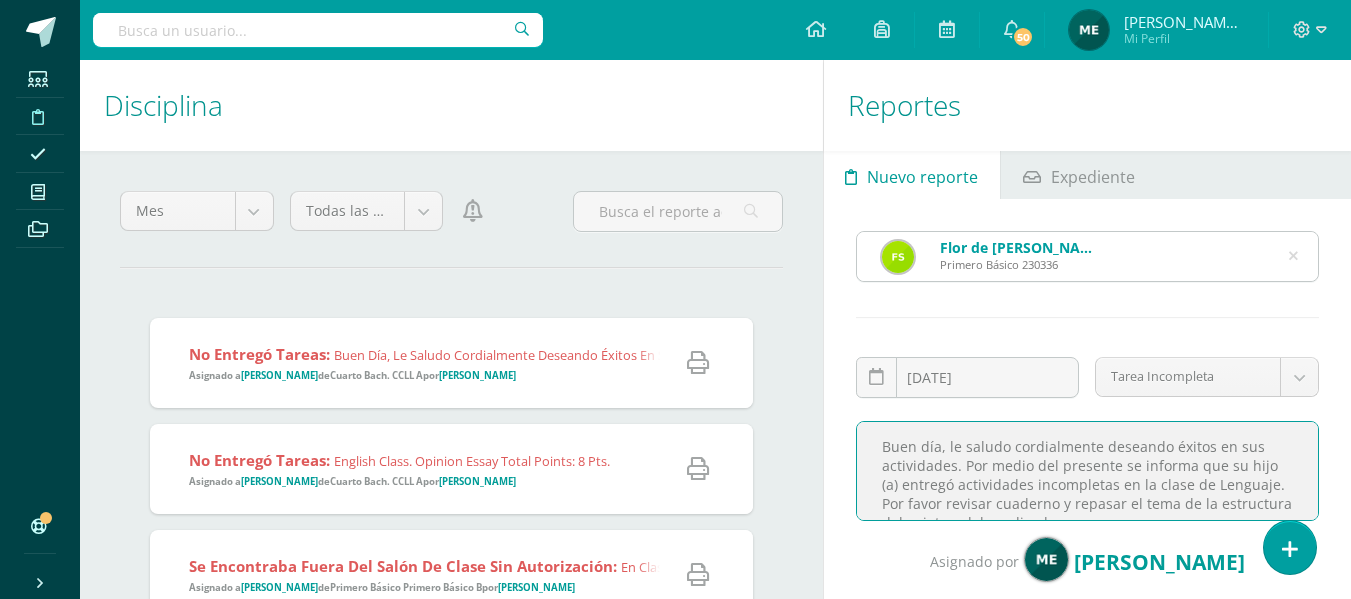 scroll, scrollTop: 32, scrollLeft: 0, axis: vertical 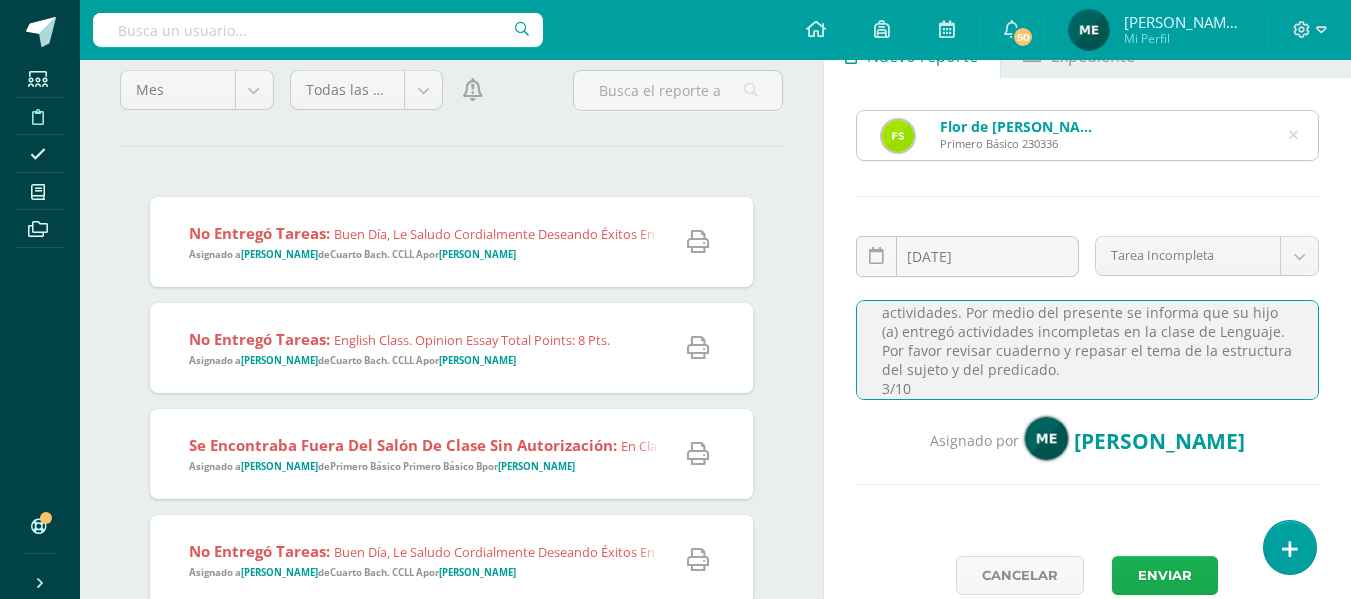 type on "Buen día, le saludo cordialmente deseando éxitos en sus actividades. Por medio del presente se informa que su hijo (a) entregó actividades incompletas en la clase de Lenguaje. Por favor revisar cuaderno y repasar el tema de la estructura del sujeto y del predicado.
3/10" 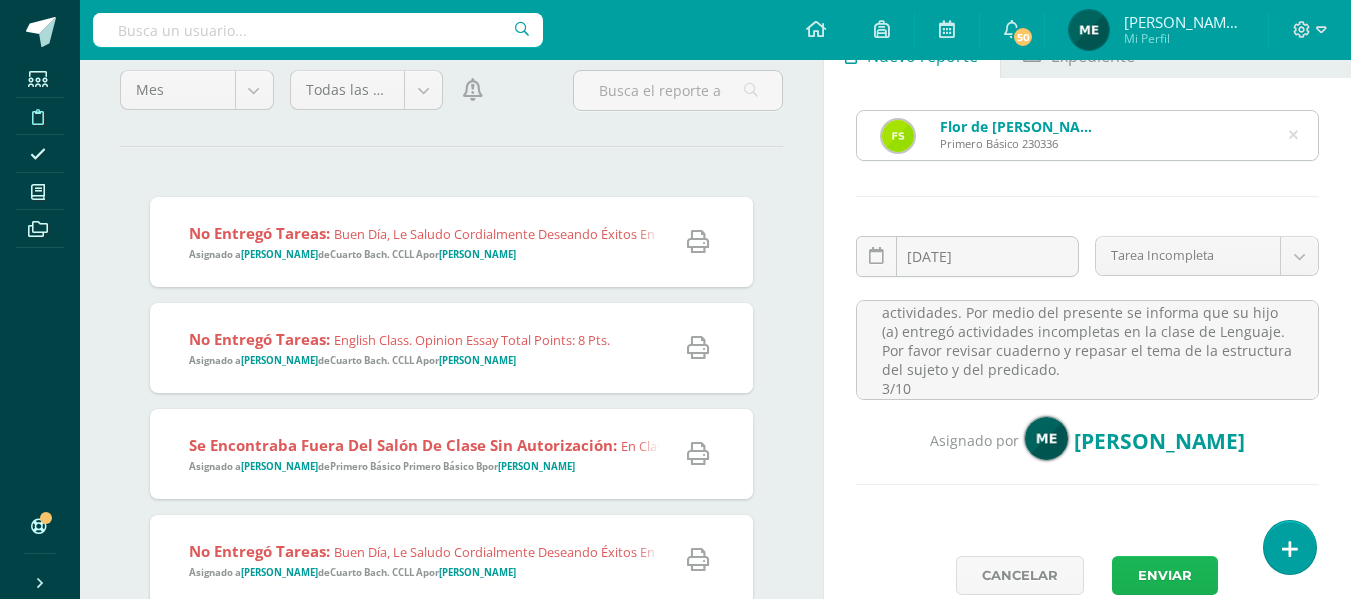 click on "Enviar" at bounding box center [1165, 575] 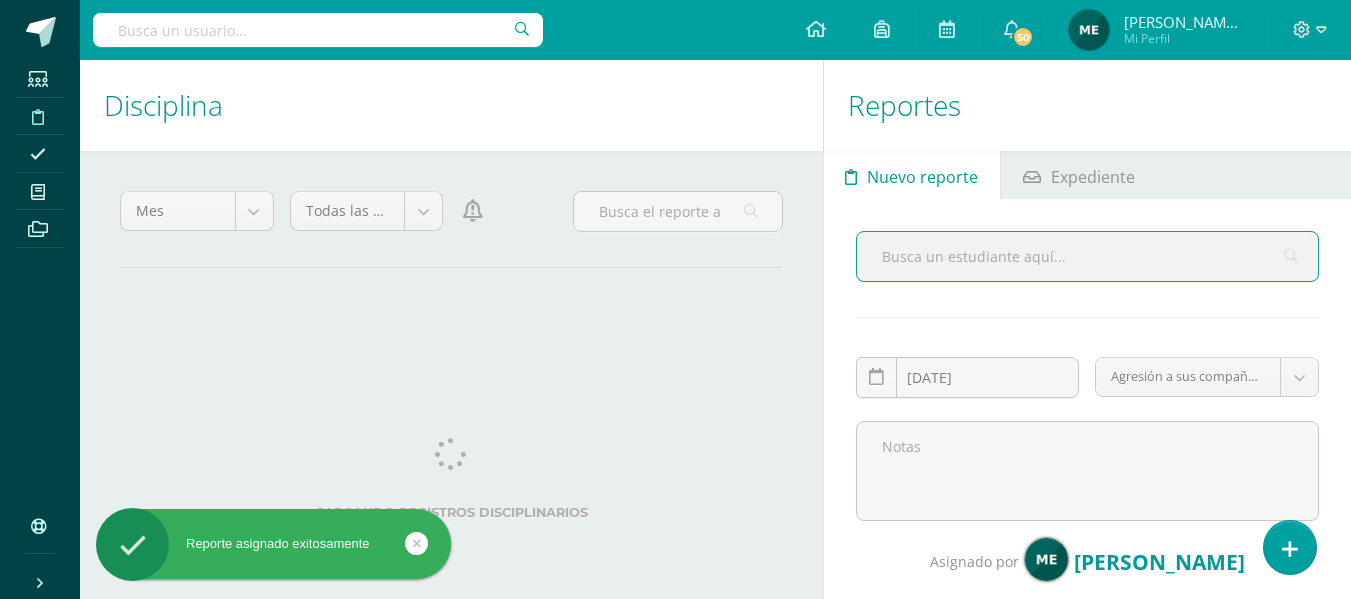 scroll, scrollTop: 0, scrollLeft: 0, axis: both 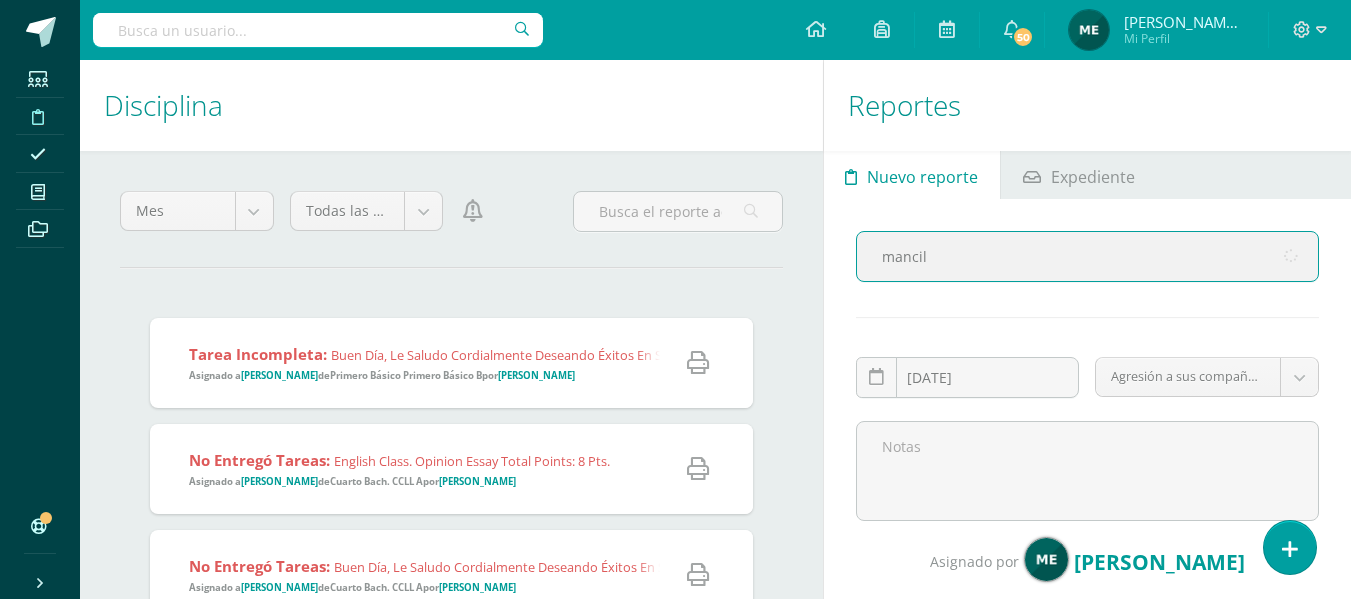 type on "mancill" 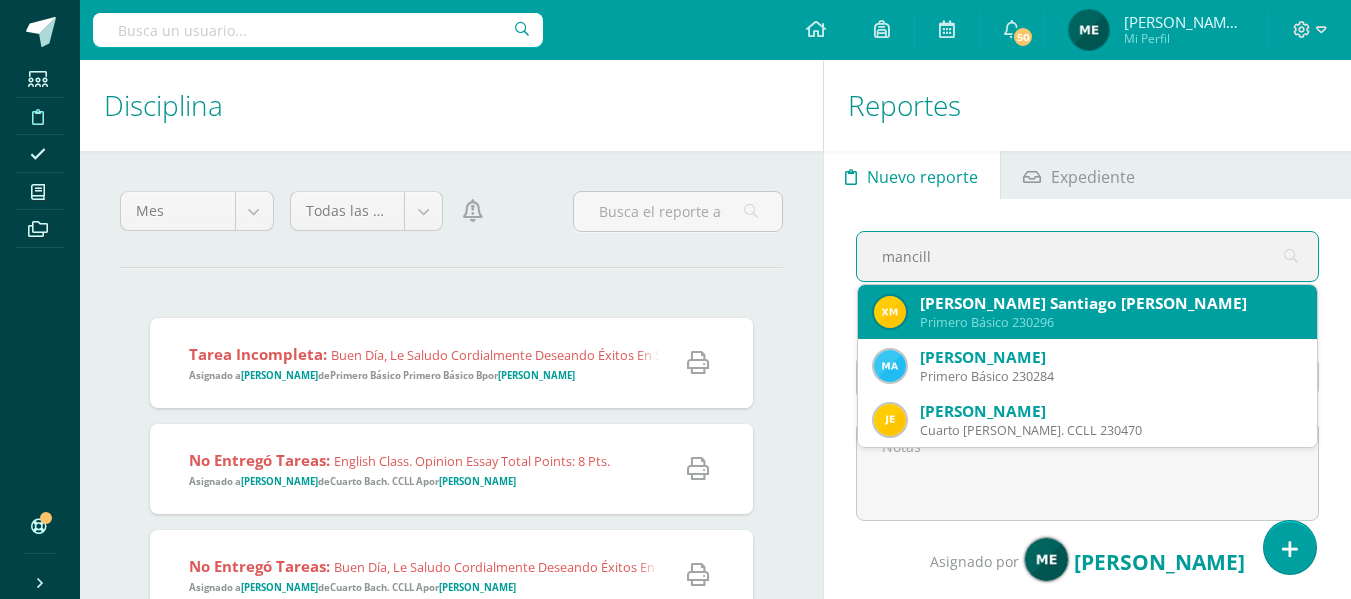click on "[PERSON_NAME] Santiago [PERSON_NAME]" at bounding box center (1110, 303) 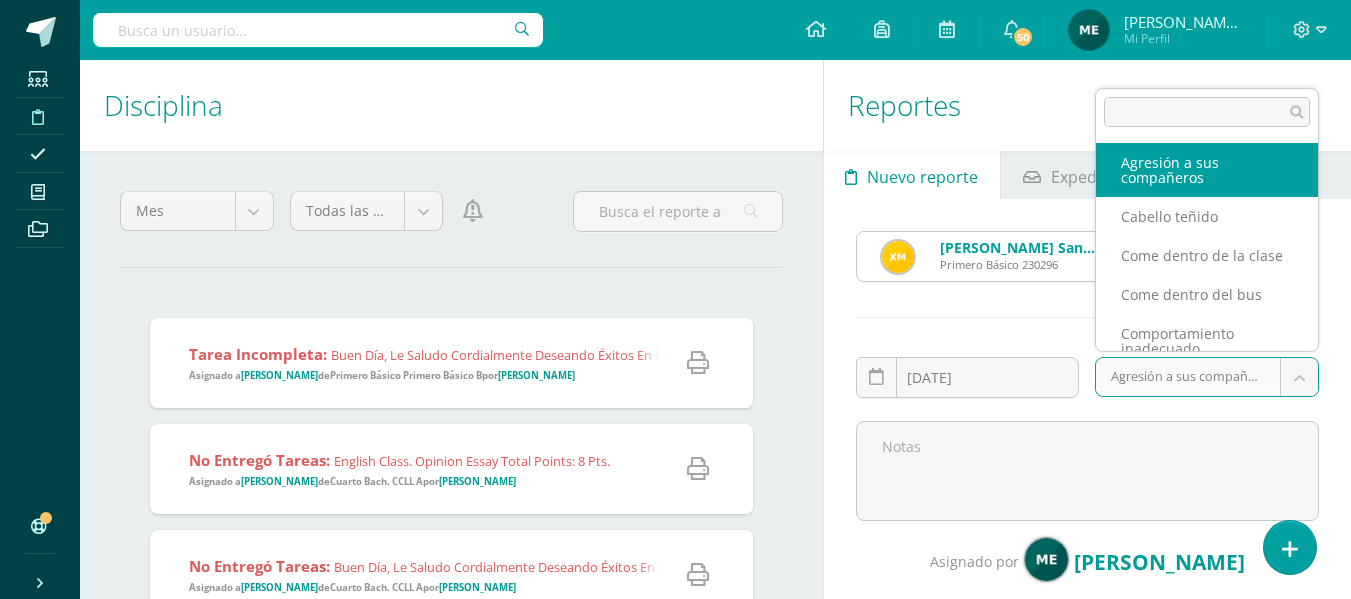 click on "Reporte asignado exitosamente         Estudiantes Disciplina Asistencia Mis cursos Archivos Soporte
Centro de ayuda
Últimas actualizaciones
10+ Cerrar panel
Comunicación y lenguaje
Primero
Básico
"A"
Actividades Estudiantes Planificación Dosificación
Comunicación y lenguaje
Primero
Básico
"B"
Actividades Estudiantes Planificación Dosificación
Lectura
Primero
Básico
"Primero Básico A"
Actividades Estudiantes Planificación Dosificación Actividades Estudiantes Planificación Dosificación 50 1" at bounding box center [675, 299] 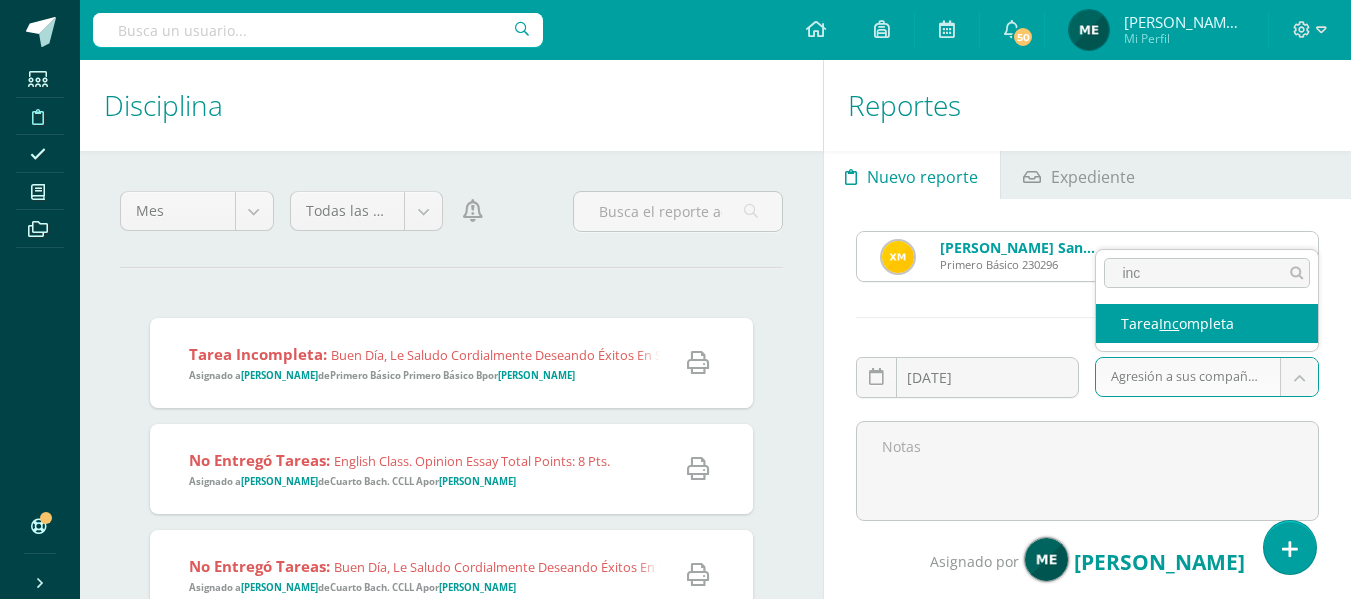 type on "inc" 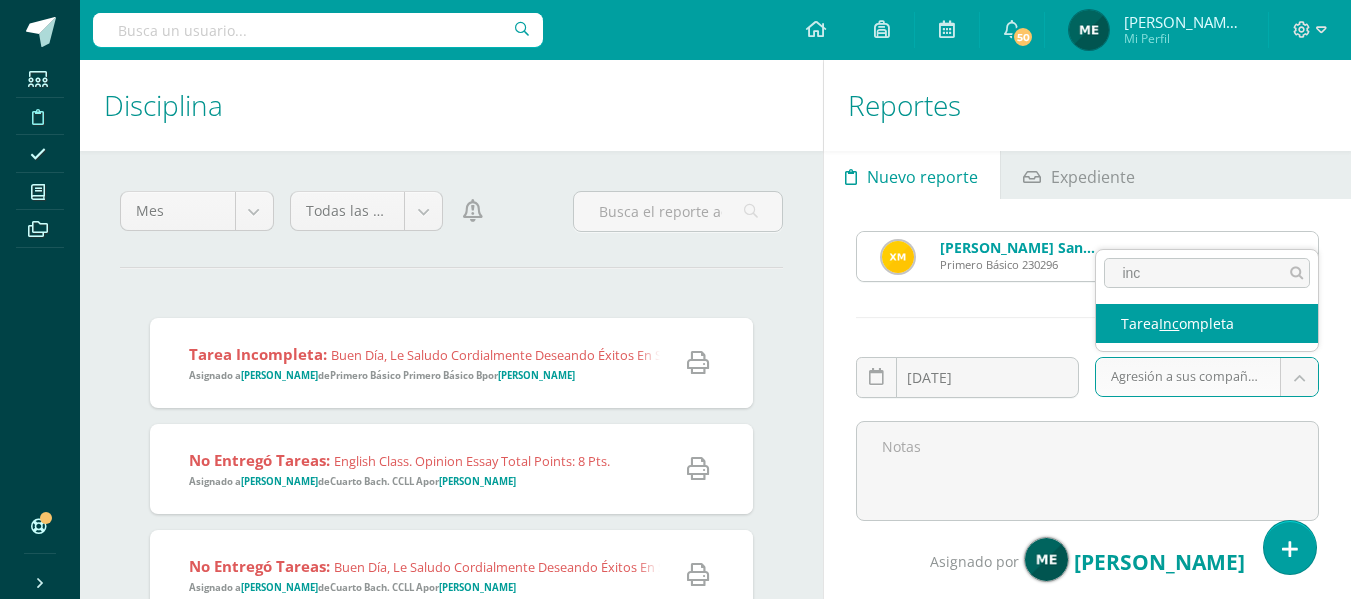 select on "7" 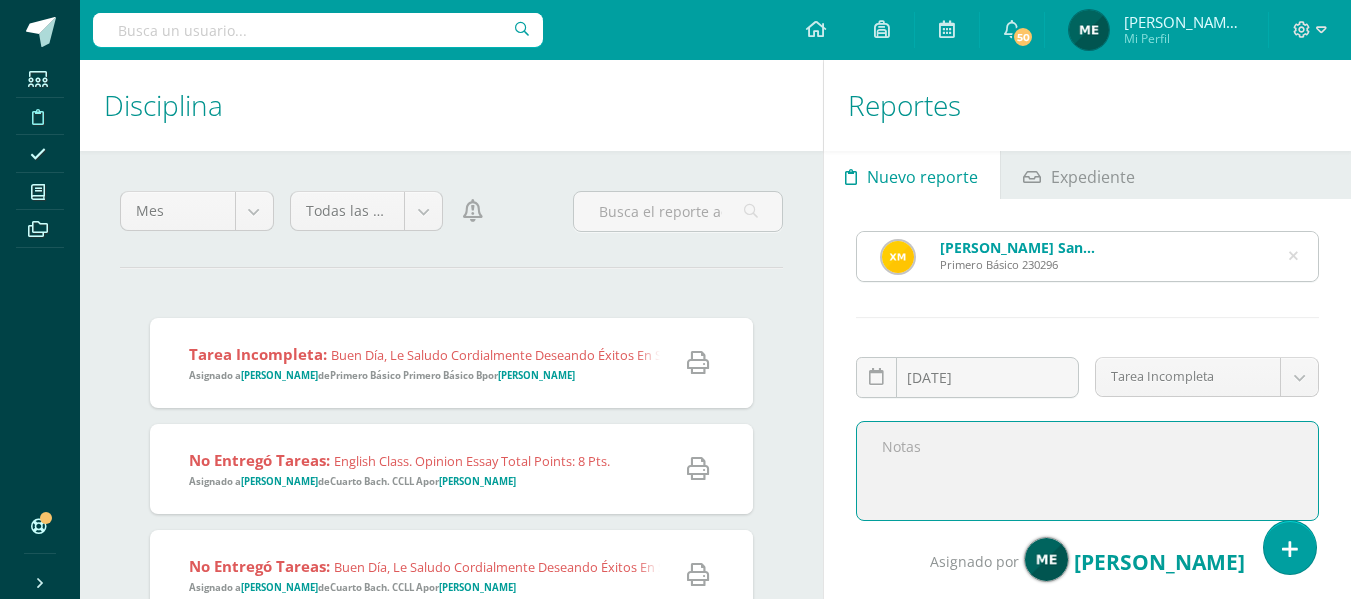 click at bounding box center [1087, 471] 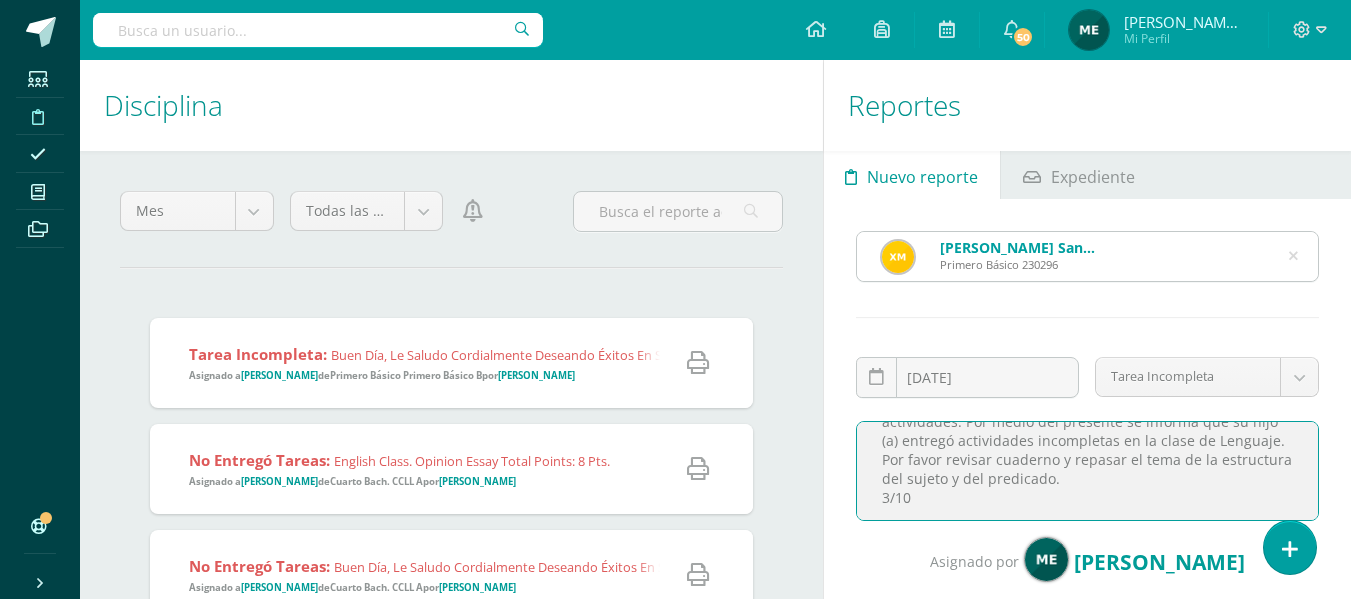 scroll, scrollTop: 46, scrollLeft: 0, axis: vertical 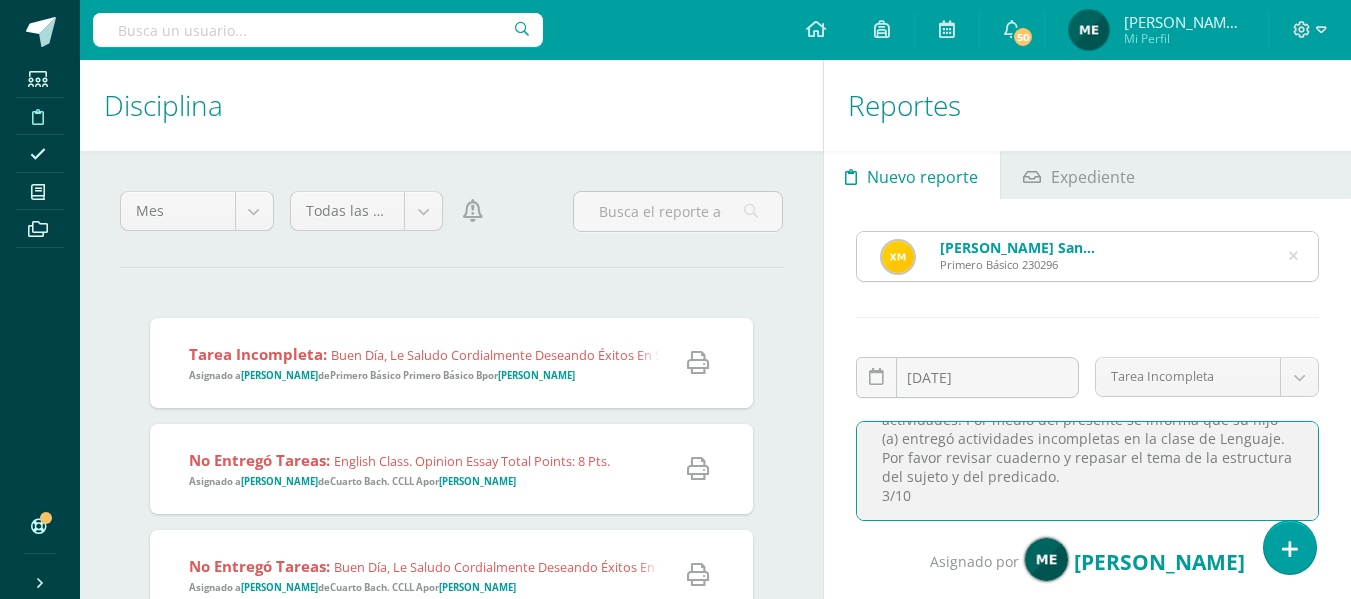 click on "Buen día, le saludo cordialmente deseando éxitos en sus actividades. Por medio del presente se informa que su hijo (a) entregó actividades incompletas en la clase de Lenguaje. Por favor revisar cuaderno y repasar el tema de la estructura del sujeto y del predicado.
3/10" at bounding box center (1087, 471) 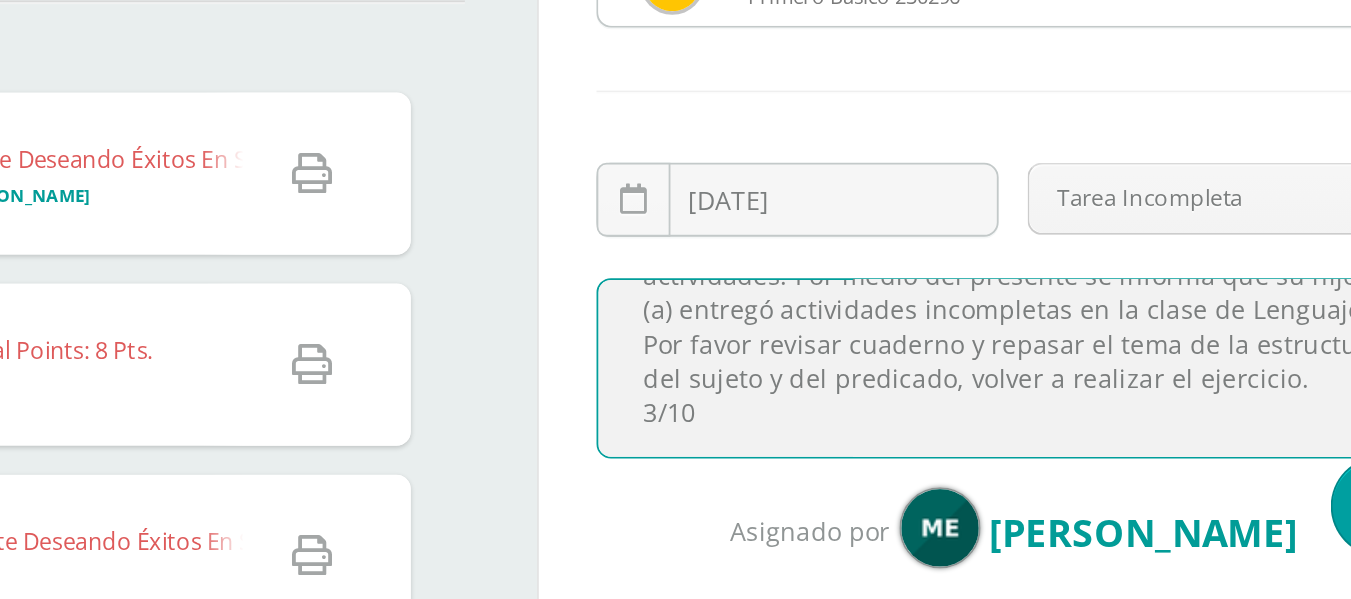 scroll, scrollTop: 6, scrollLeft: 0, axis: vertical 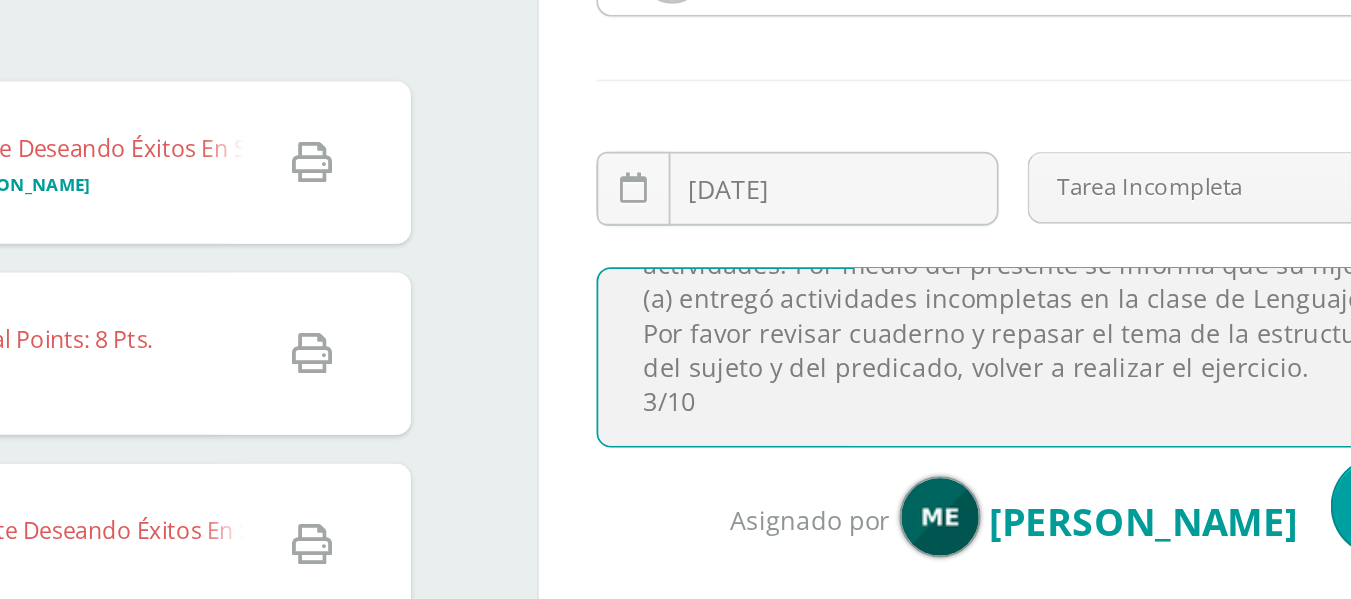 click on "Buen día, le saludo cordialmente deseando éxitos en sus actividades. Por medio del presente se informa que su hijo (a) entregó actividades incompletas en la clase de Lenguaje. Por favor revisar cuaderno y repasar el tema de la estructura del sujeto y del predicado, volver a realizar el ejercicio.
3/10" at bounding box center (1087, 465) 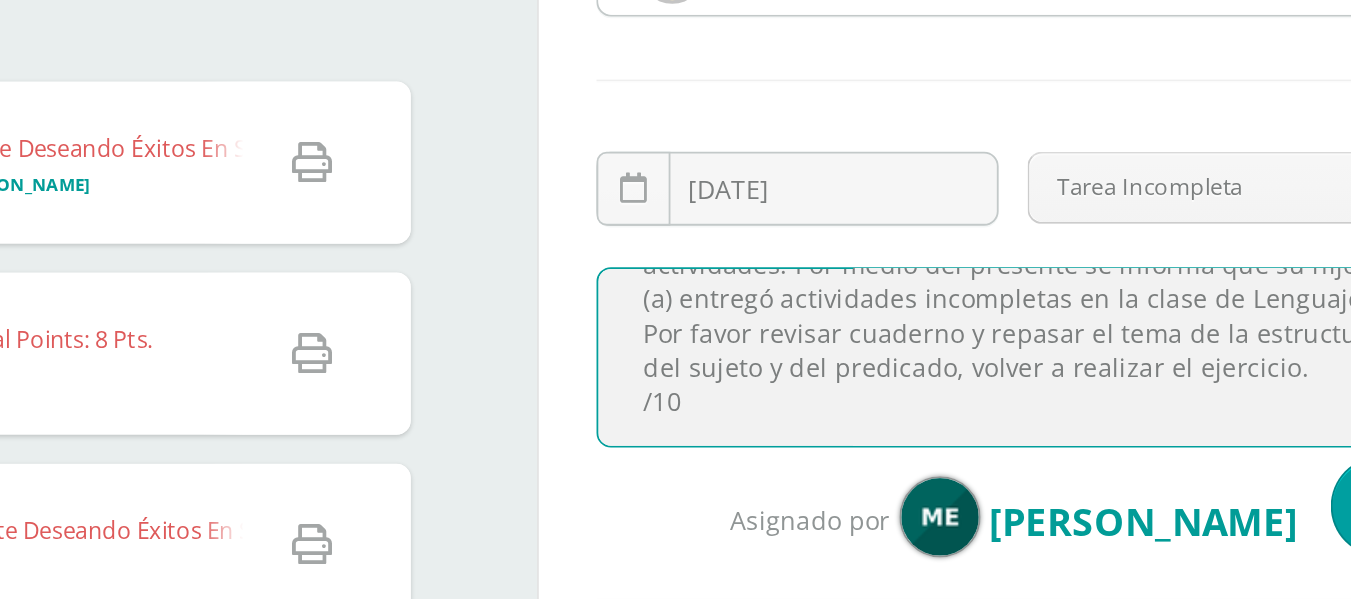 scroll, scrollTop: 51, scrollLeft: 0, axis: vertical 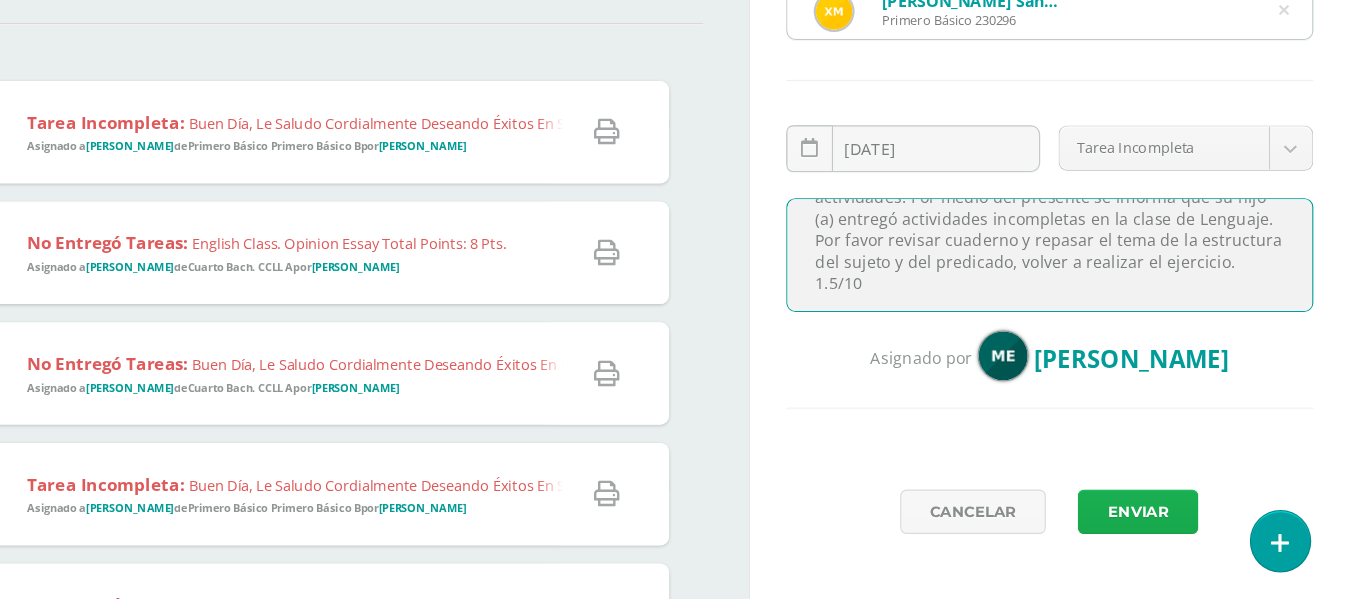 type on "Buen día, le saludo cordialmente deseando éxitos en sus actividades. Por medio del presente se informa que su hijo (a) entregó actividades incompletas en la clase de Lenguaje. Por favor revisar cuaderno y repasar el tema de la estructura del sujeto y del predicado, volver a realizar el ejercicio.
1.5/10" 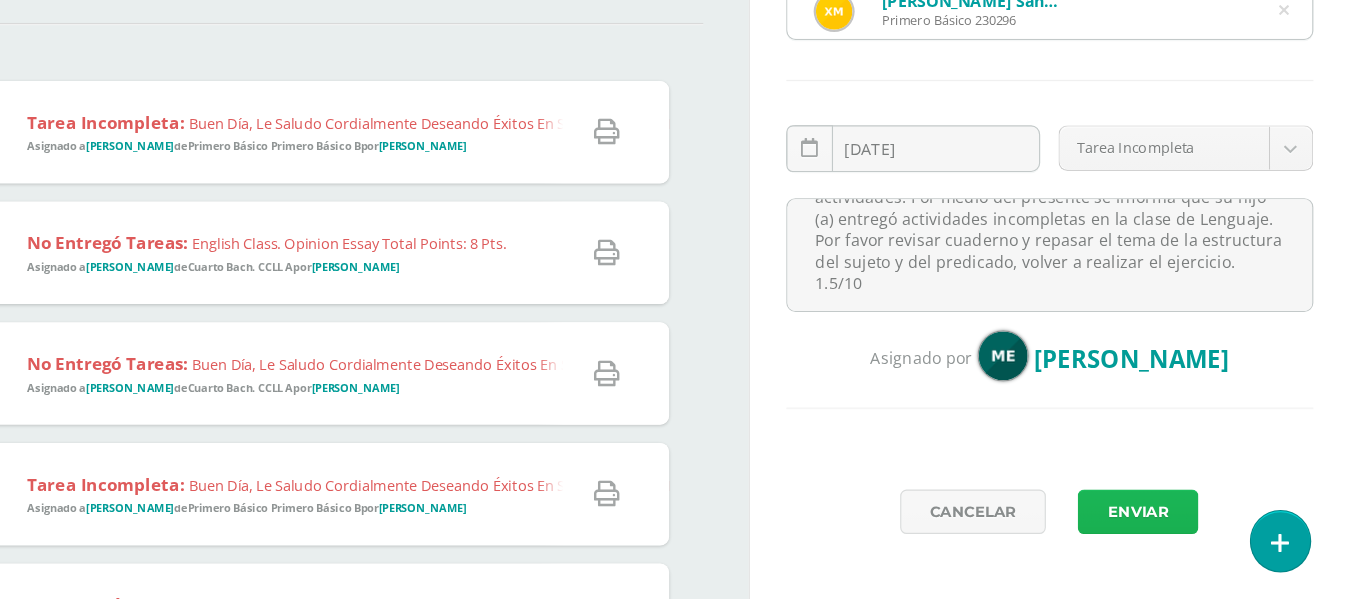 click on "Enviar" at bounding box center [1165, 521] 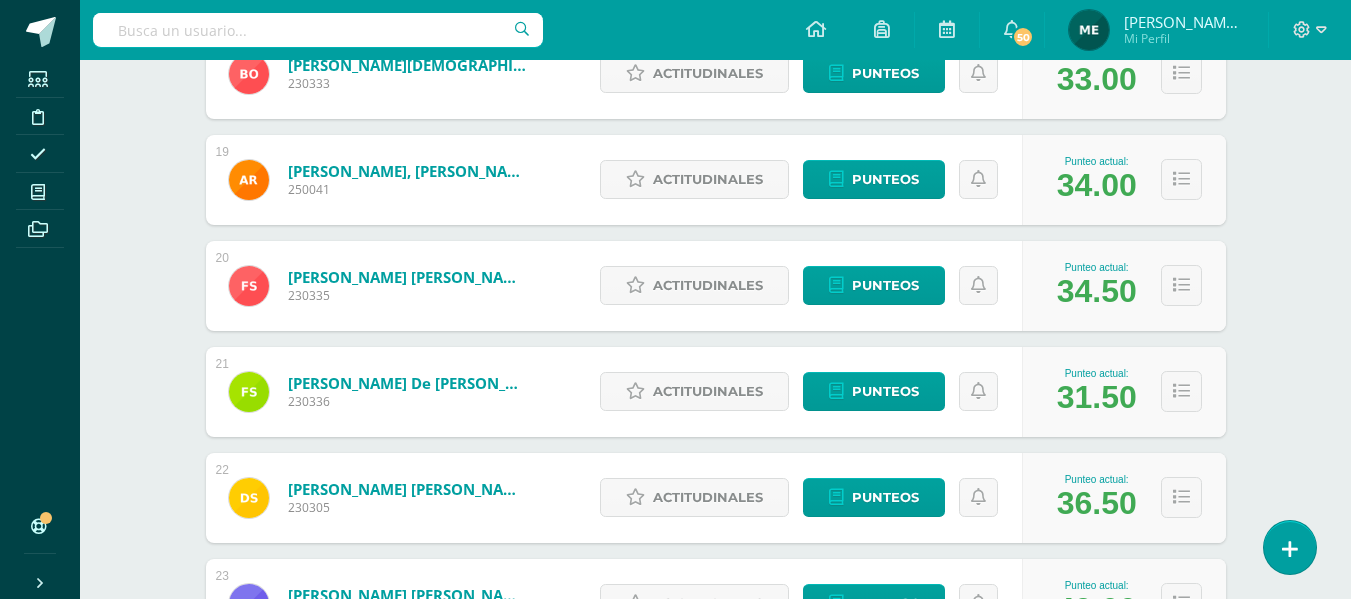 scroll, scrollTop: 2209, scrollLeft: 0, axis: vertical 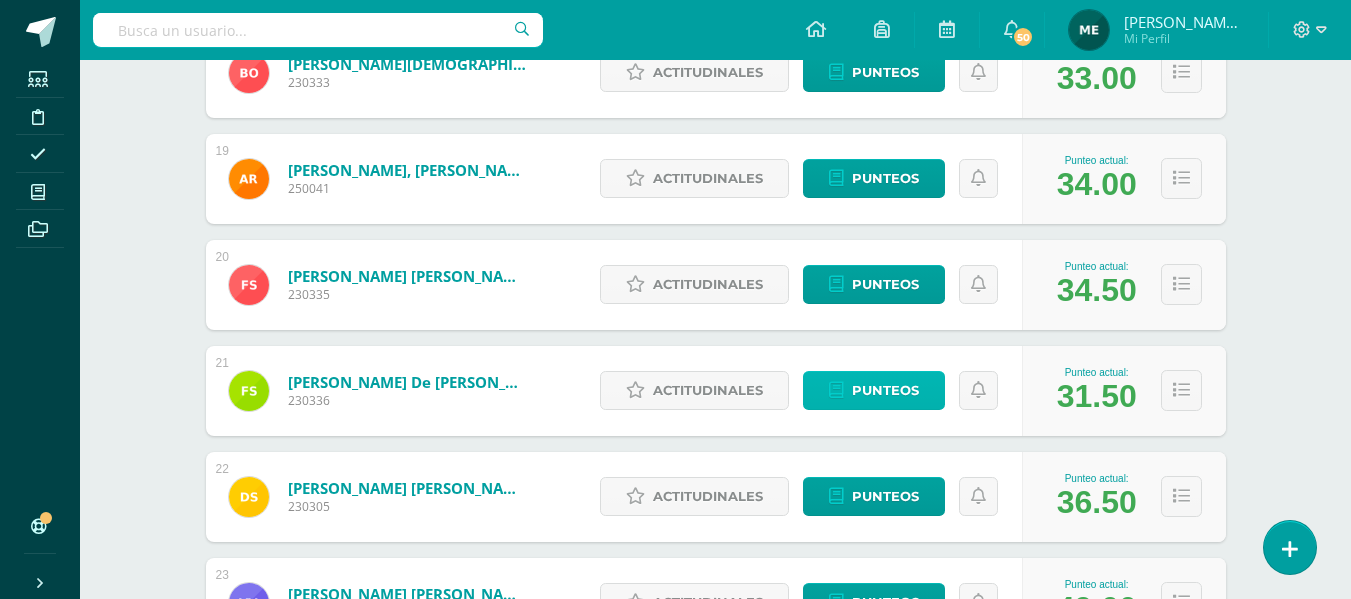 click on "Punteos" at bounding box center (885, 390) 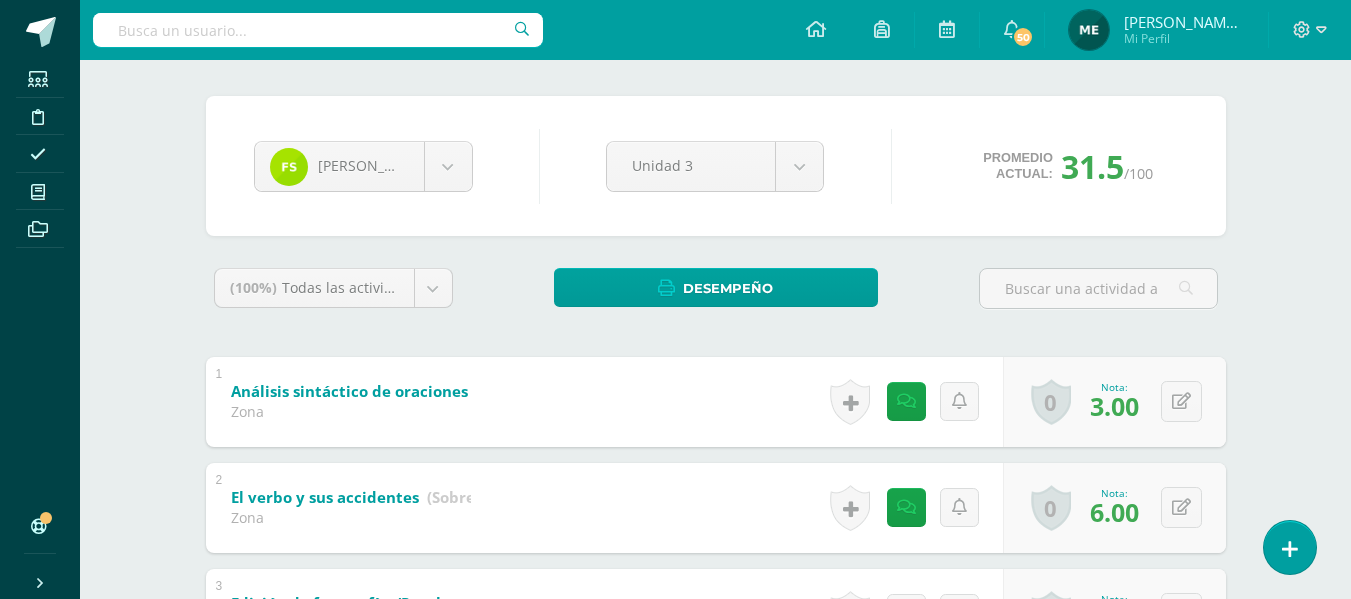 scroll, scrollTop: 0, scrollLeft: 0, axis: both 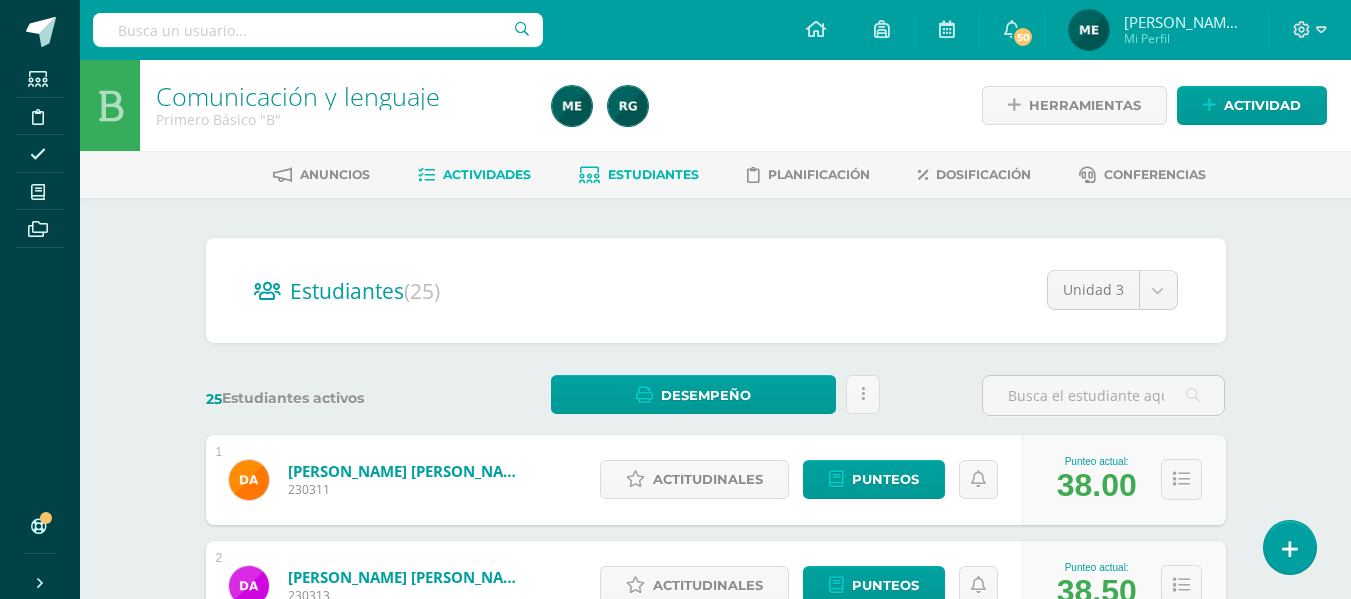click on "Actividades" at bounding box center [487, 174] 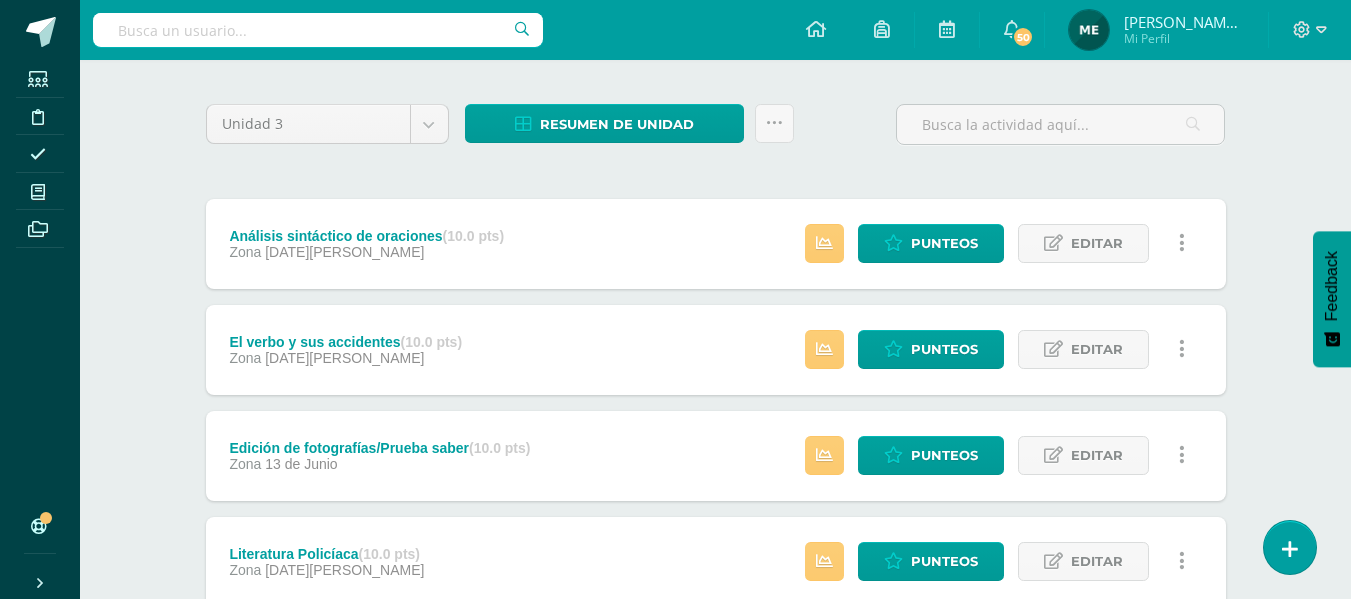 scroll, scrollTop: 151, scrollLeft: 0, axis: vertical 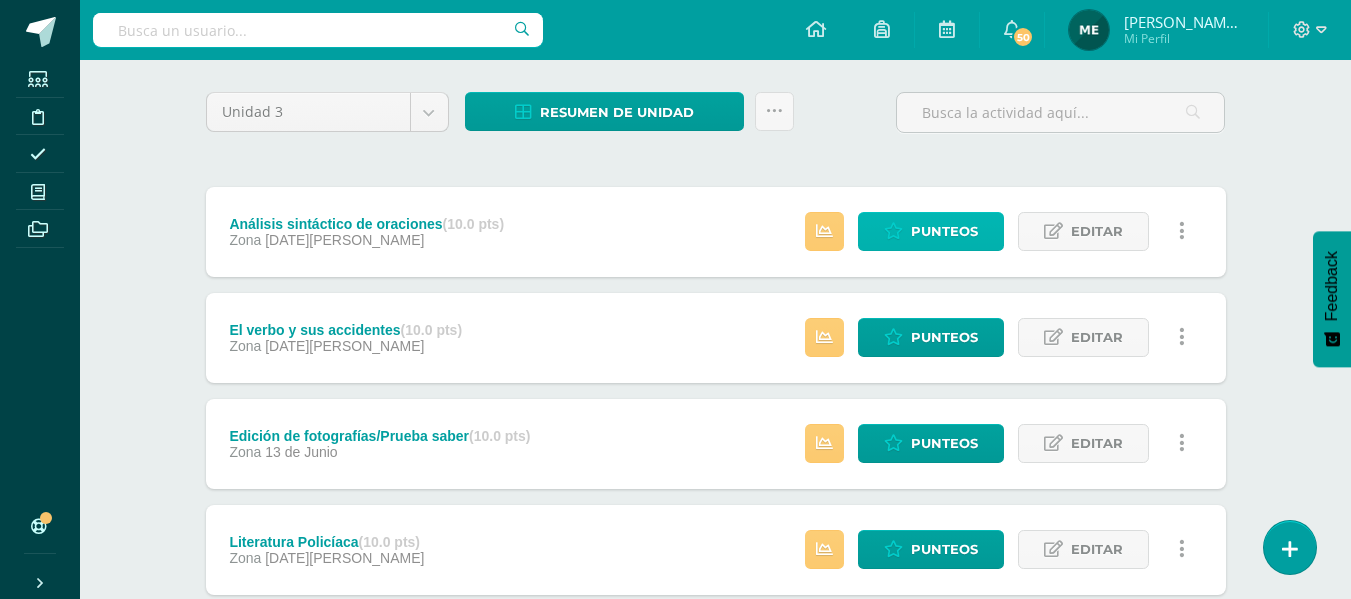 click on "Punteos" at bounding box center (944, 231) 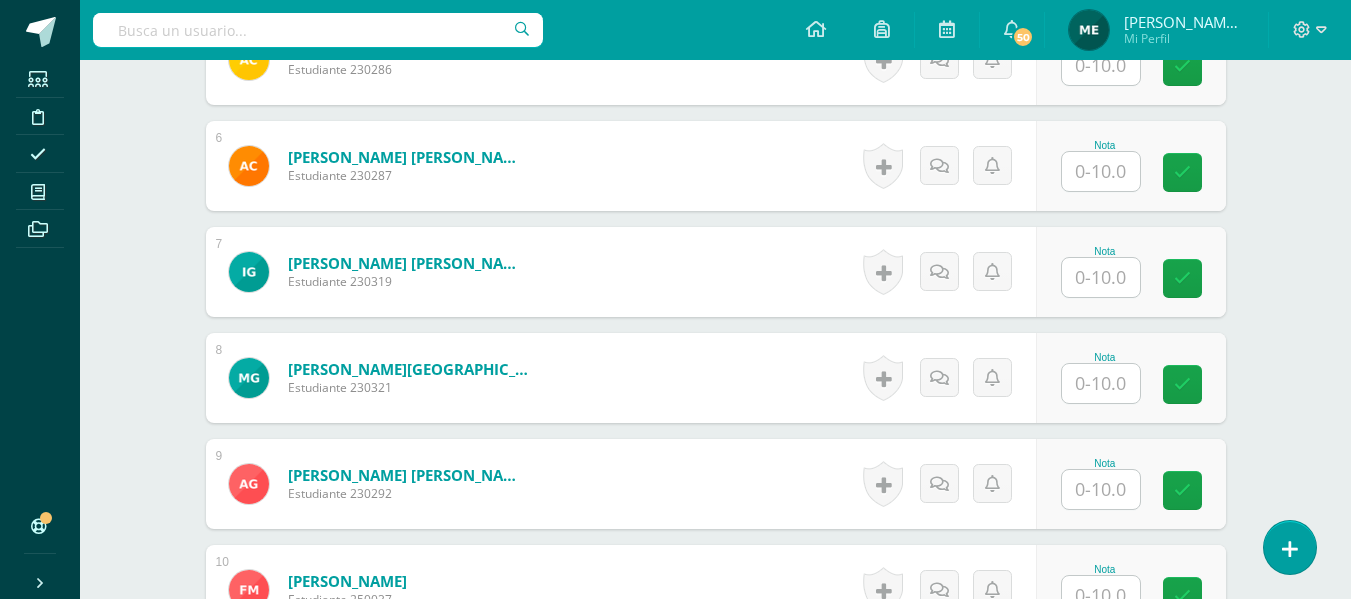 scroll, scrollTop: 1124, scrollLeft: 0, axis: vertical 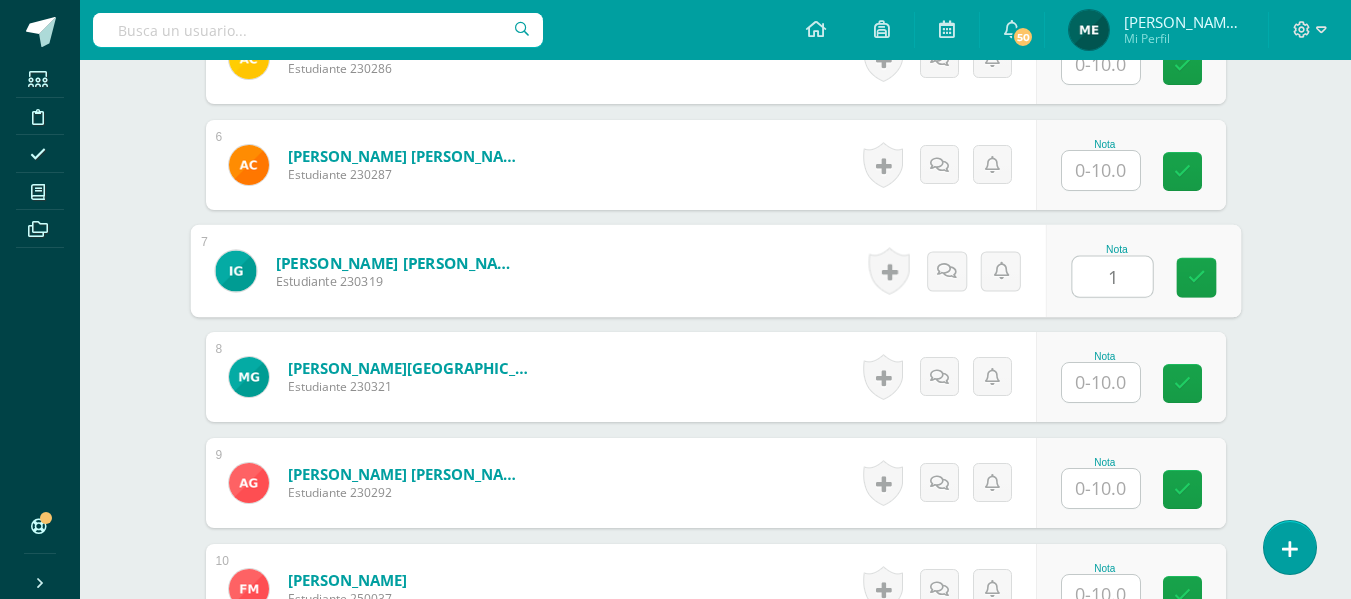 click on "1" at bounding box center [1112, 277] 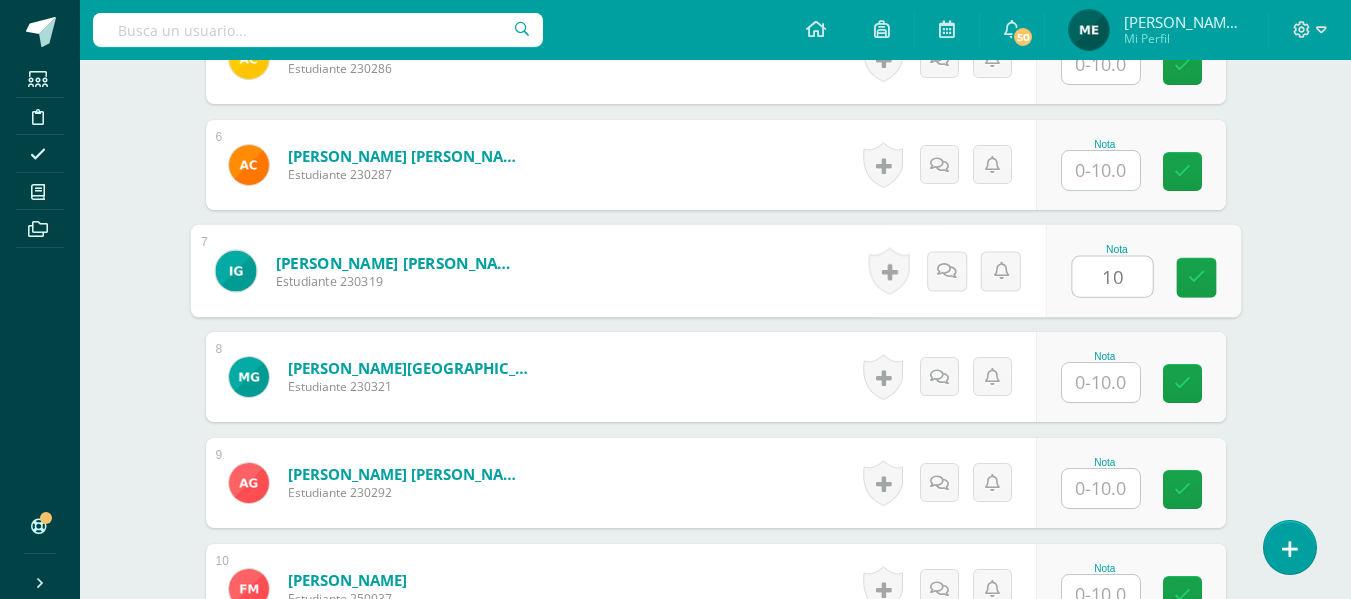 type on "10" 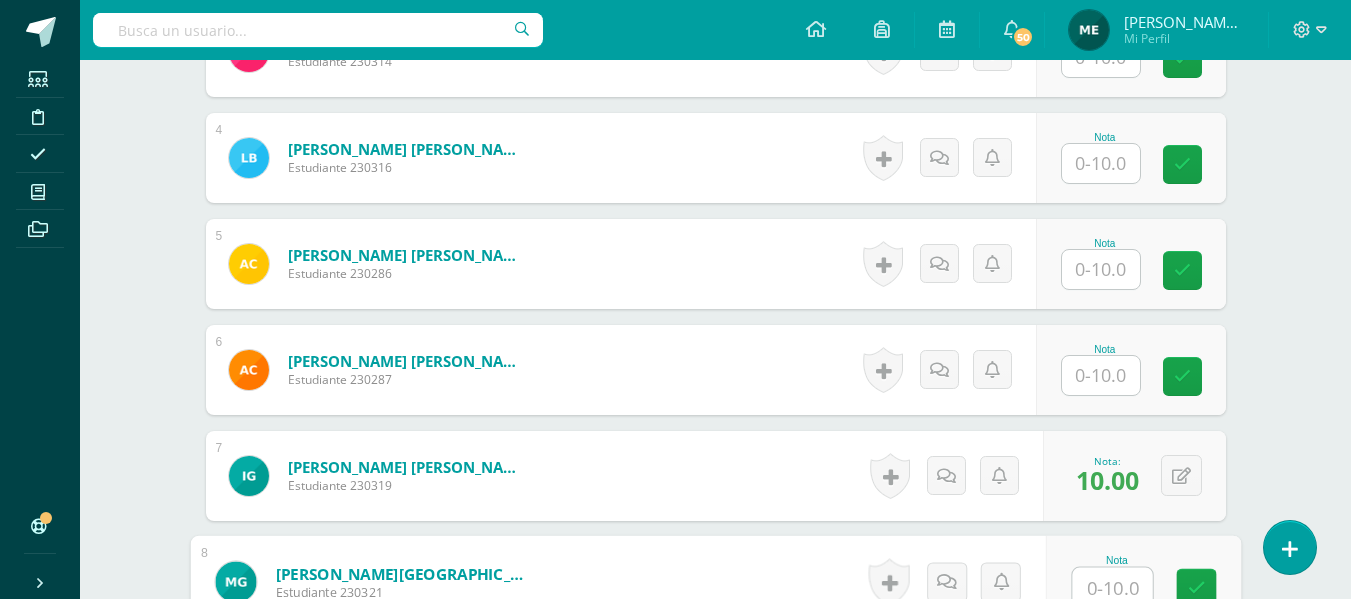 scroll, scrollTop: 922, scrollLeft: 0, axis: vertical 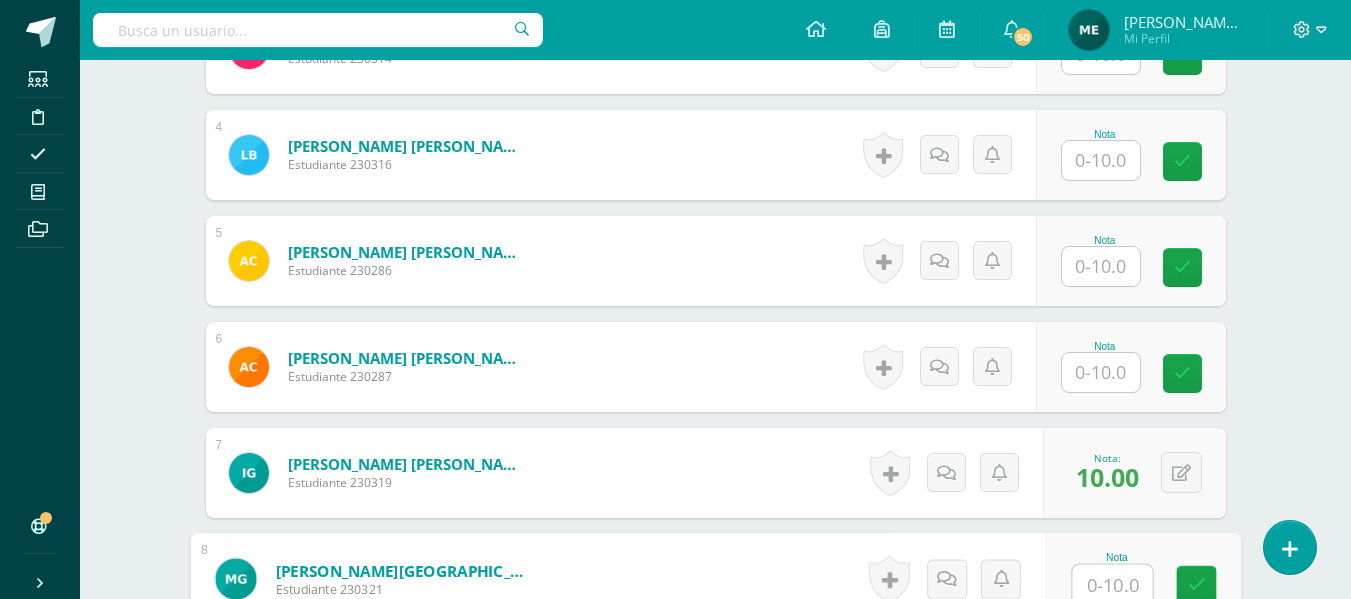 click at bounding box center (1101, 372) 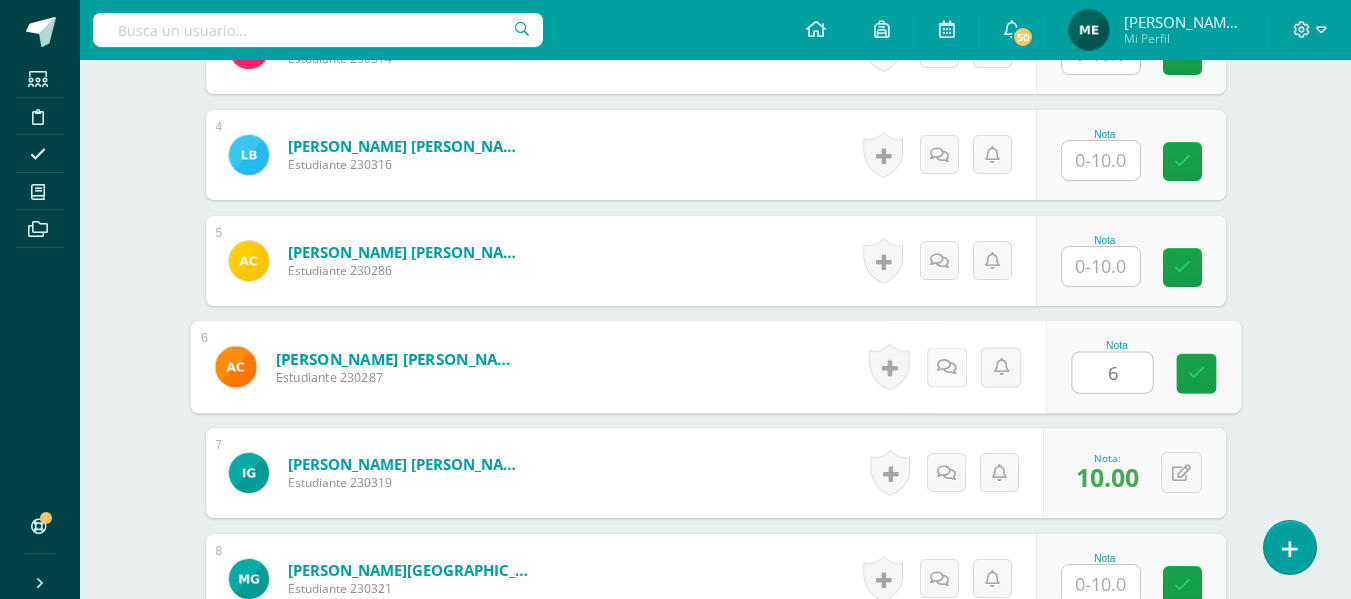 type on "6" 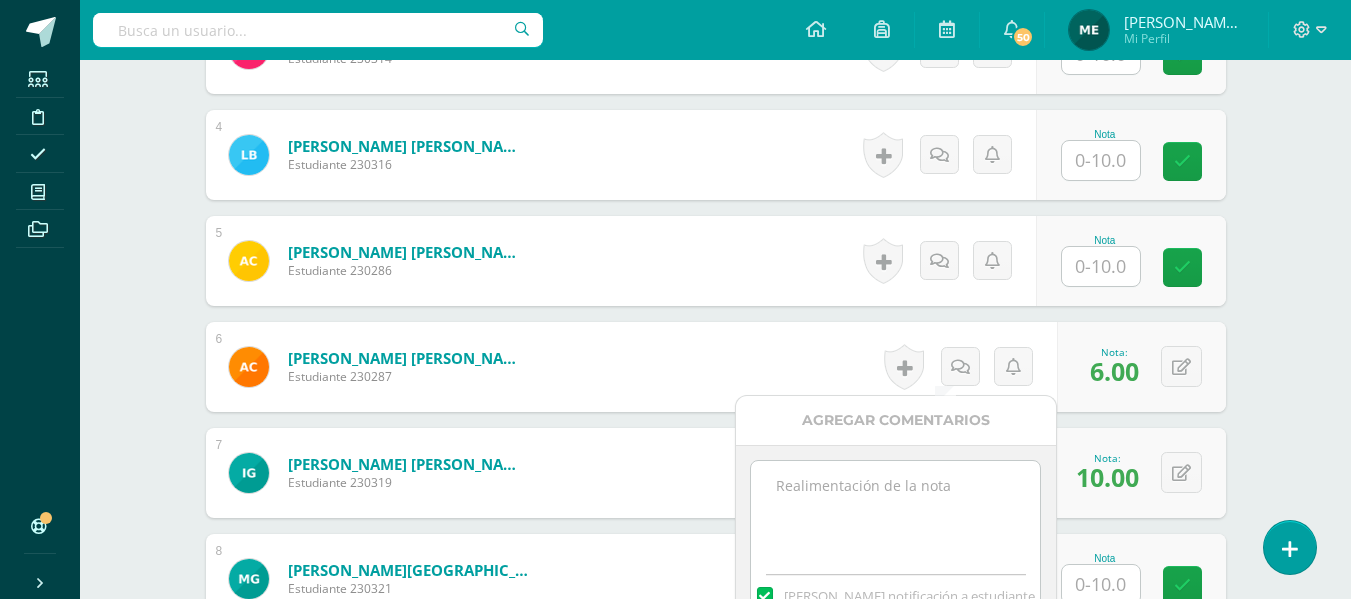 click at bounding box center (895, 511) 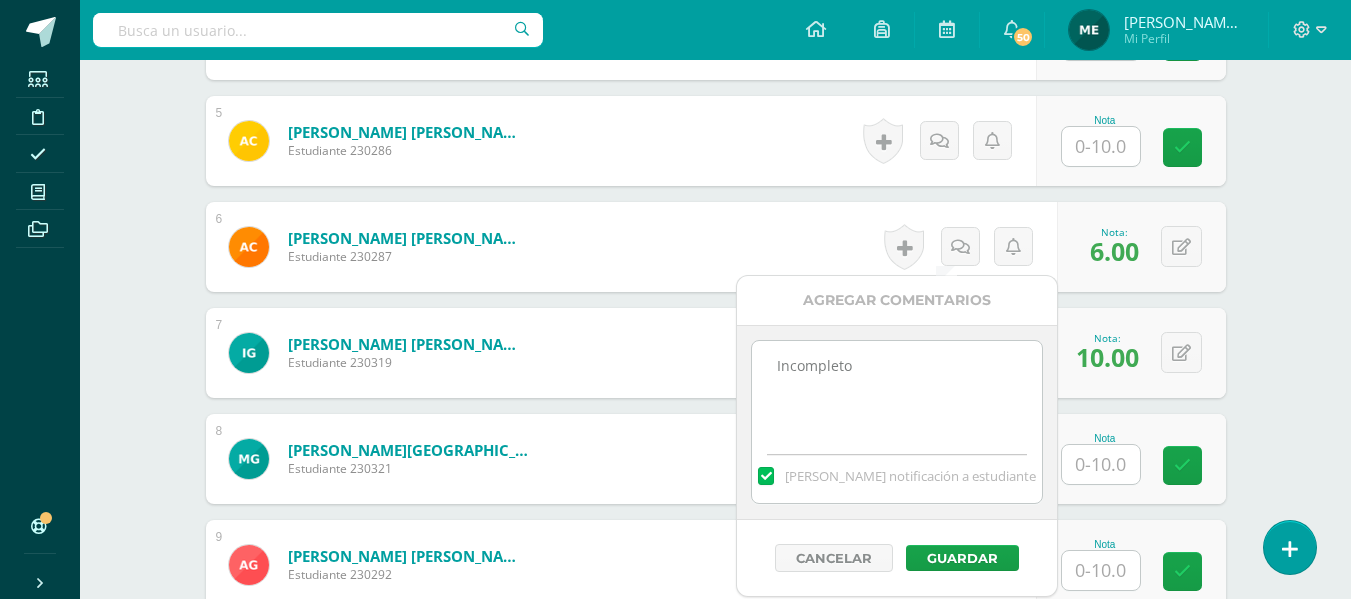 scroll, scrollTop: 1048, scrollLeft: 0, axis: vertical 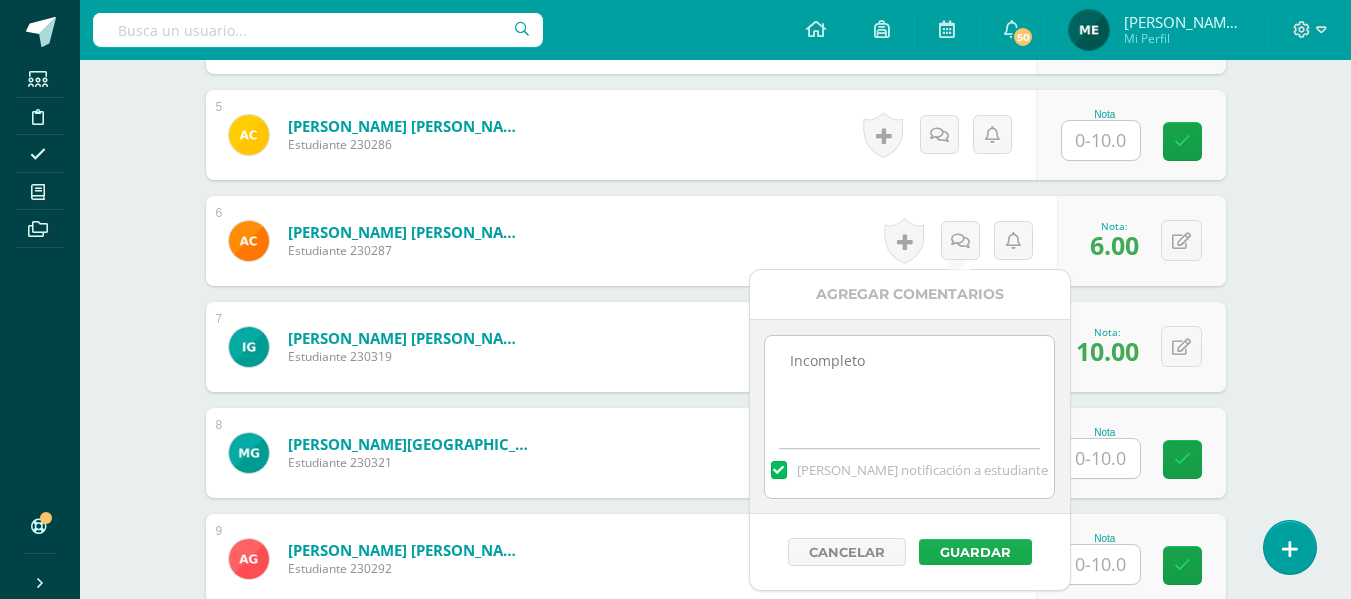 type on "Incompleto" 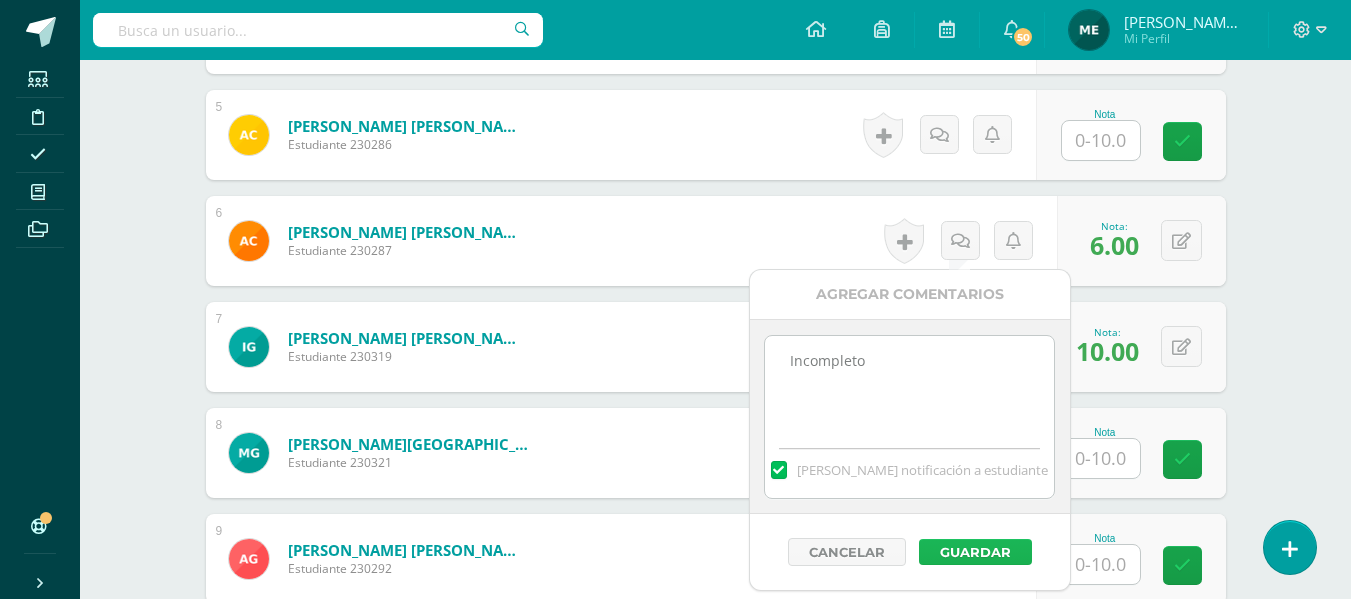 click on "Guardar" at bounding box center (975, 552) 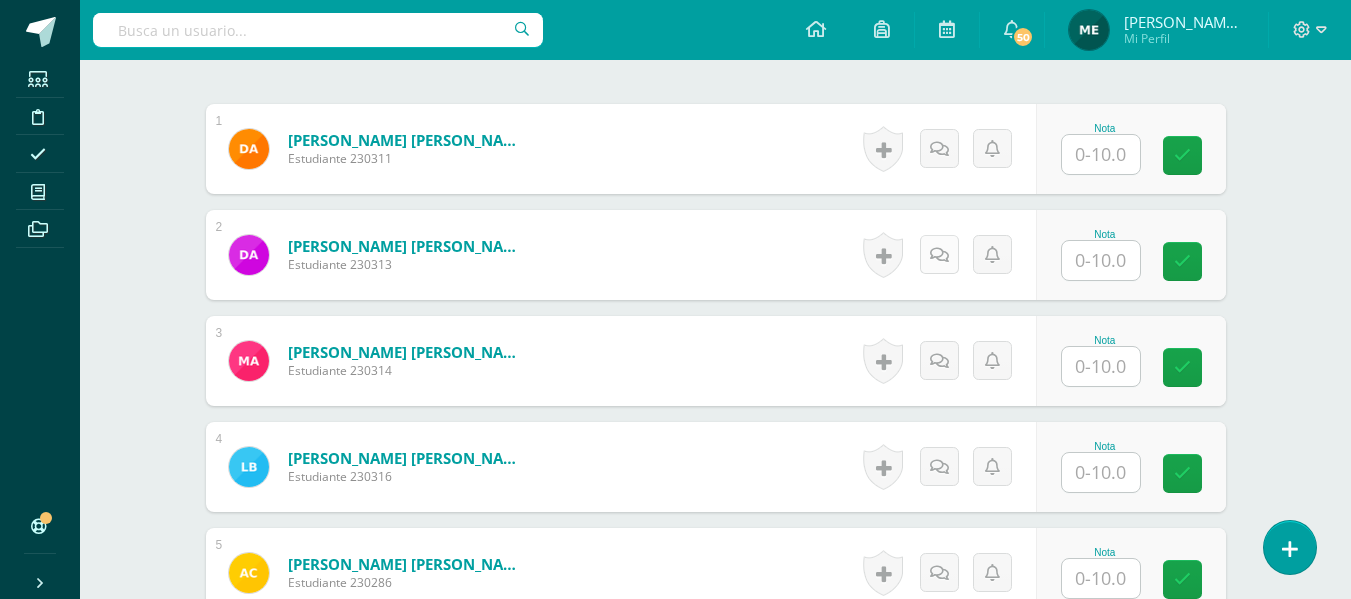 scroll, scrollTop: 611, scrollLeft: 0, axis: vertical 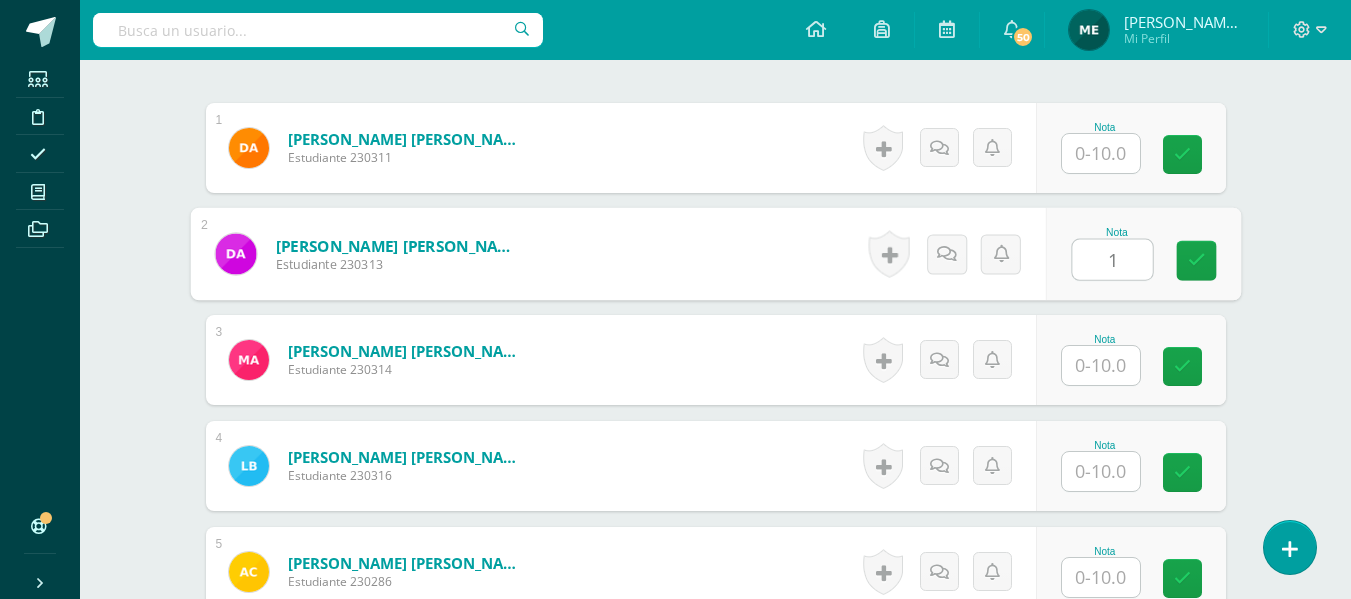 click on "1" at bounding box center [1112, 260] 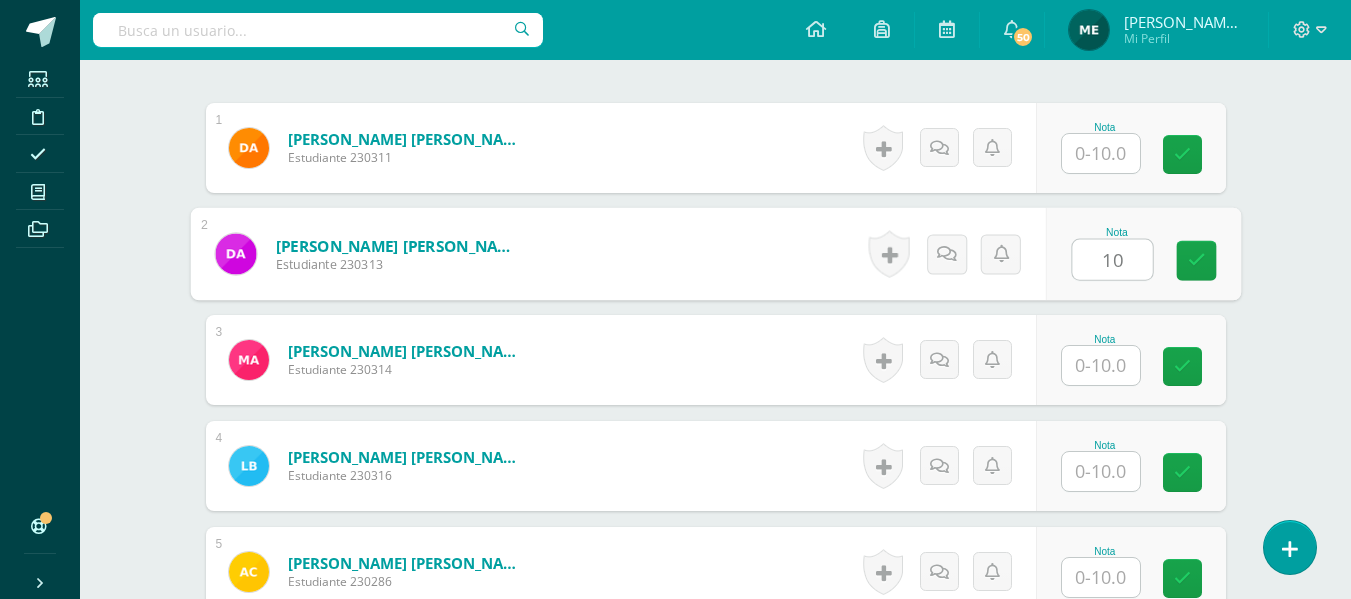 type on "10" 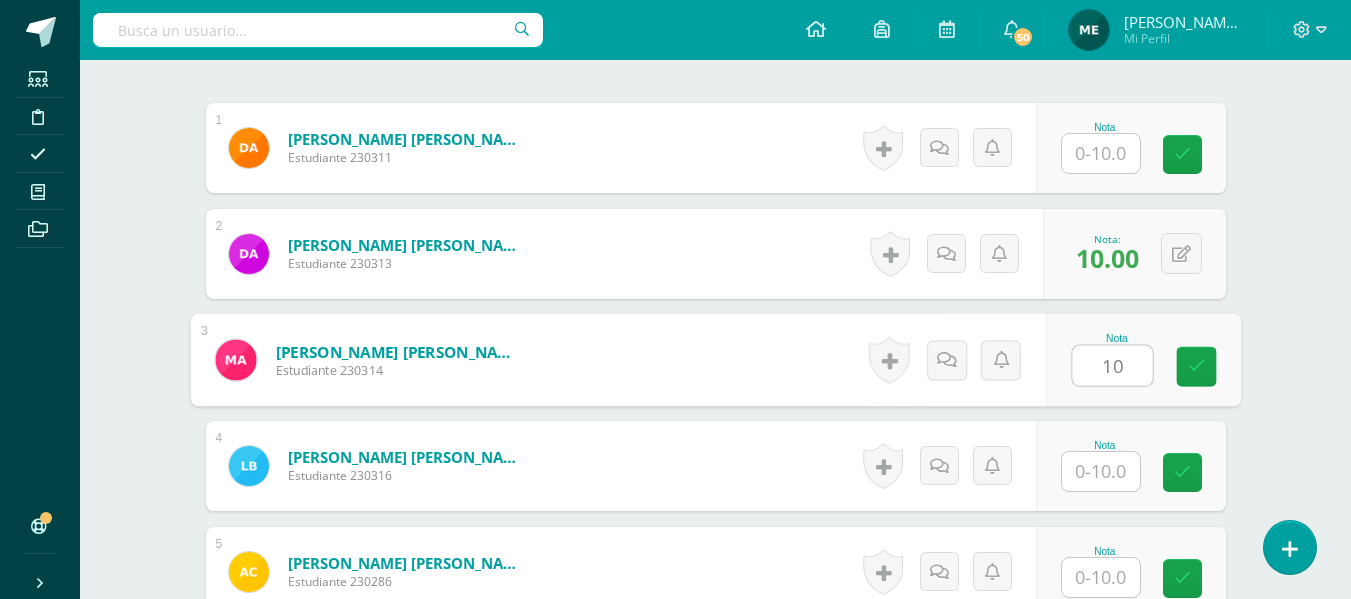 type on "10" 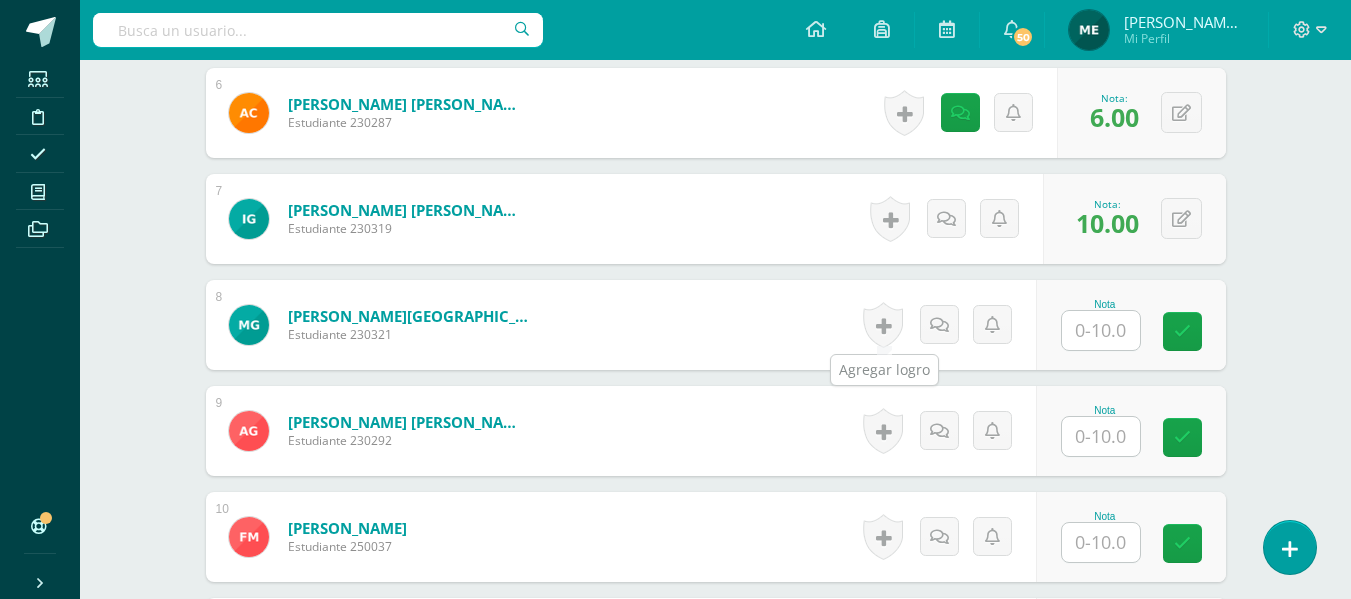scroll, scrollTop: 1187, scrollLeft: 0, axis: vertical 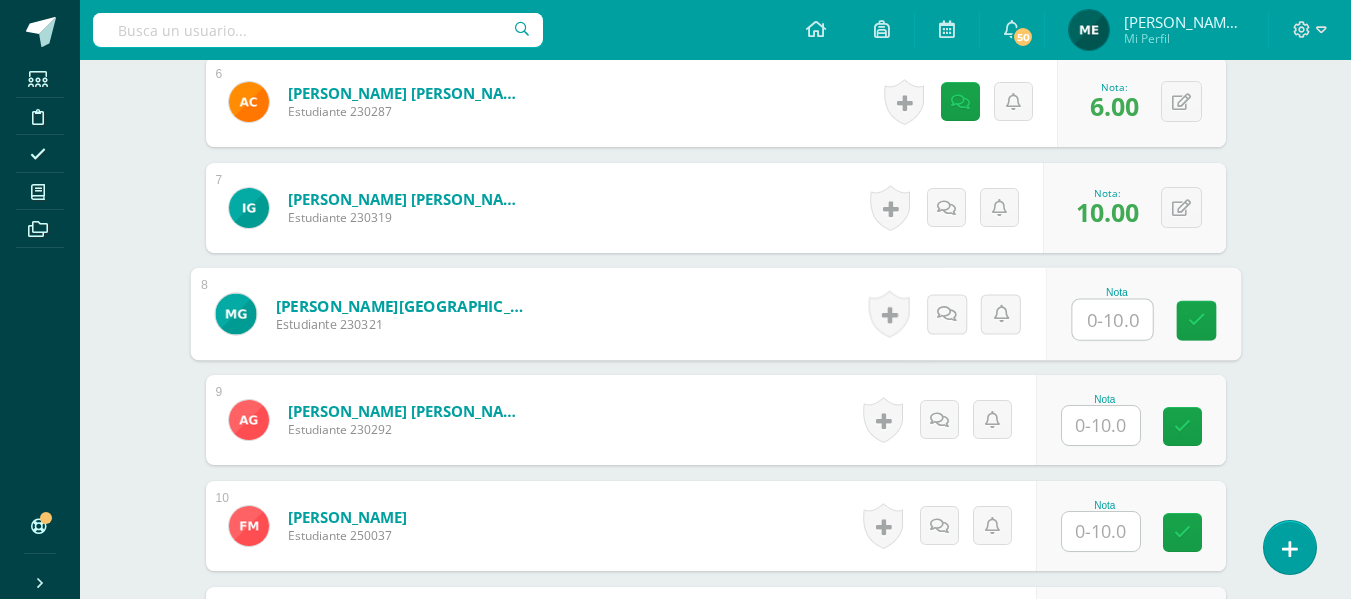 click at bounding box center [1112, 320] 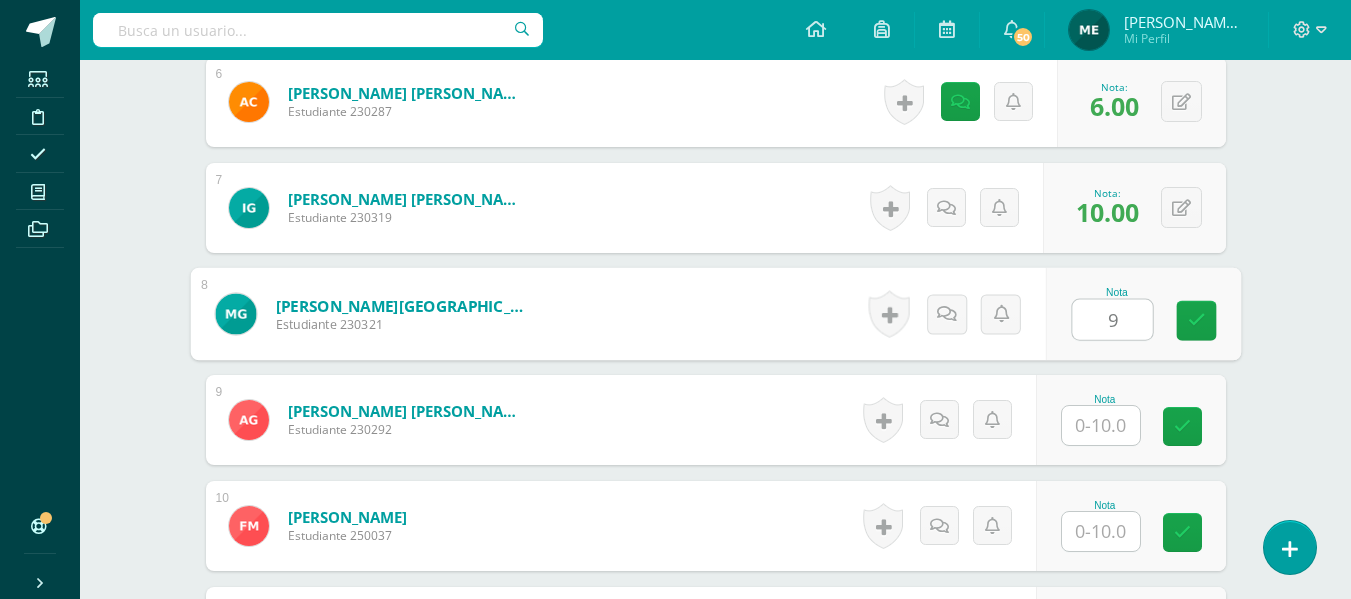type on "9" 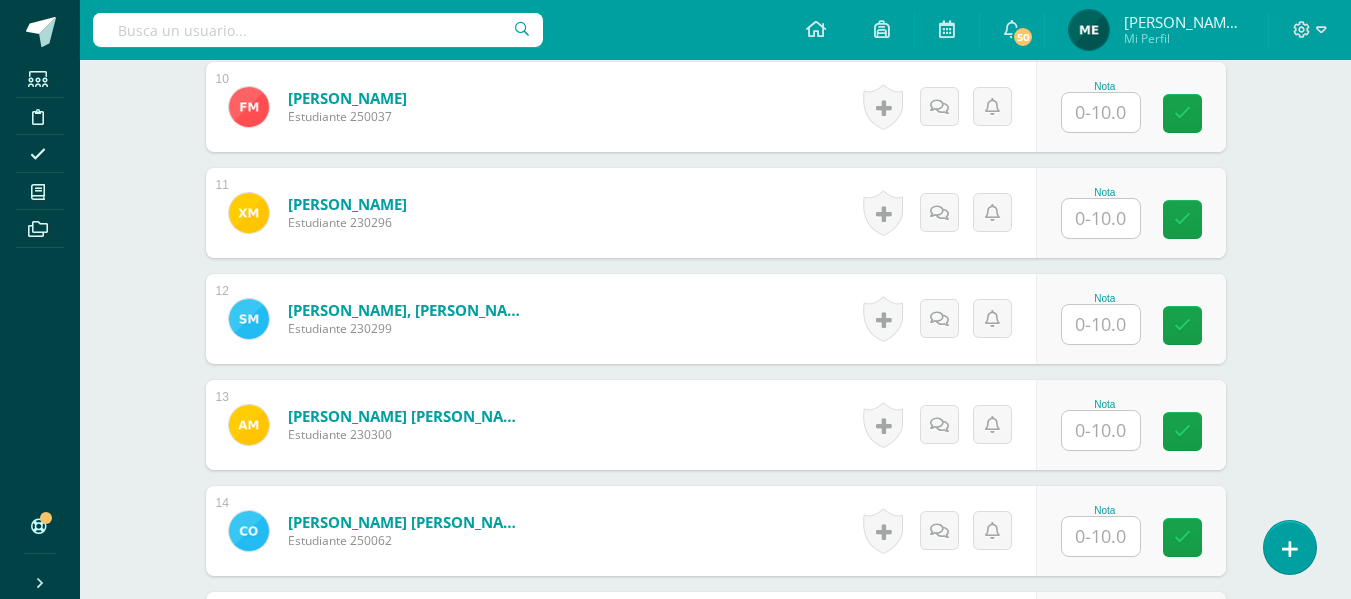 scroll, scrollTop: 1605, scrollLeft: 0, axis: vertical 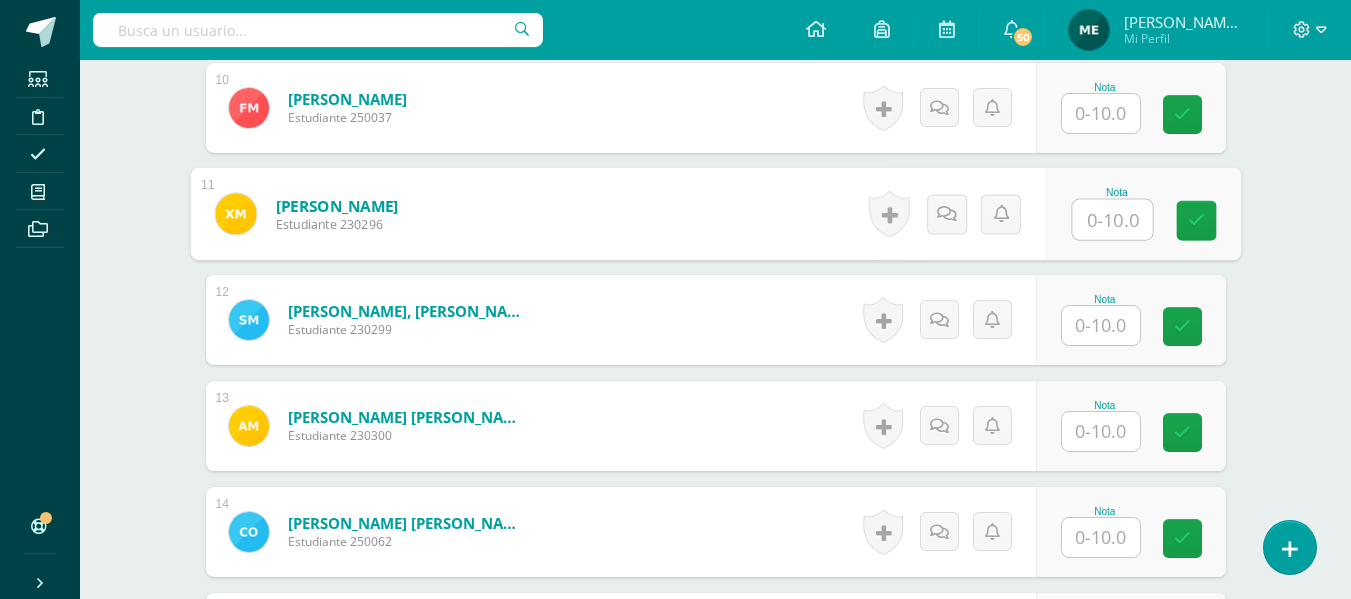 click at bounding box center (1112, 220) 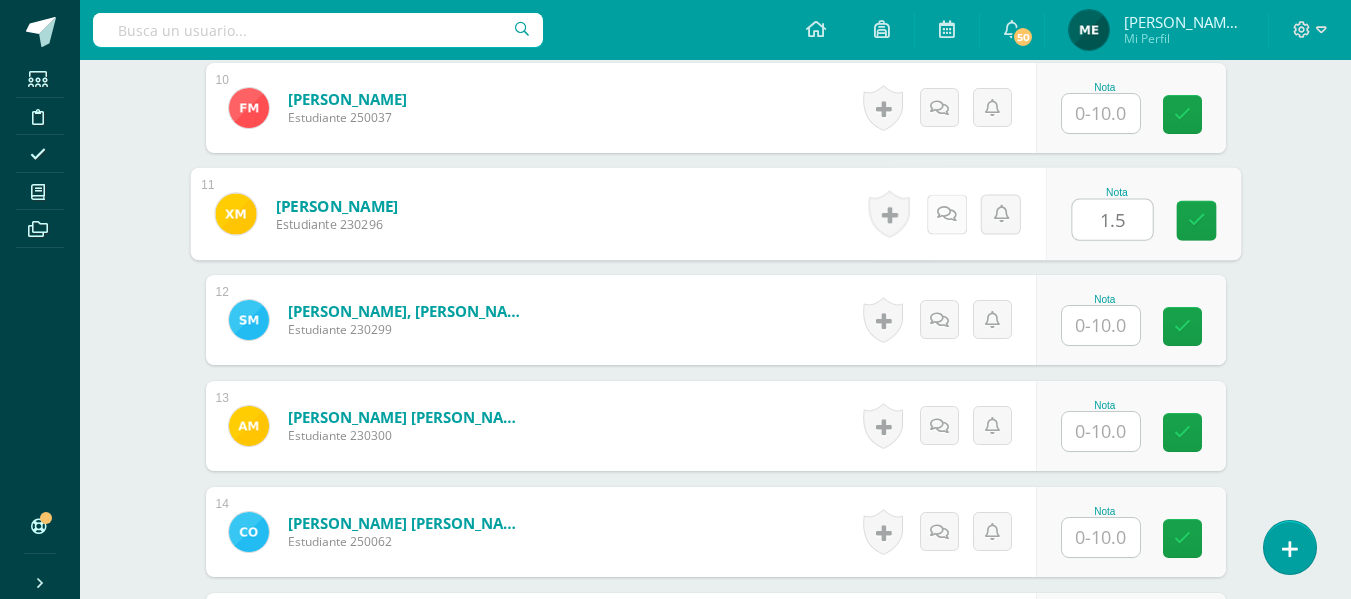type on "1.5" 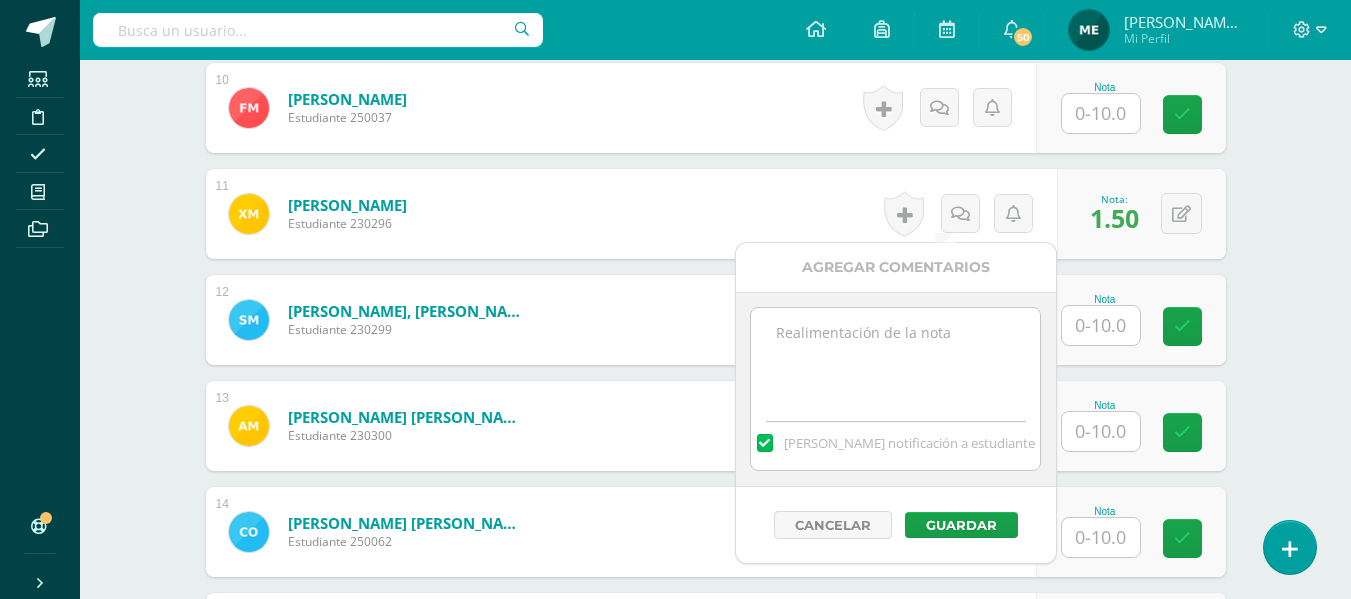 click at bounding box center (895, 358) 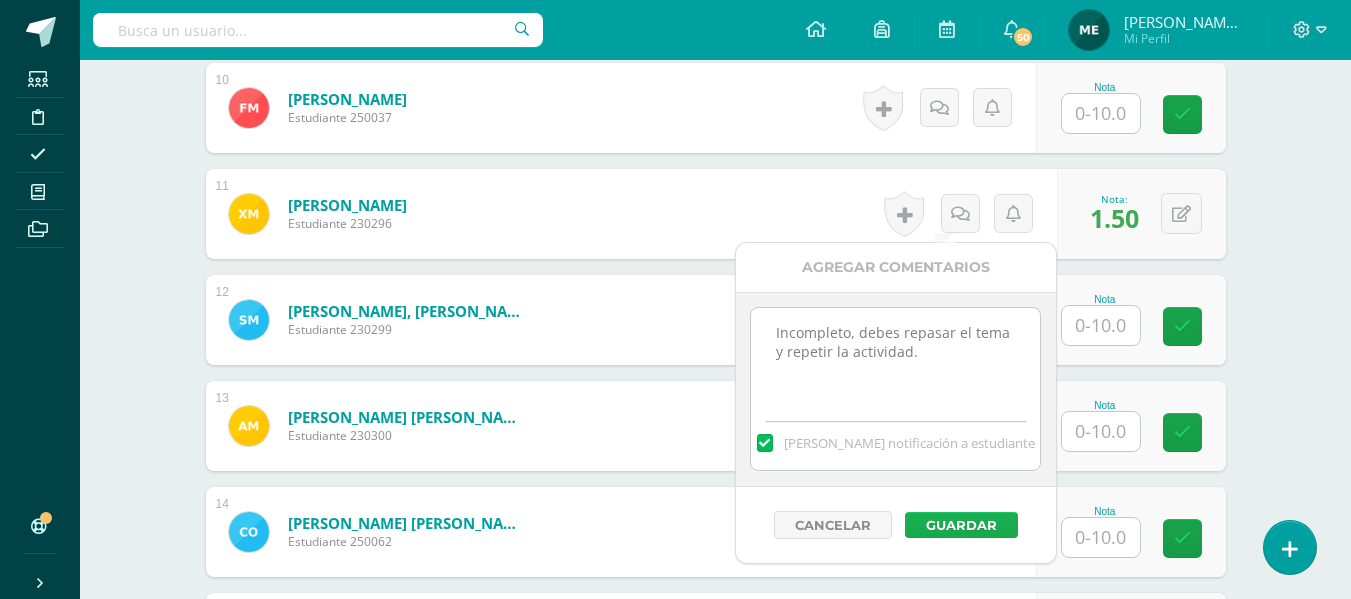 type on "Incompleto, debes repasar el tema y repetir la actividad." 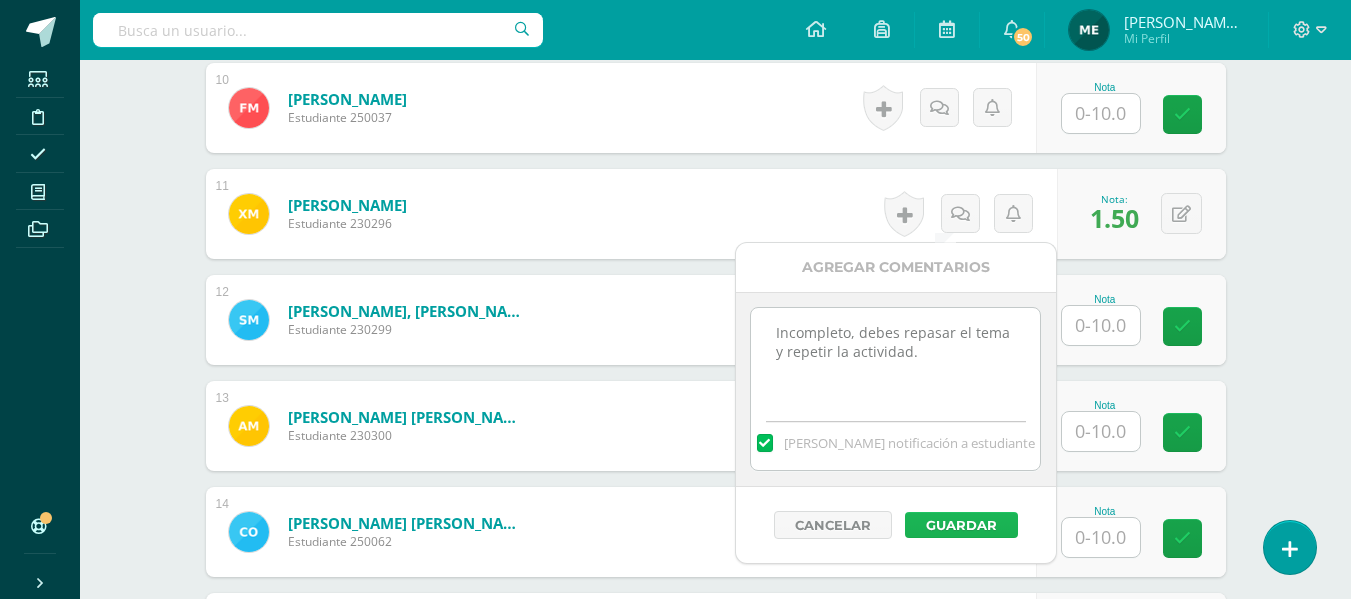 click on "Guardar" at bounding box center [961, 525] 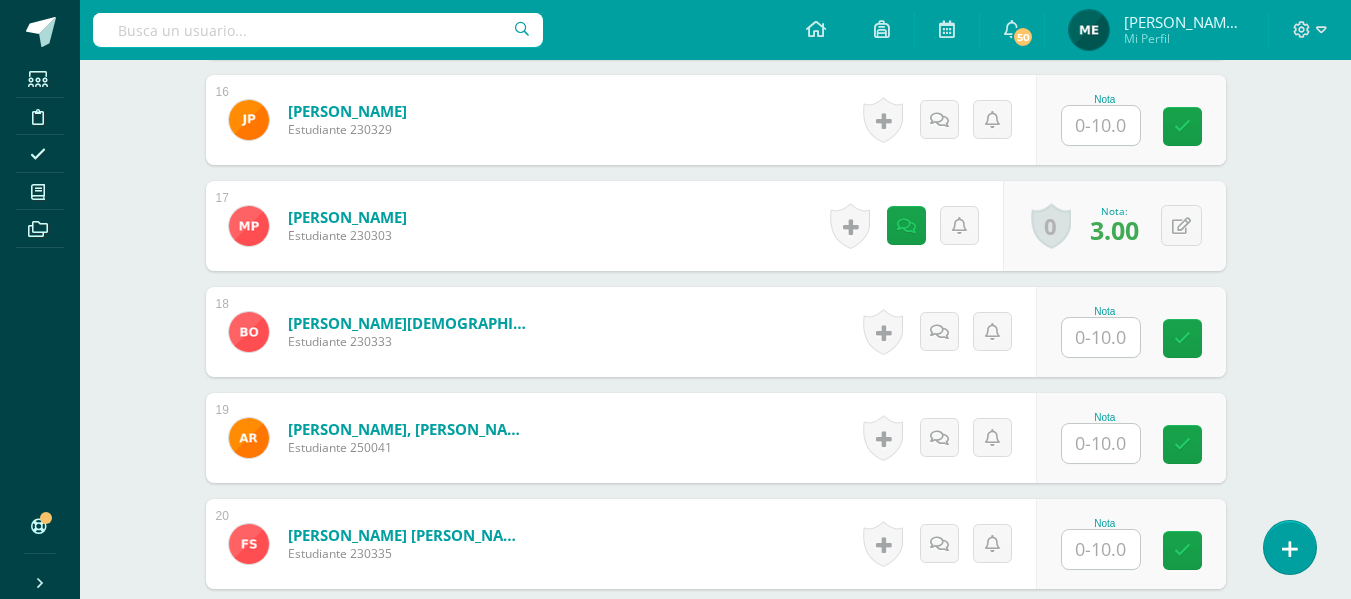 scroll, scrollTop: 2230, scrollLeft: 0, axis: vertical 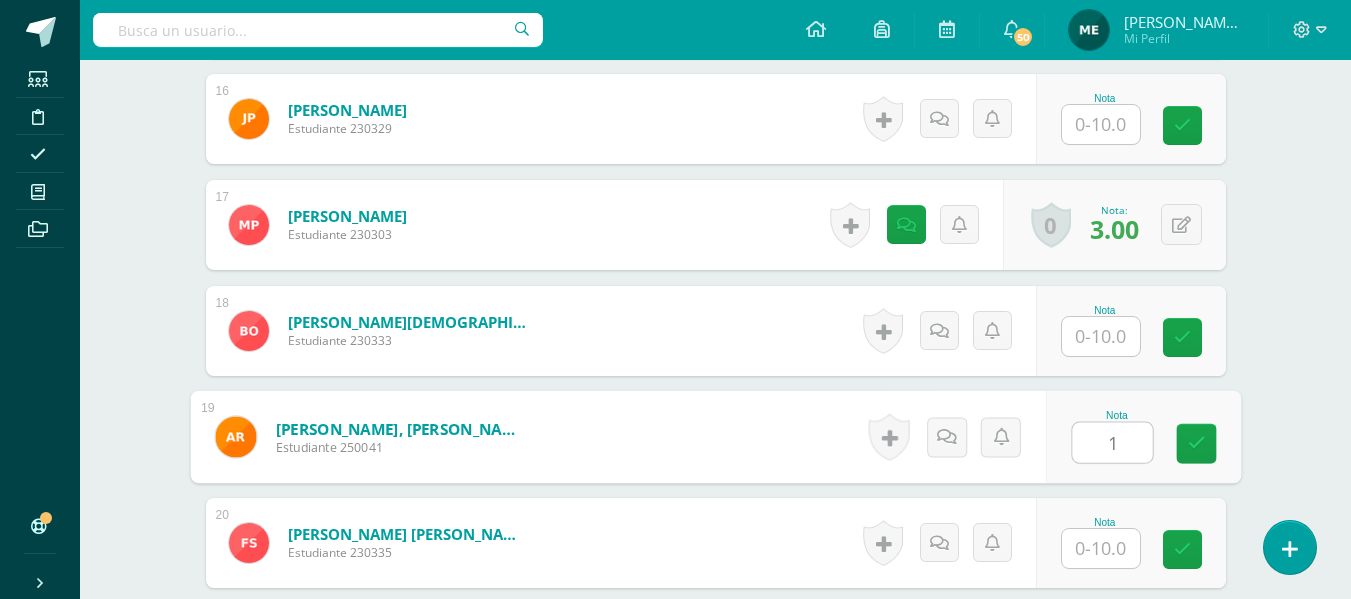 click on "1" at bounding box center [1112, 443] 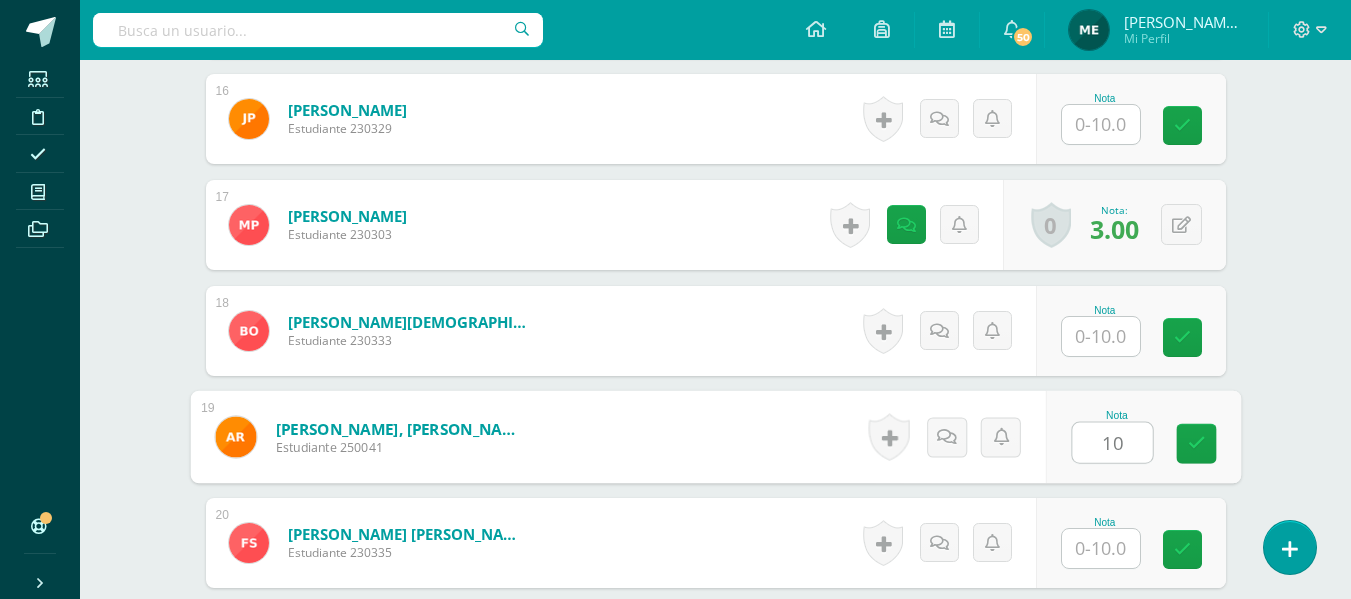 type on "10" 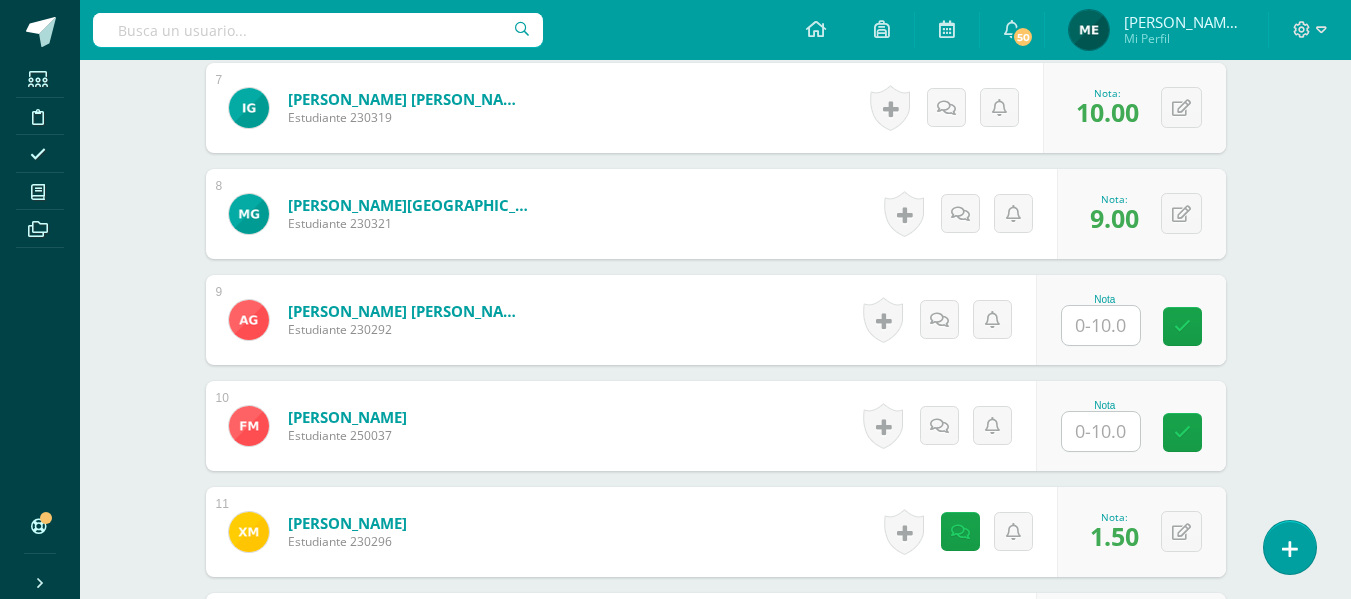 scroll, scrollTop: 1299, scrollLeft: 0, axis: vertical 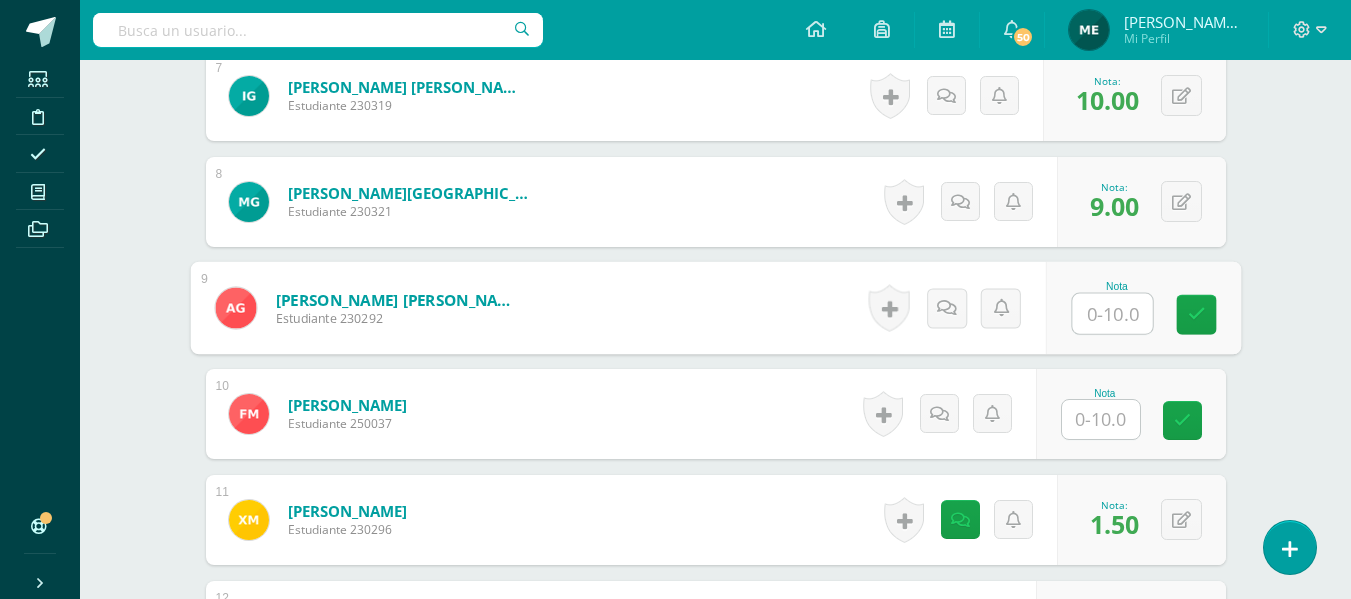 click at bounding box center (1112, 314) 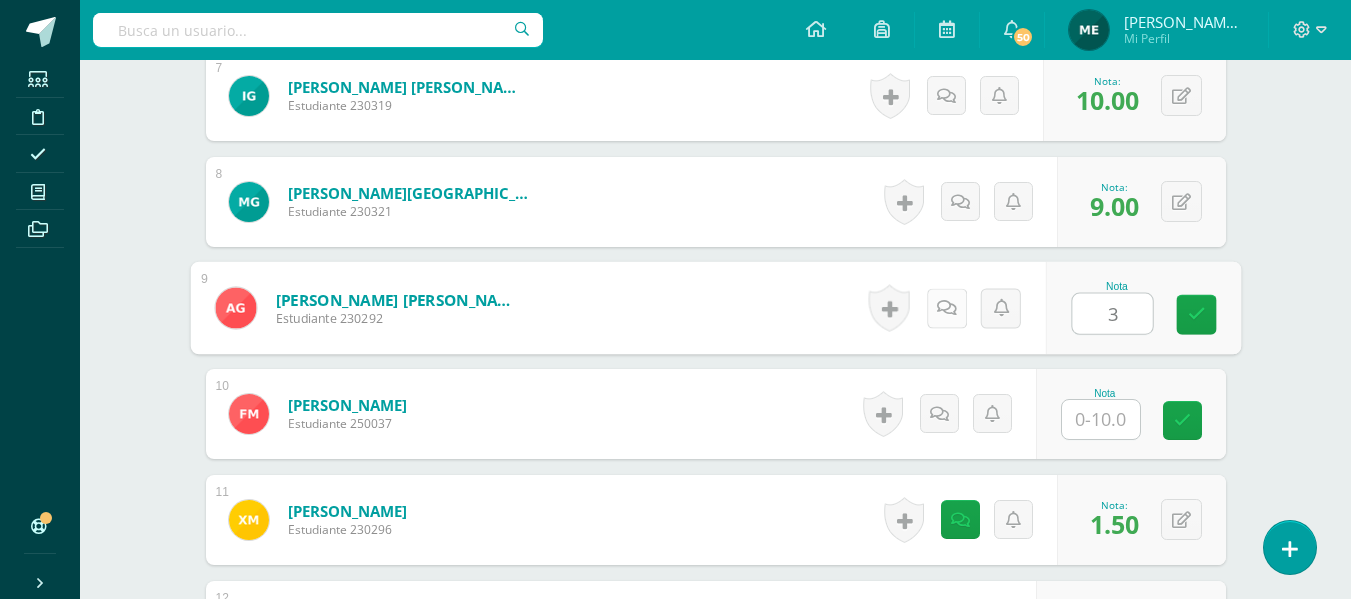 type on "3" 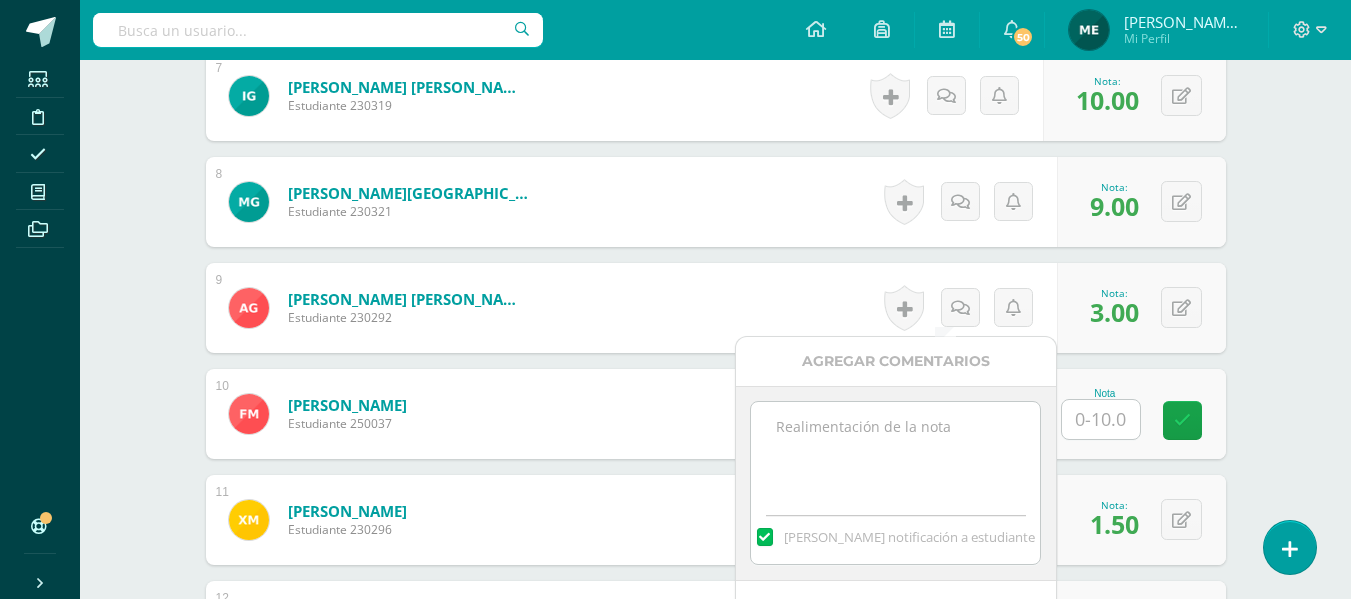 click at bounding box center (895, 452) 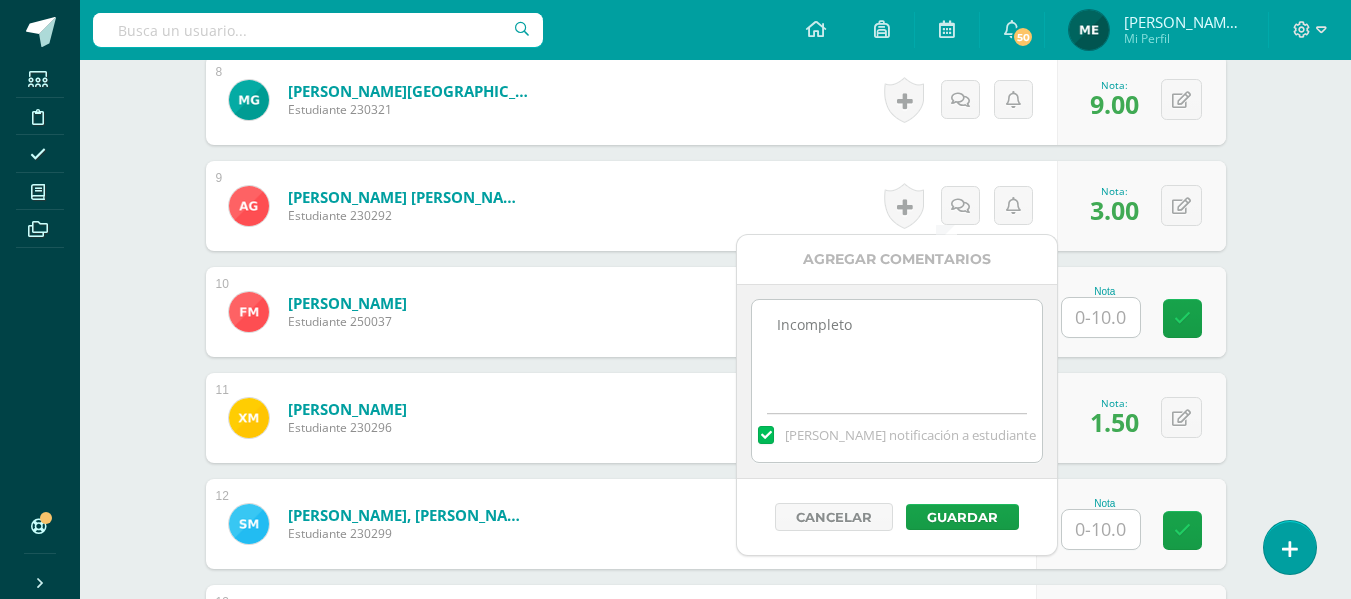 scroll, scrollTop: 1423, scrollLeft: 0, axis: vertical 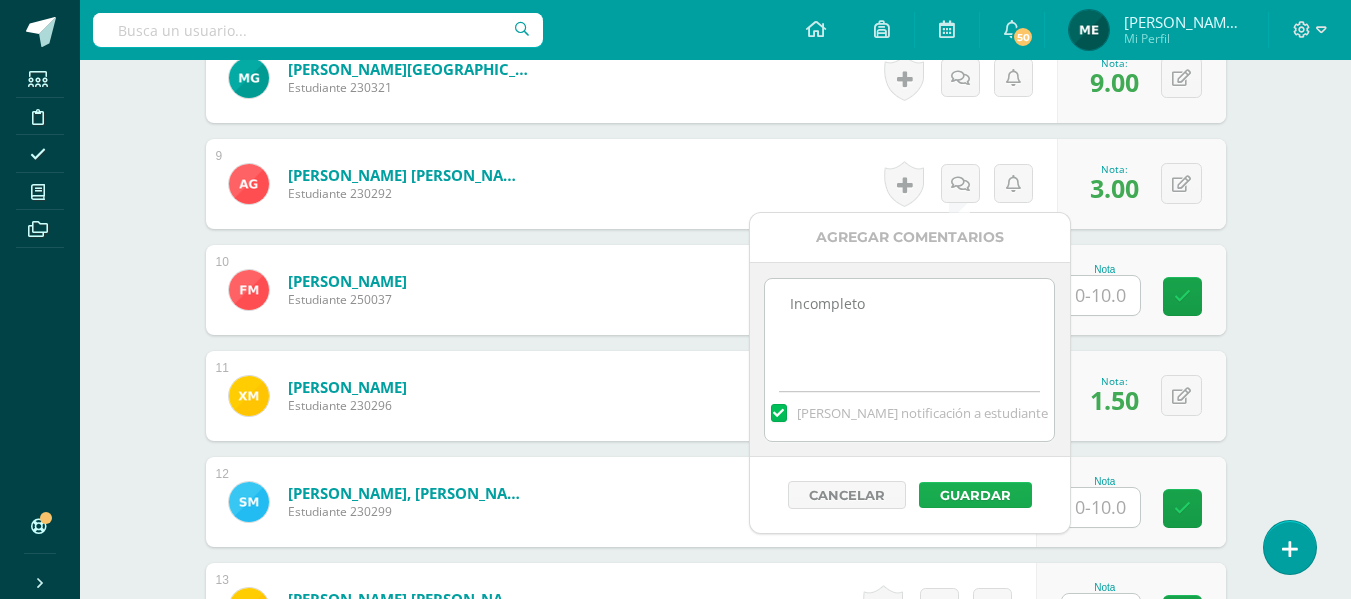 type on "Incompleto" 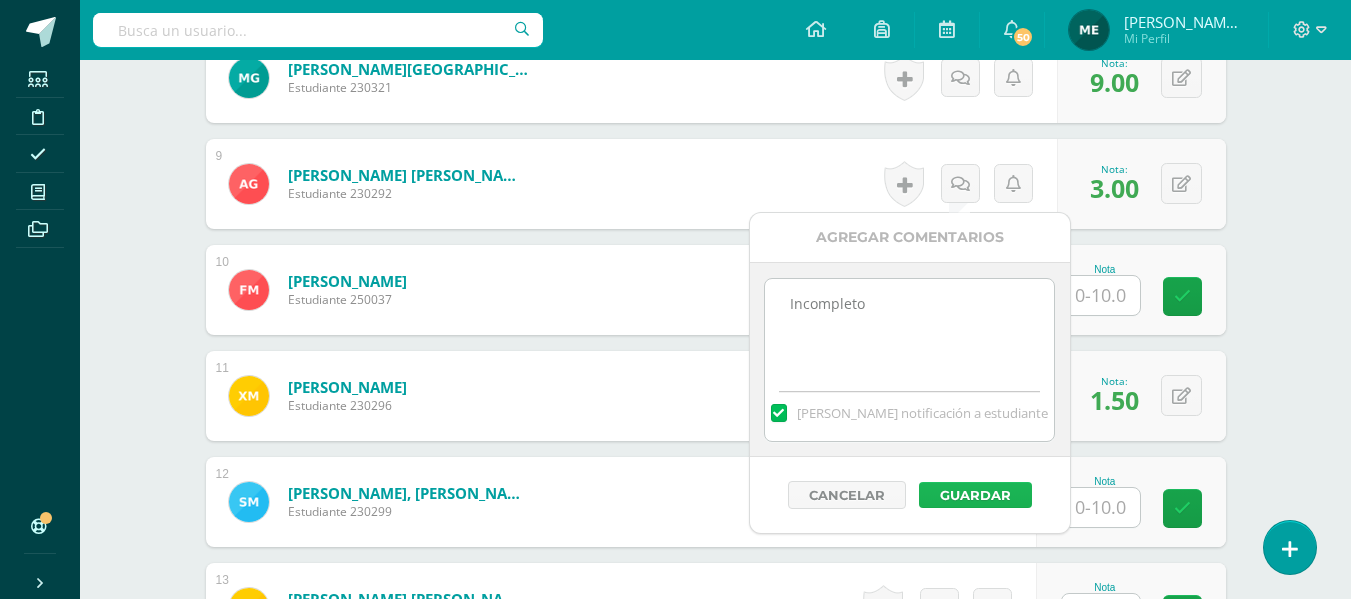 click on "Guardar" at bounding box center (975, 495) 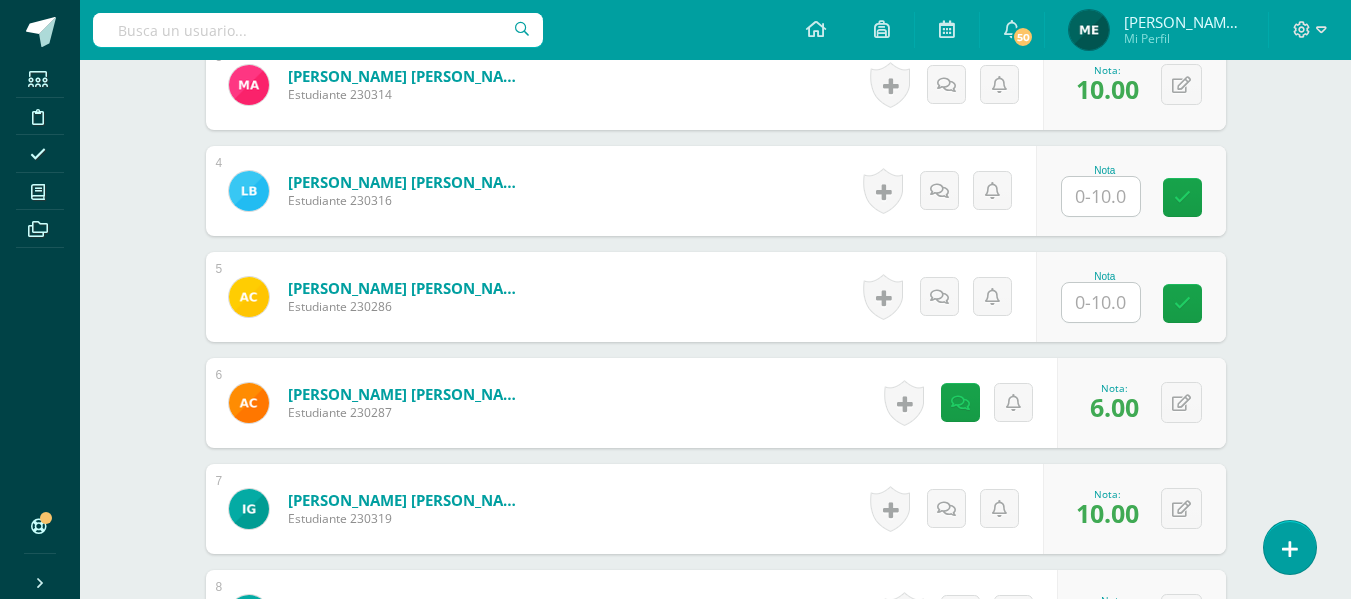 scroll, scrollTop: 887, scrollLeft: 0, axis: vertical 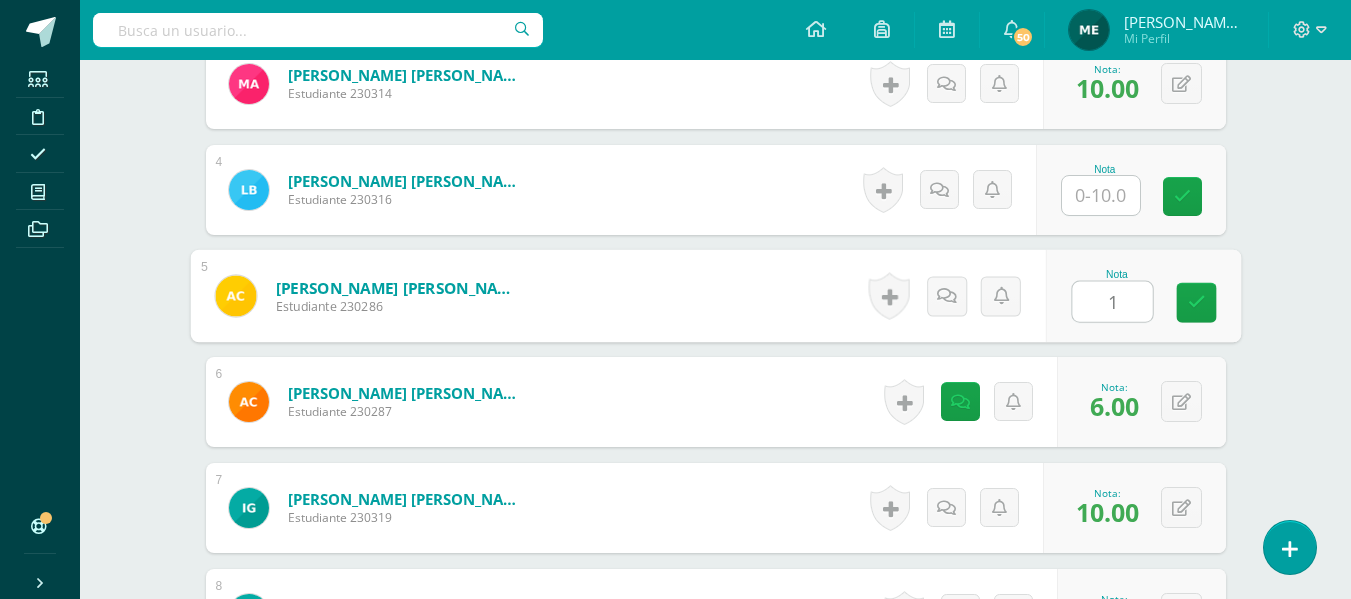 click on "1" at bounding box center [1112, 302] 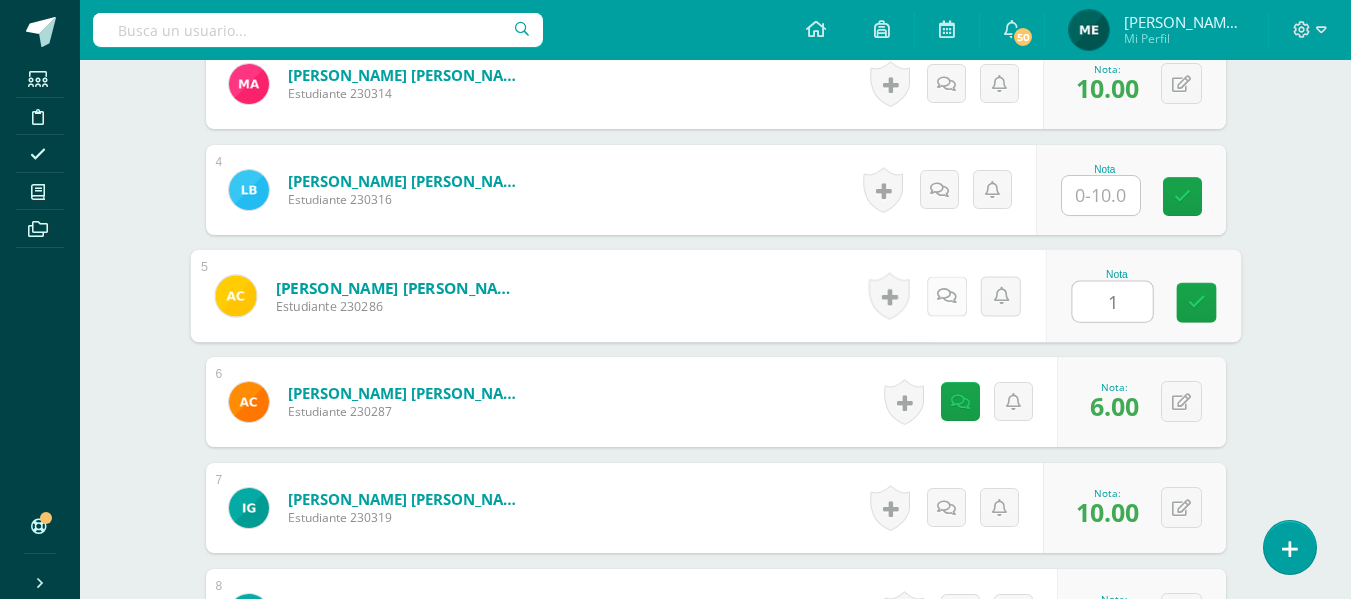 type on "1" 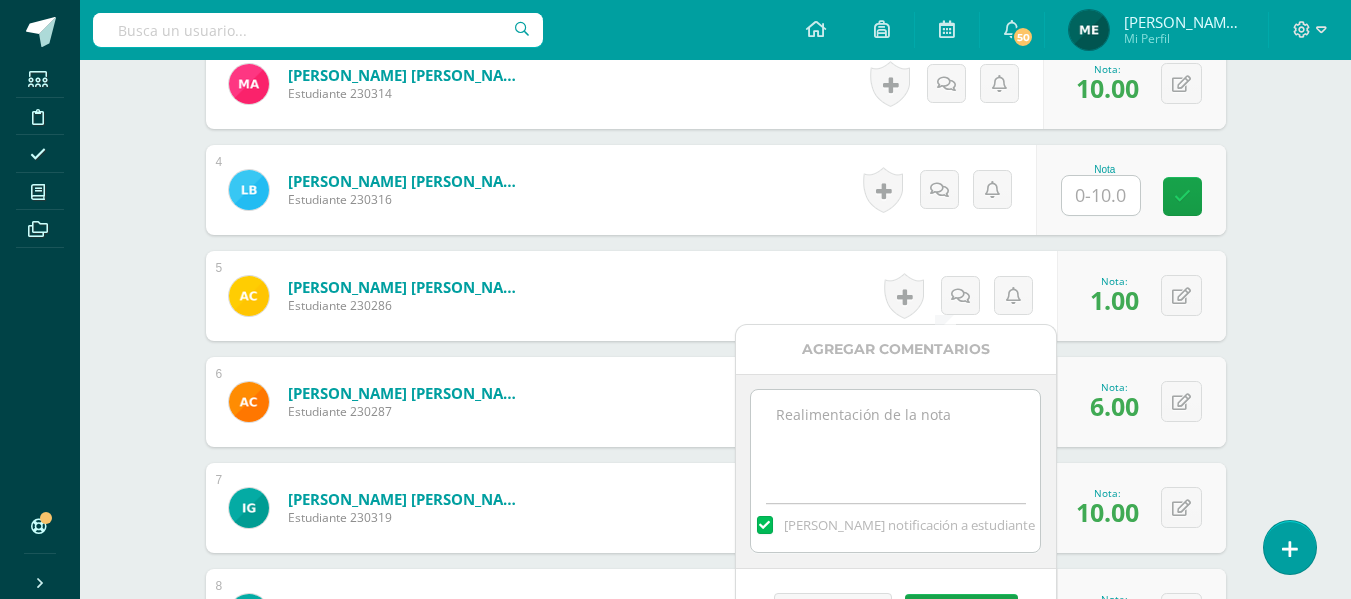 click at bounding box center [895, 440] 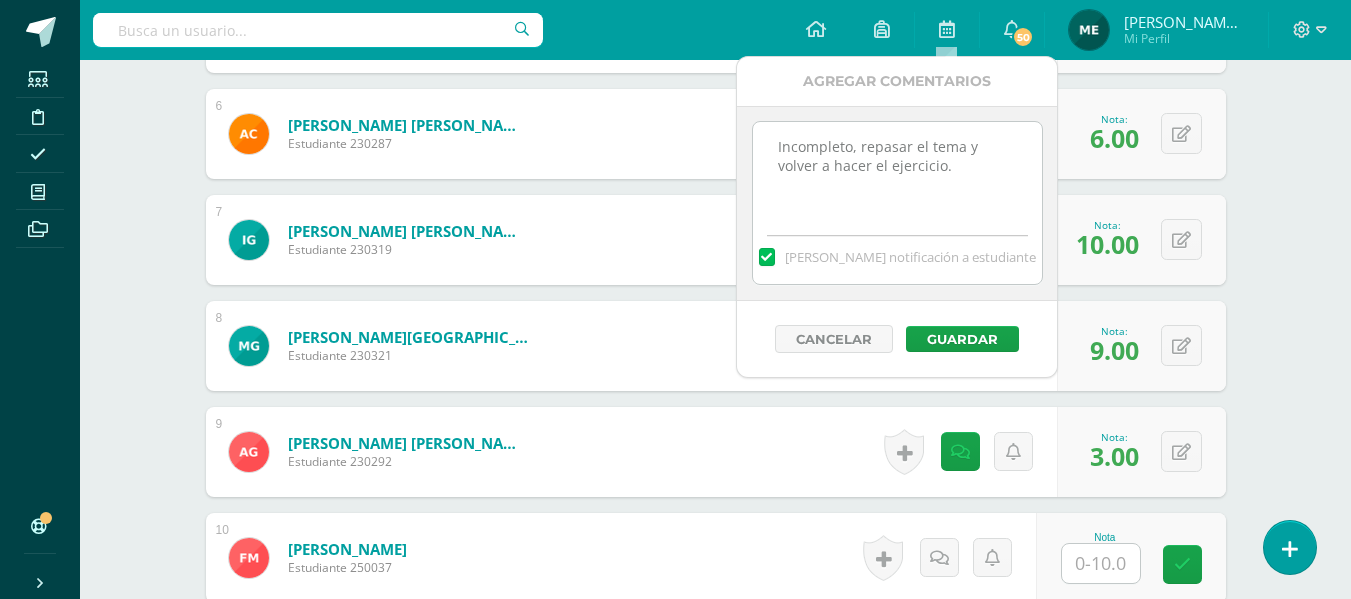 scroll, scrollTop: 1157, scrollLeft: 0, axis: vertical 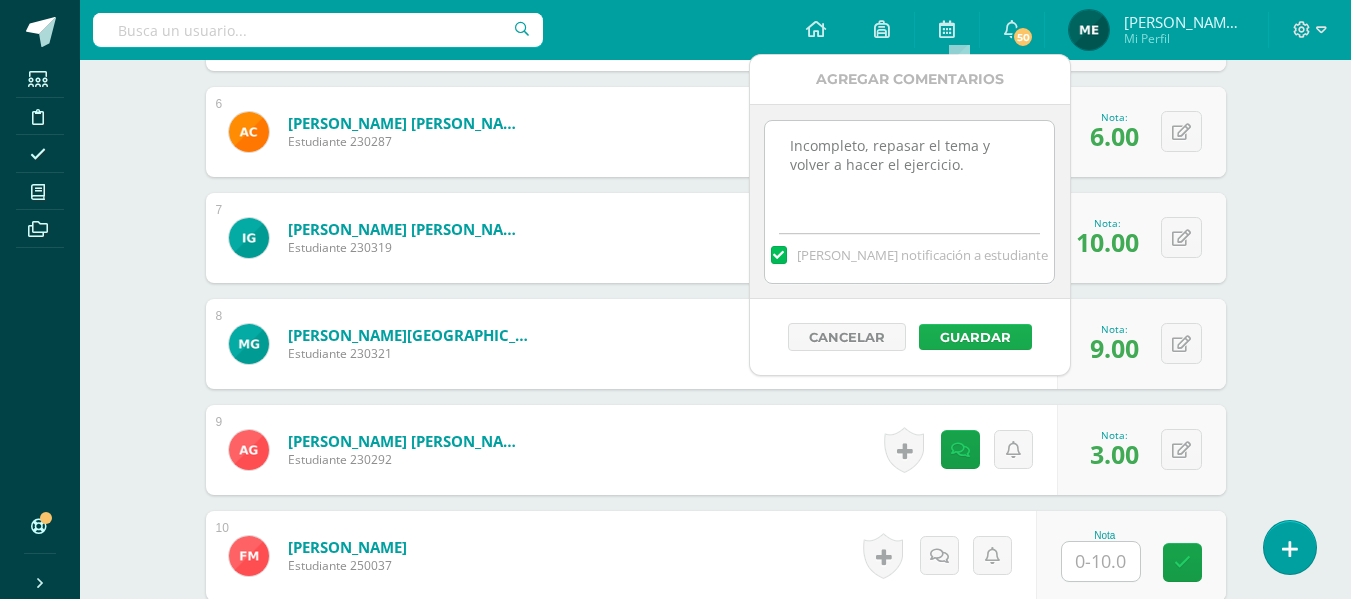 type on "Incompleto, repasar el tema y volver a hacer el ejercicio." 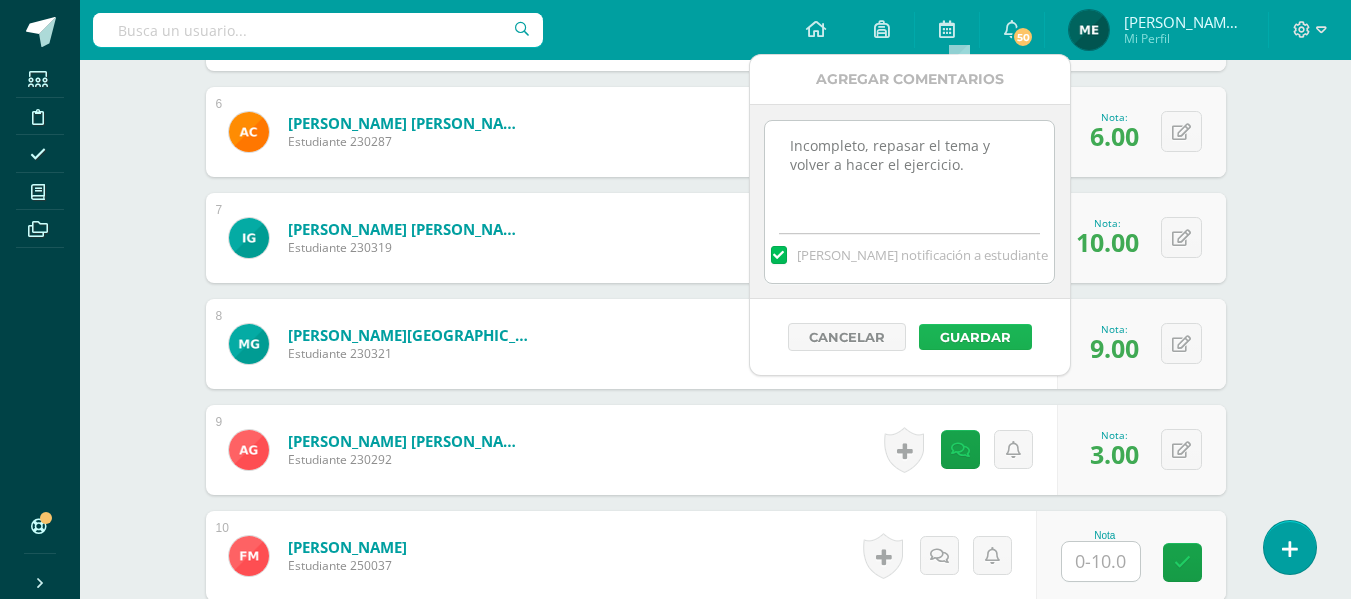 click on "Guardar" at bounding box center (975, 337) 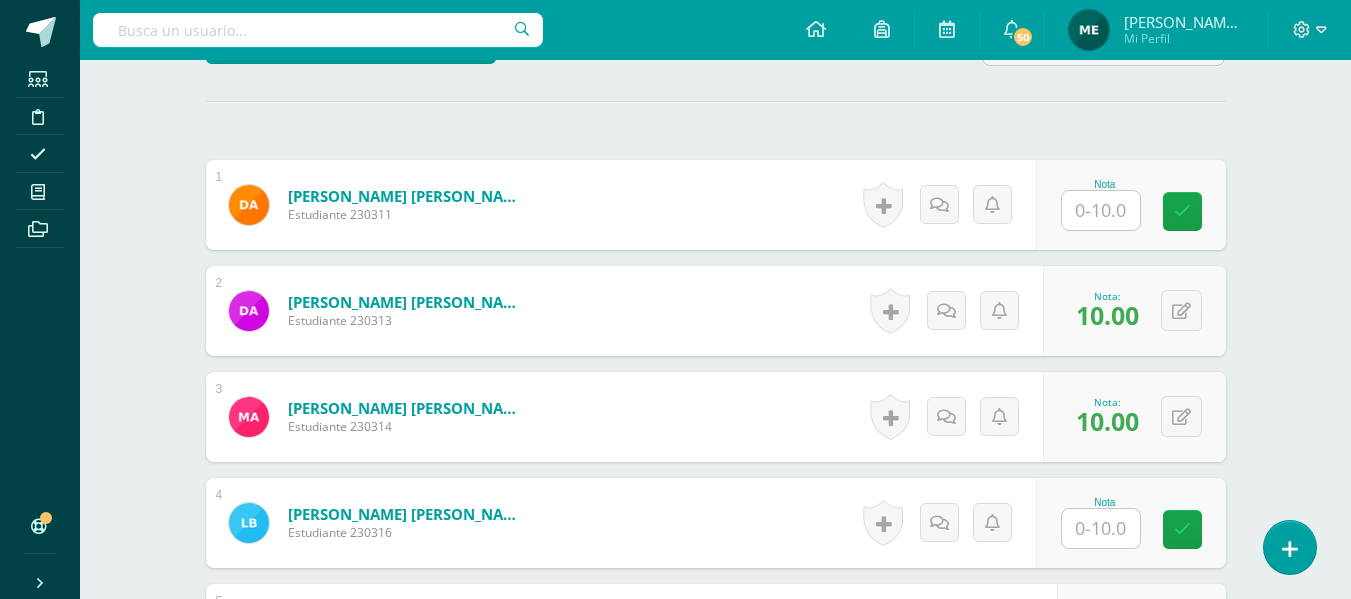 scroll, scrollTop: 557, scrollLeft: 0, axis: vertical 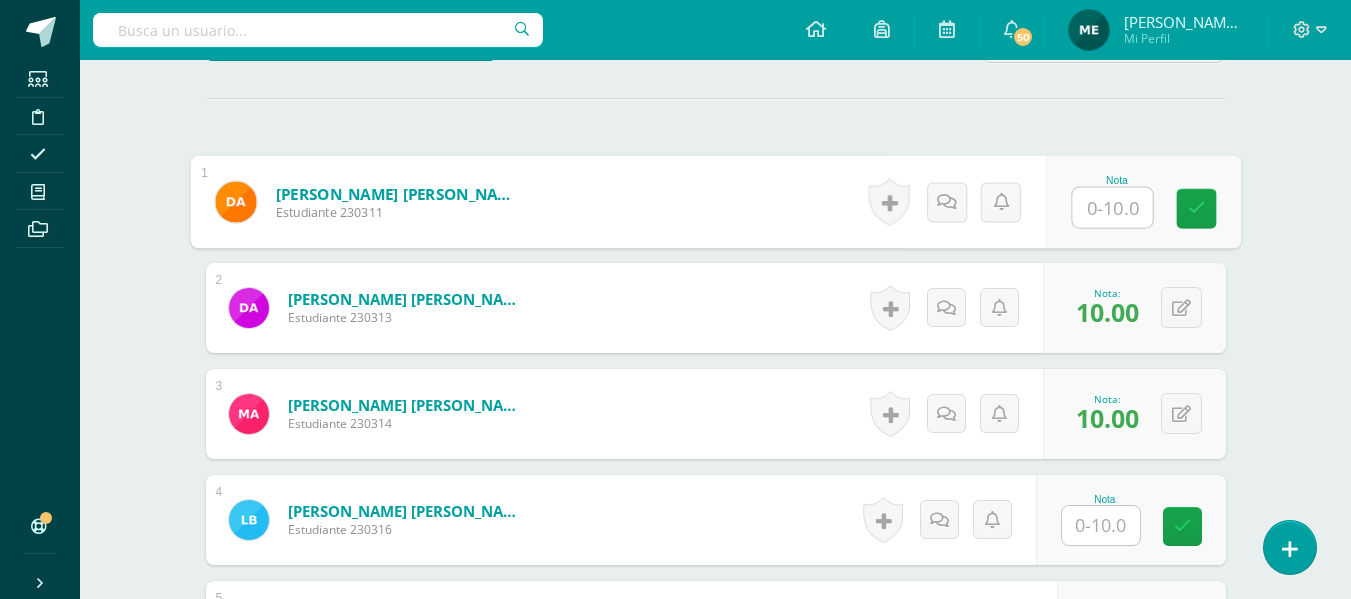 click at bounding box center (1112, 208) 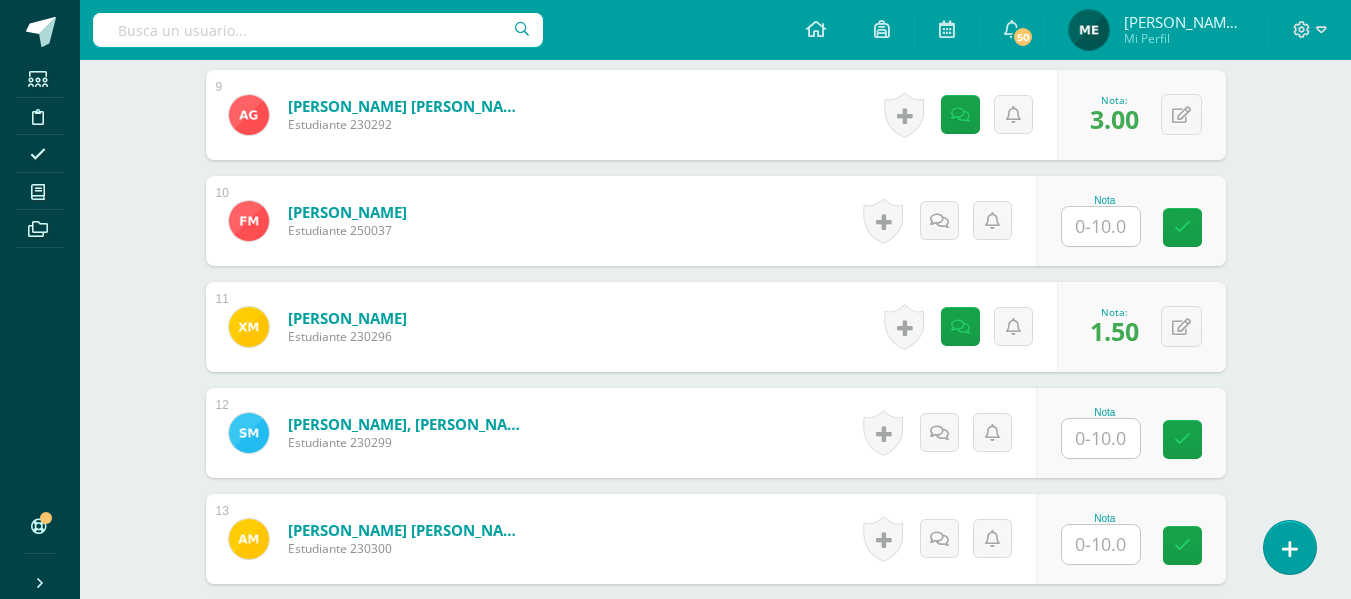 scroll, scrollTop: 1493, scrollLeft: 0, axis: vertical 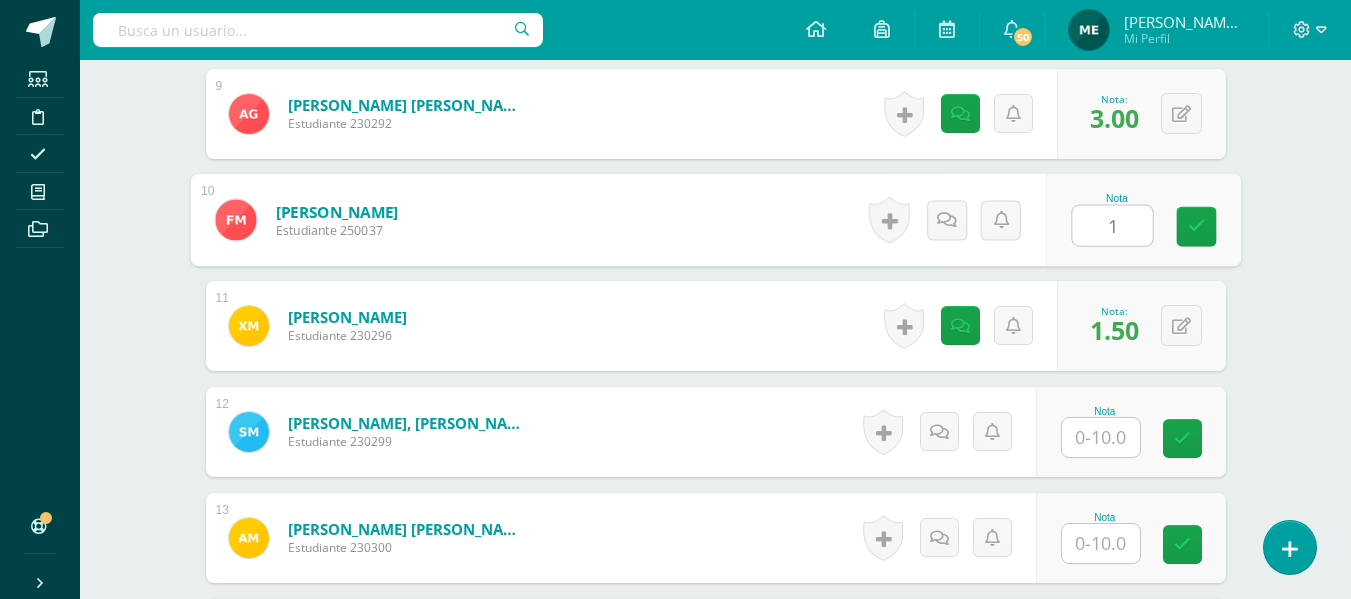 click on "1" at bounding box center (1112, 226) 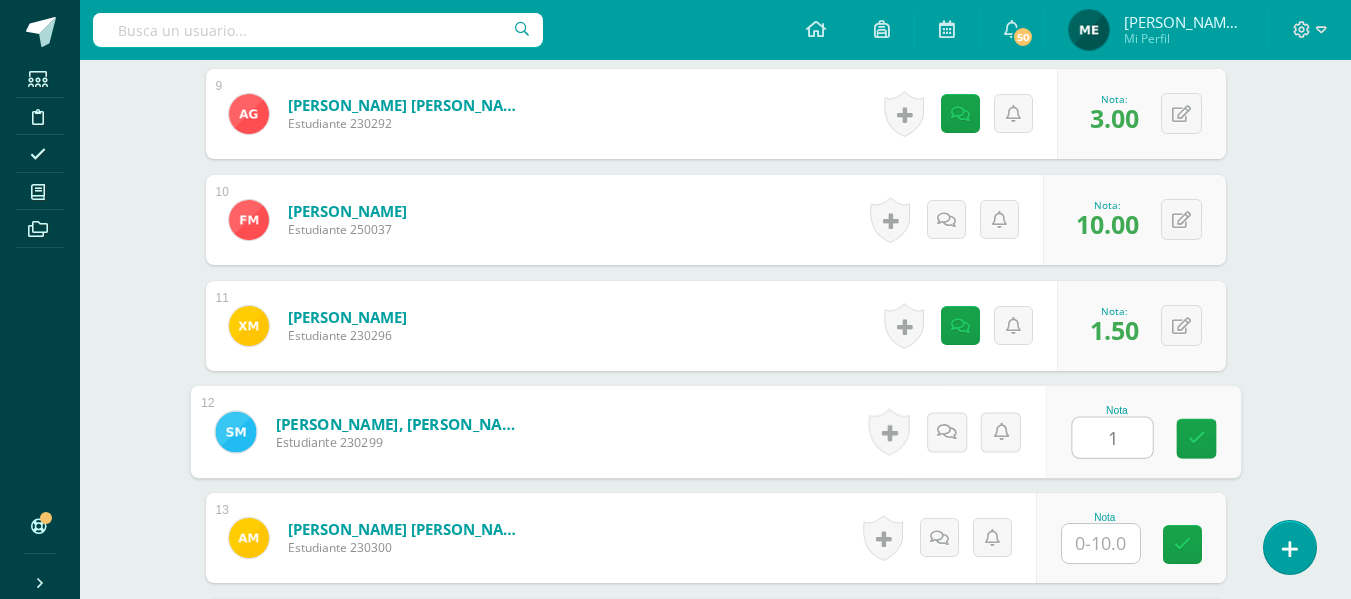 click on "1" at bounding box center (1112, 438) 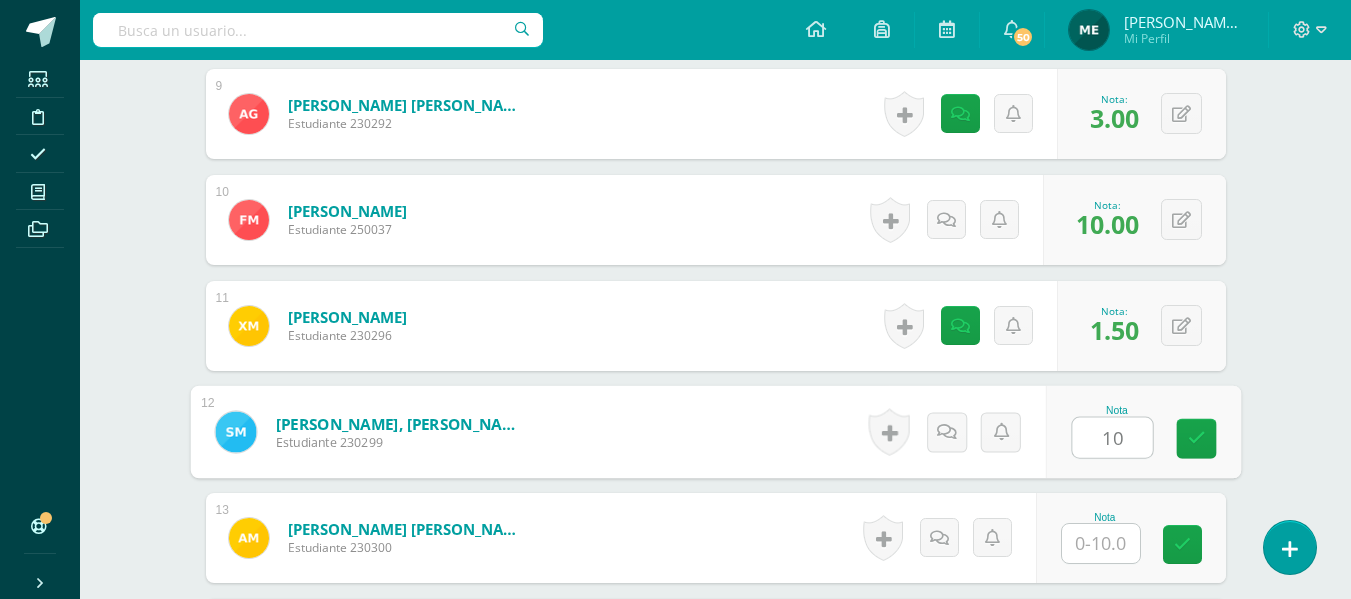 type on "10" 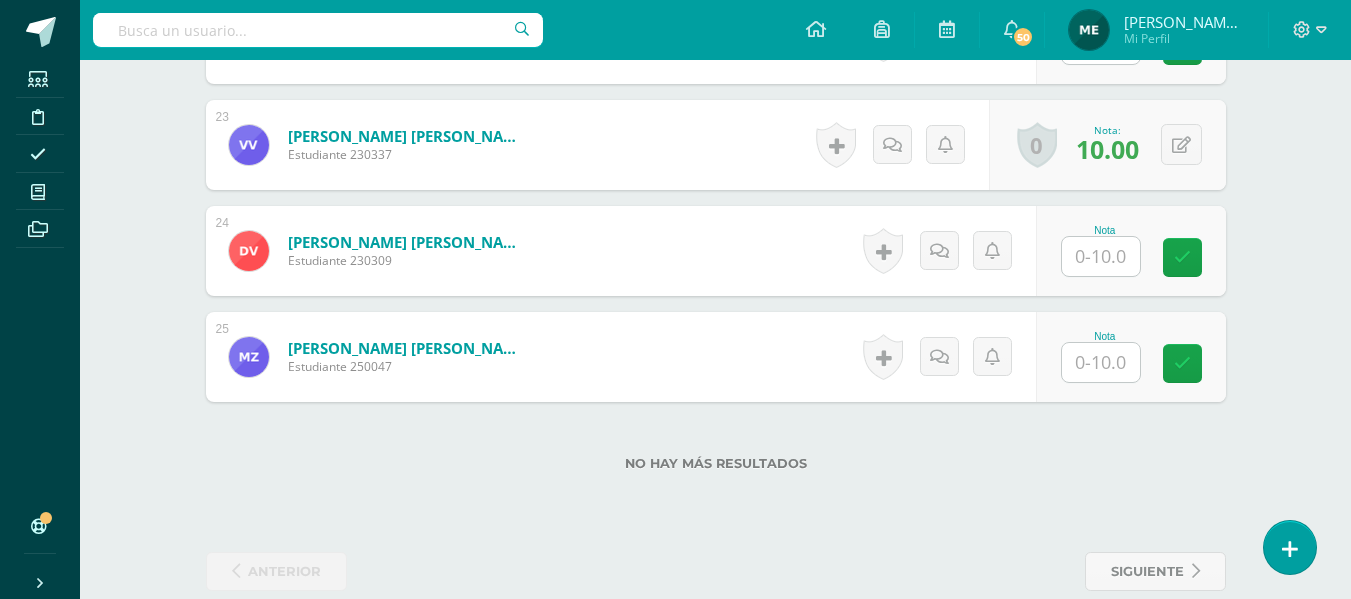 scroll, scrollTop: 2948, scrollLeft: 0, axis: vertical 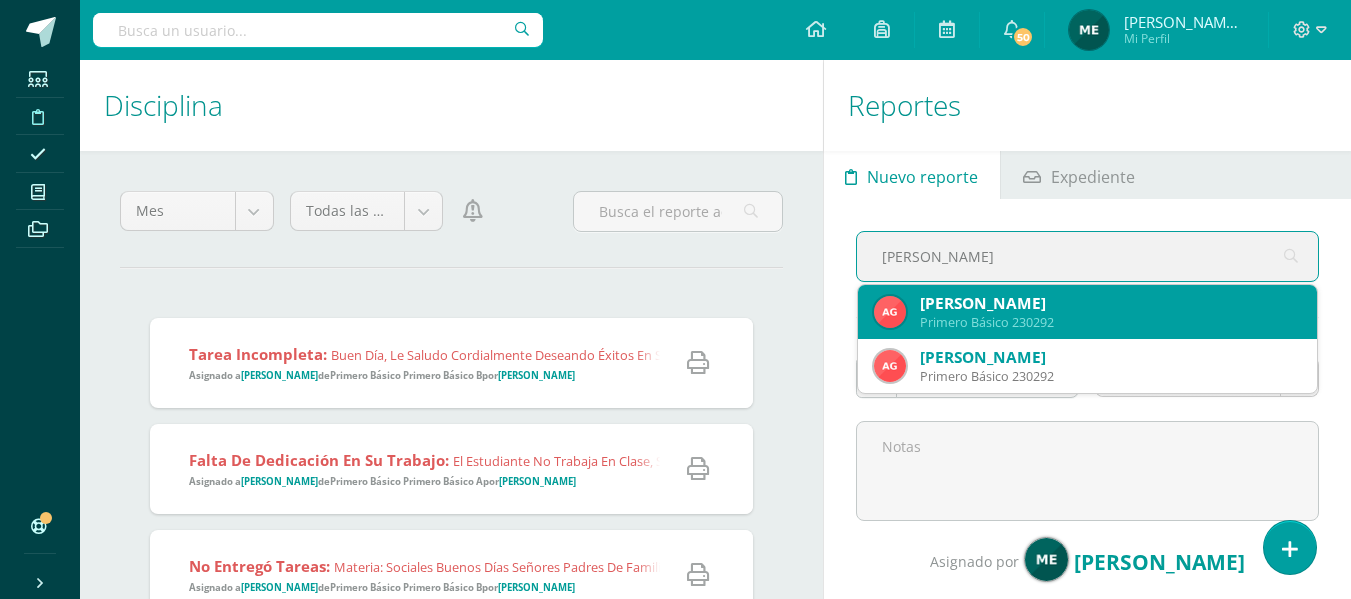 type on "gutier" 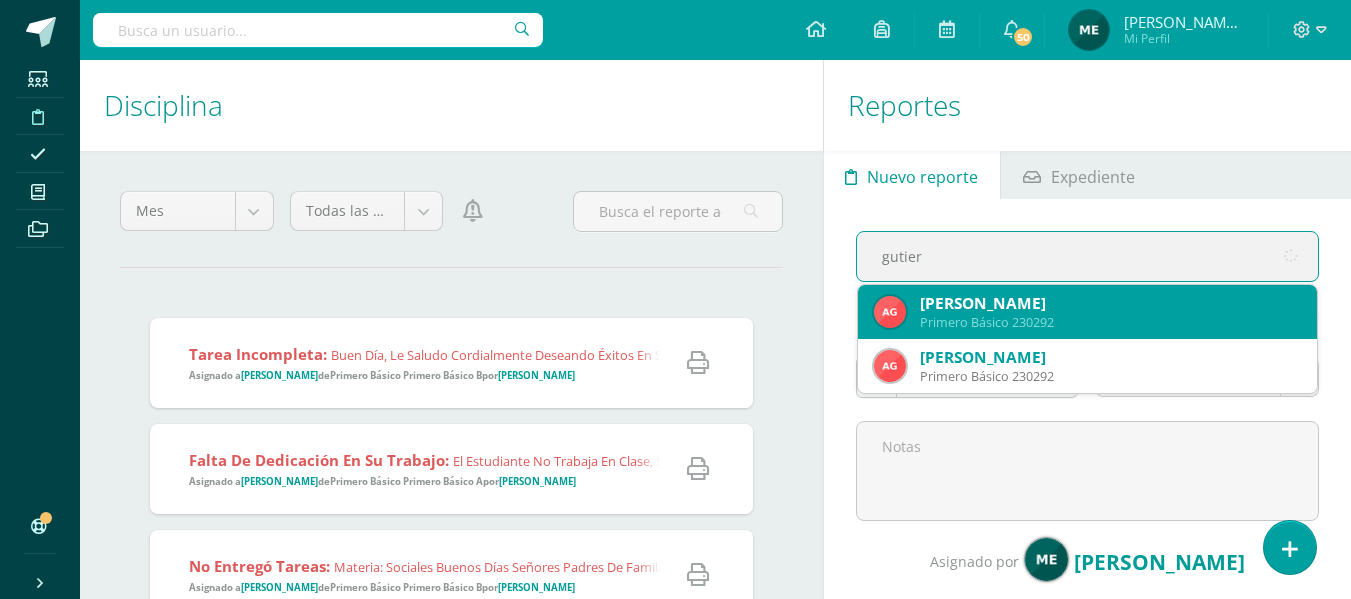click on "[PERSON_NAME]" at bounding box center [1110, 303] 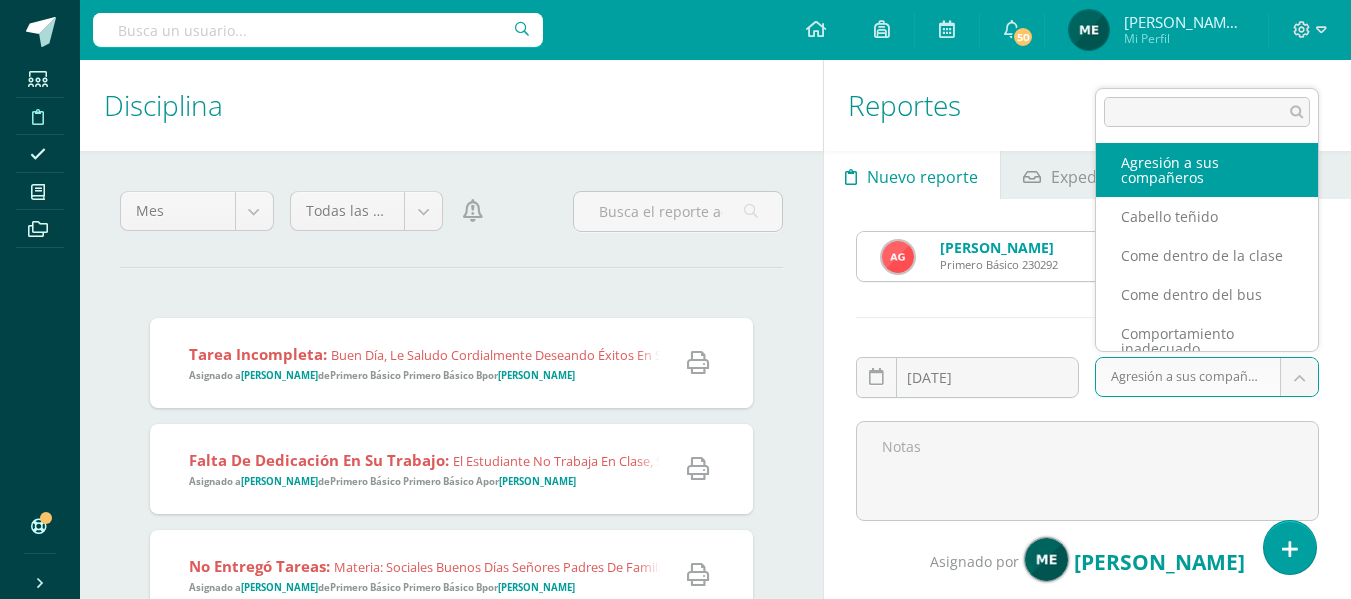click on "Reporte asignado exitosamente         Estudiantes Disciplina Asistencia Mis cursos Archivos Soporte
Centro de ayuda
Últimas actualizaciones
10+ Cerrar panel
Comunicación y lenguaje
Primero
Básico
"A"
Actividades Estudiantes Planificación Dosificación
Comunicación y lenguaje
Primero
Básico
"B"
Actividades Estudiantes Planificación Dosificación
Lectura
Primero
Básico
"Primero Básico A"
Actividades Estudiantes Planificación Dosificación Actividades Estudiantes Planificación Dosificación 50 1" at bounding box center [675, 299] 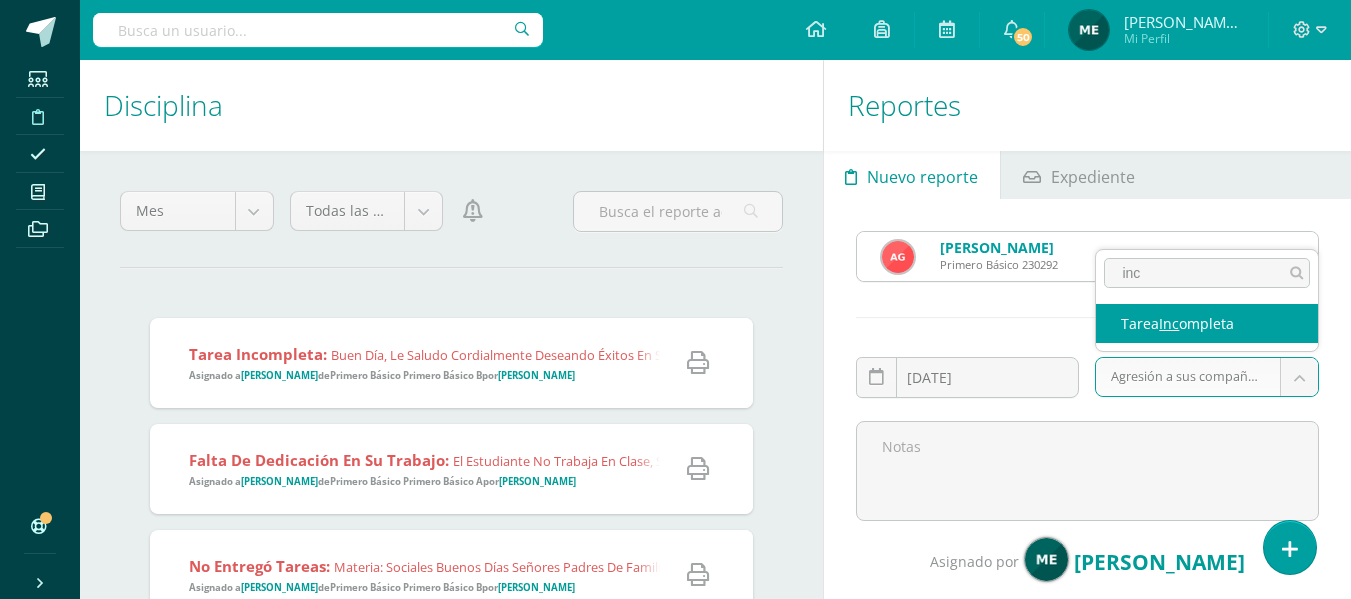 type on "inc" 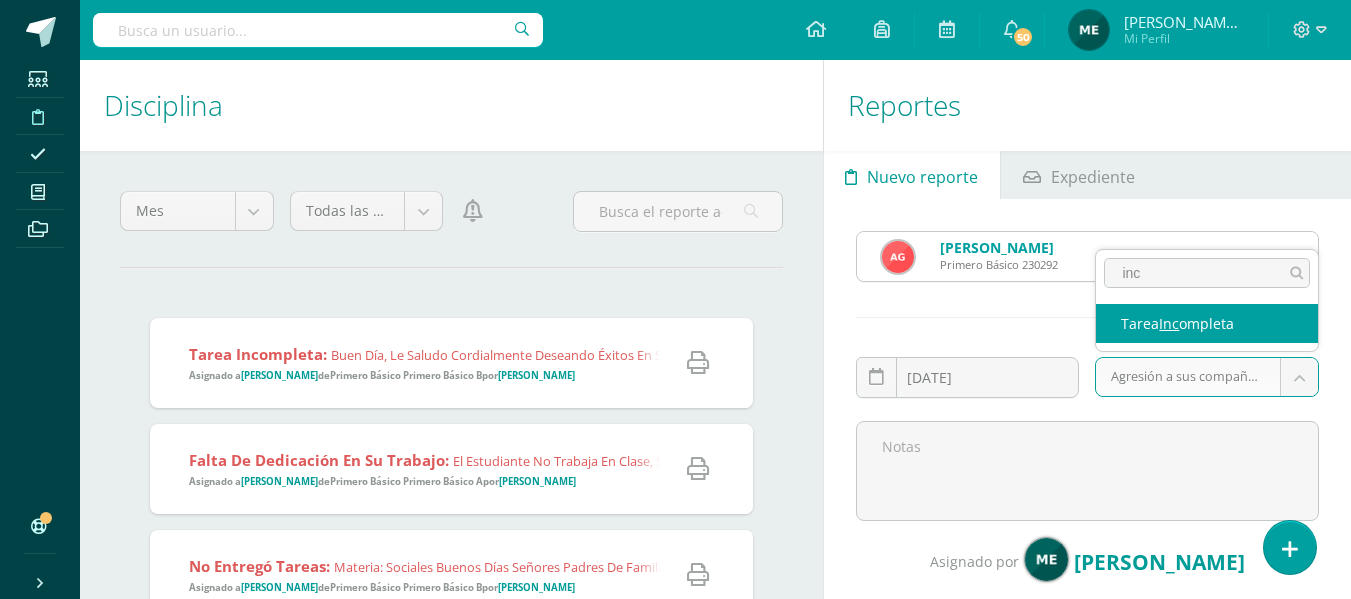 select on "7" 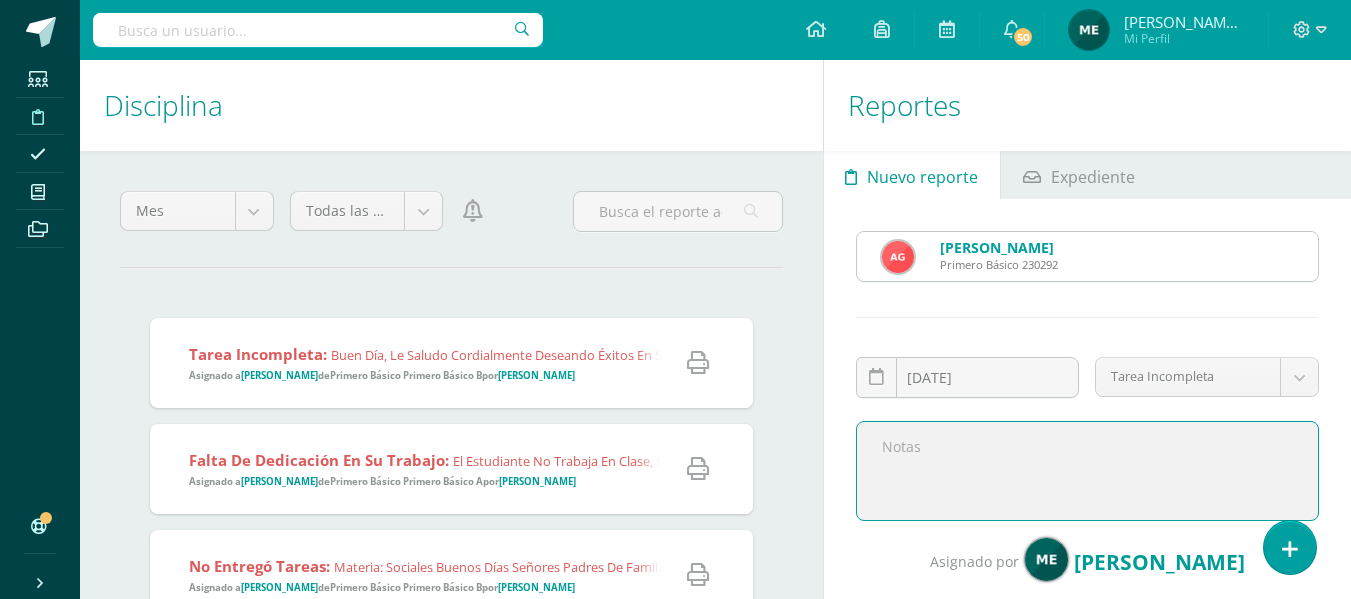 click at bounding box center [1087, 471] 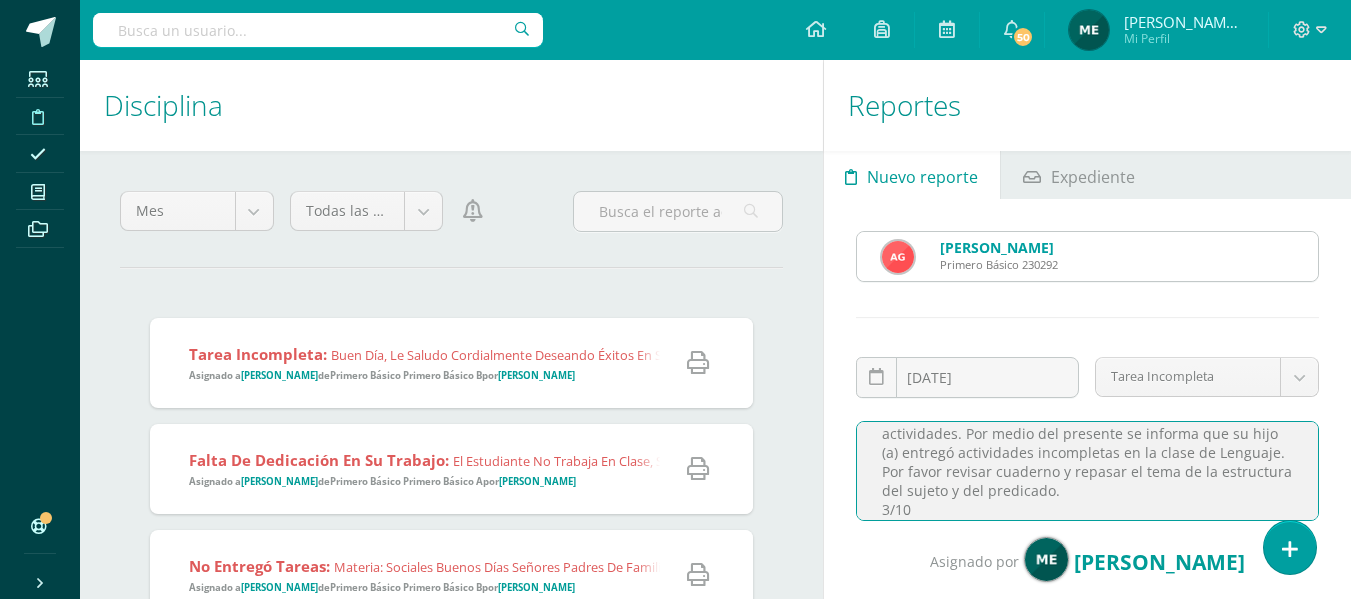 scroll, scrollTop: 46, scrollLeft: 0, axis: vertical 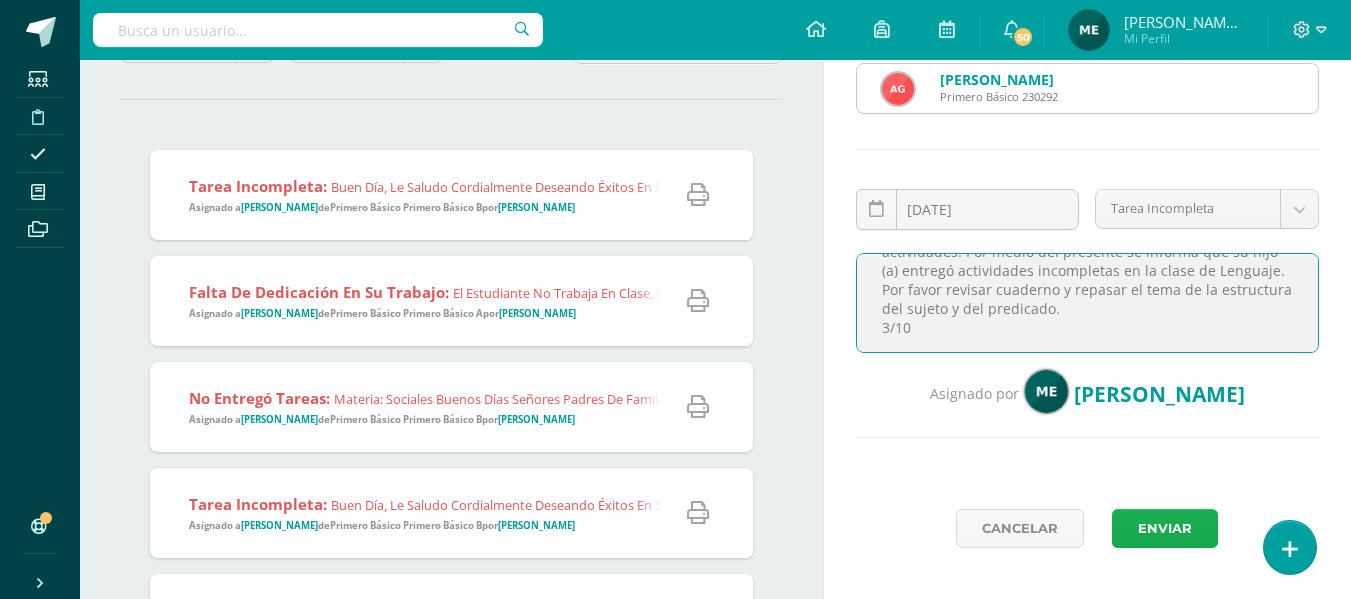 type on "Buen día, le saludo cordialmente deseando éxitos en sus actividades. Por medio del presente se informa que su hijo (a) entregó actividades incompletas en la clase de Lenguaje. Por favor revisar cuaderno y repasar el tema de la estructura del sujeto y del predicado.
3/10" 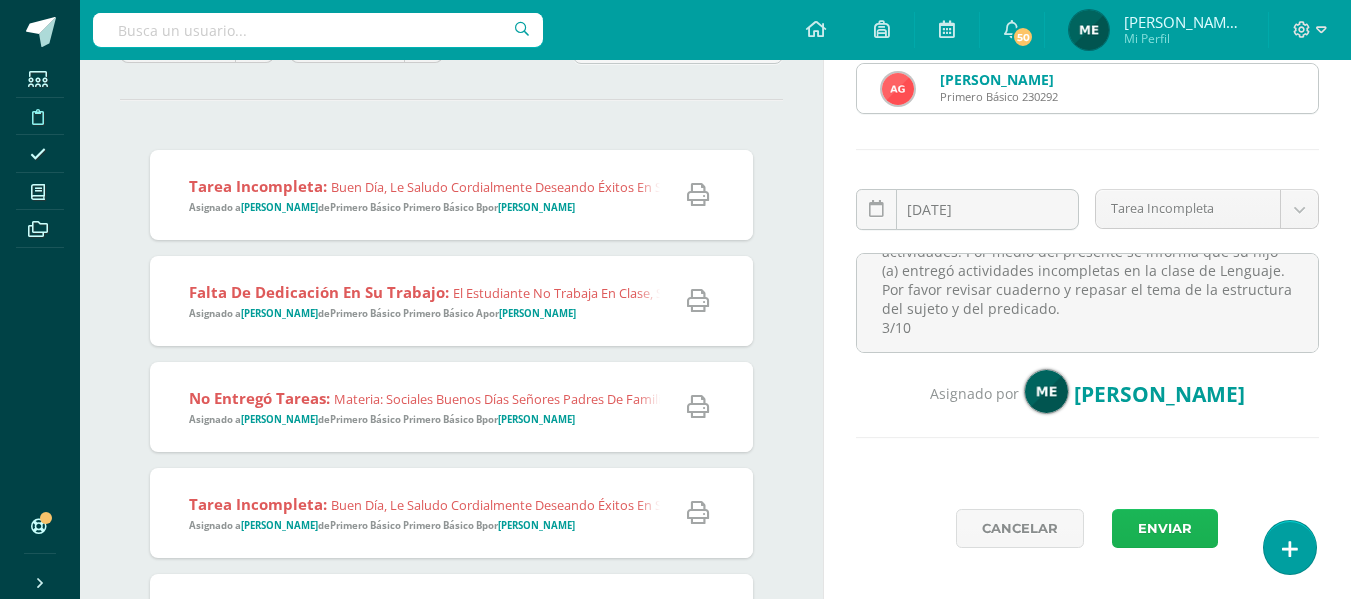 click on "Enviar" at bounding box center (1165, 528) 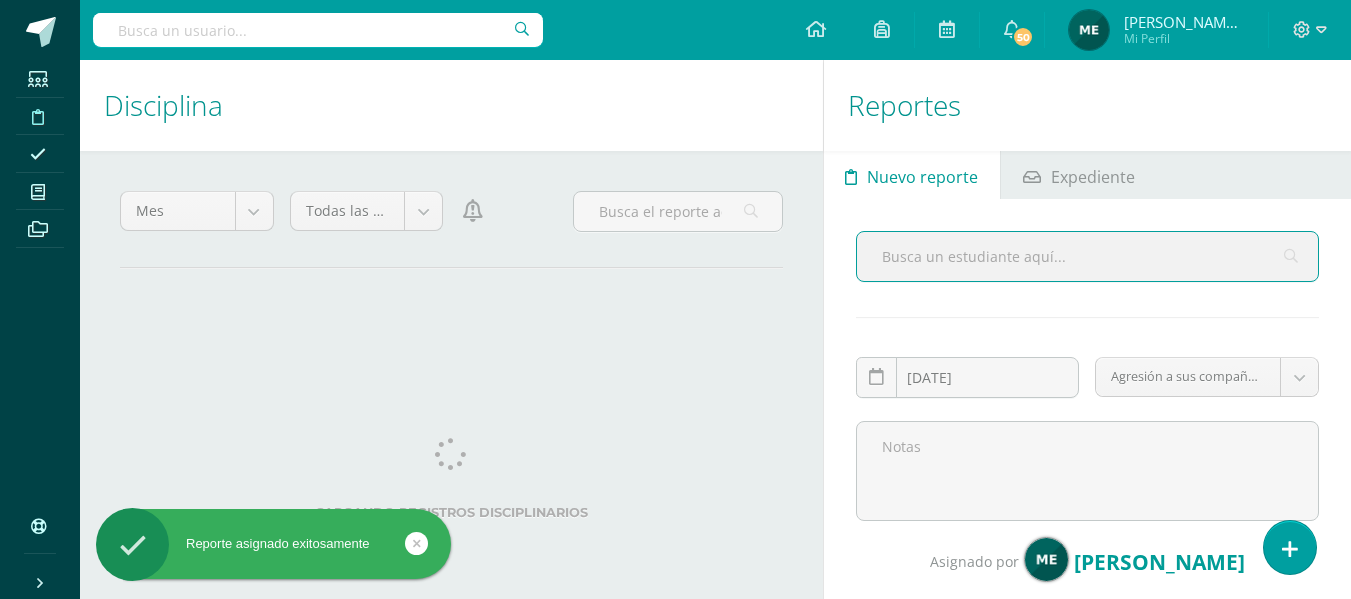 scroll, scrollTop: 0, scrollLeft: 0, axis: both 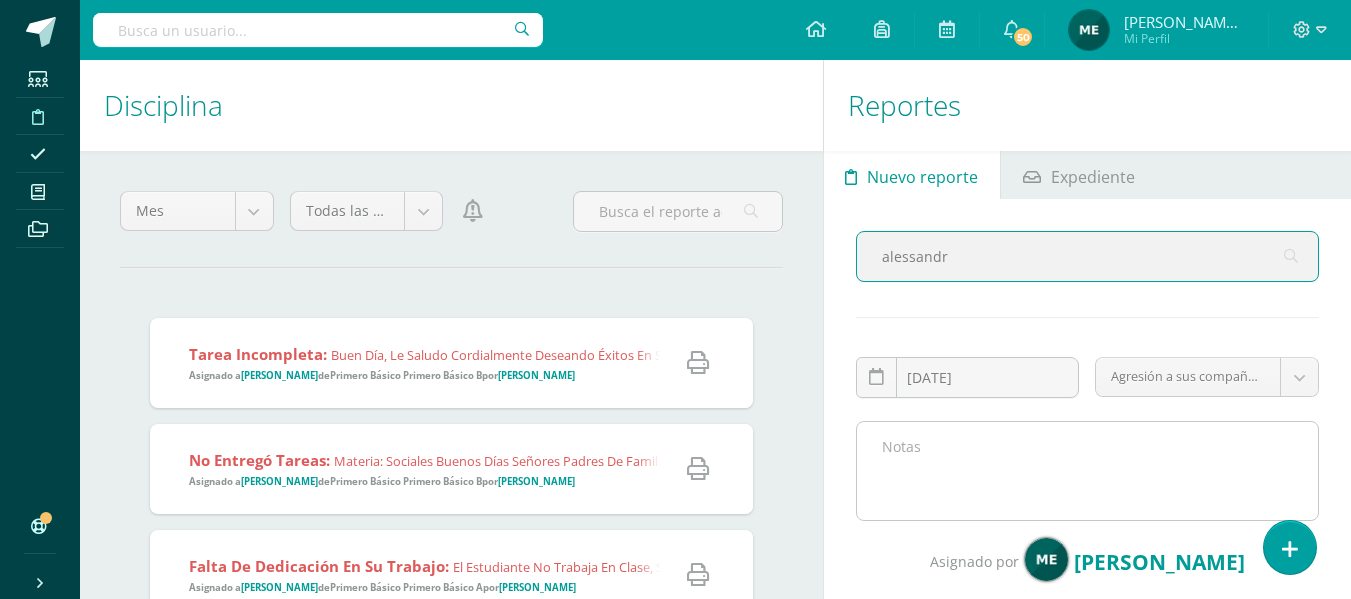 type on "alessandr c" 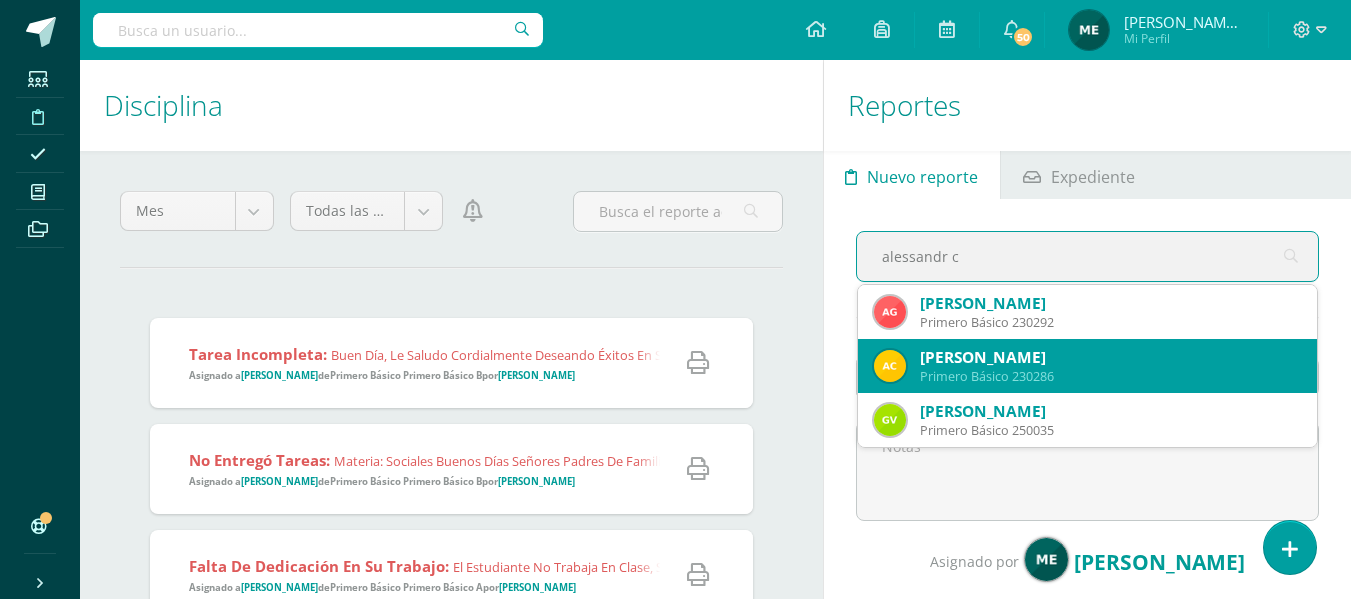 click on "[PERSON_NAME]" at bounding box center [1110, 357] 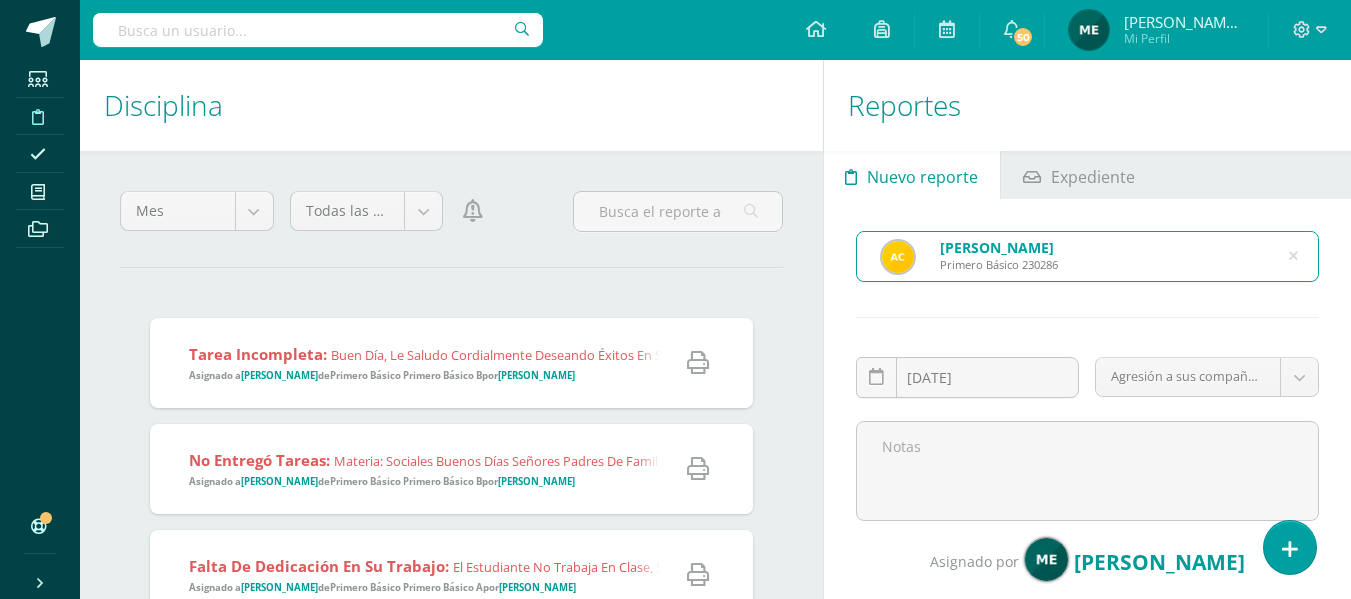type 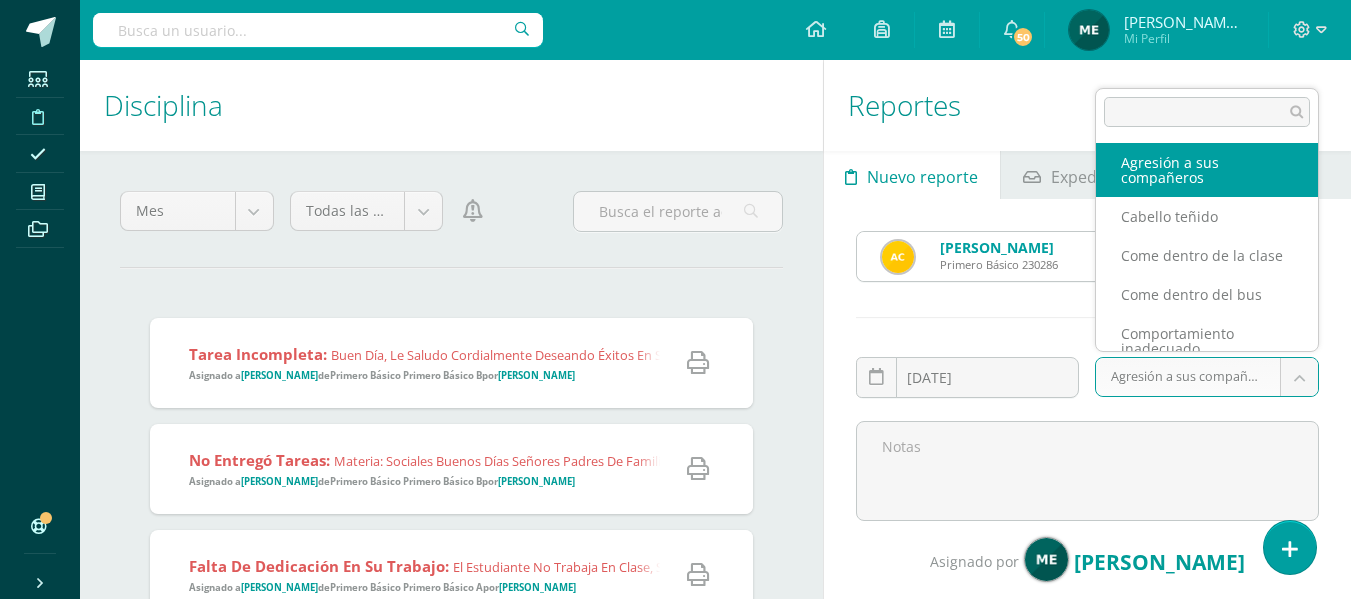 click on "Reporte asignado exitosamente         Estudiantes Disciplina Asistencia Mis cursos Archivos Soporte
Centro de ayuda
Últimas actualizaciones
10+ Cerrar panel
Comunicación y lenguaje
Primero
Básico
"A"
Actividades Estudiantes Planificación Dosificación
Comunicación y lenguaje
Primero
Básico
"B"
Actividades Estudiantes Planificación Dosificación
Lectura
Primero
Básico
"Primero Básico A"
Actividades Estudiantes Planificación Dosificación Actividades Estudiantes Planificación Dosificación 50 1" at bounding box center (675, 299) 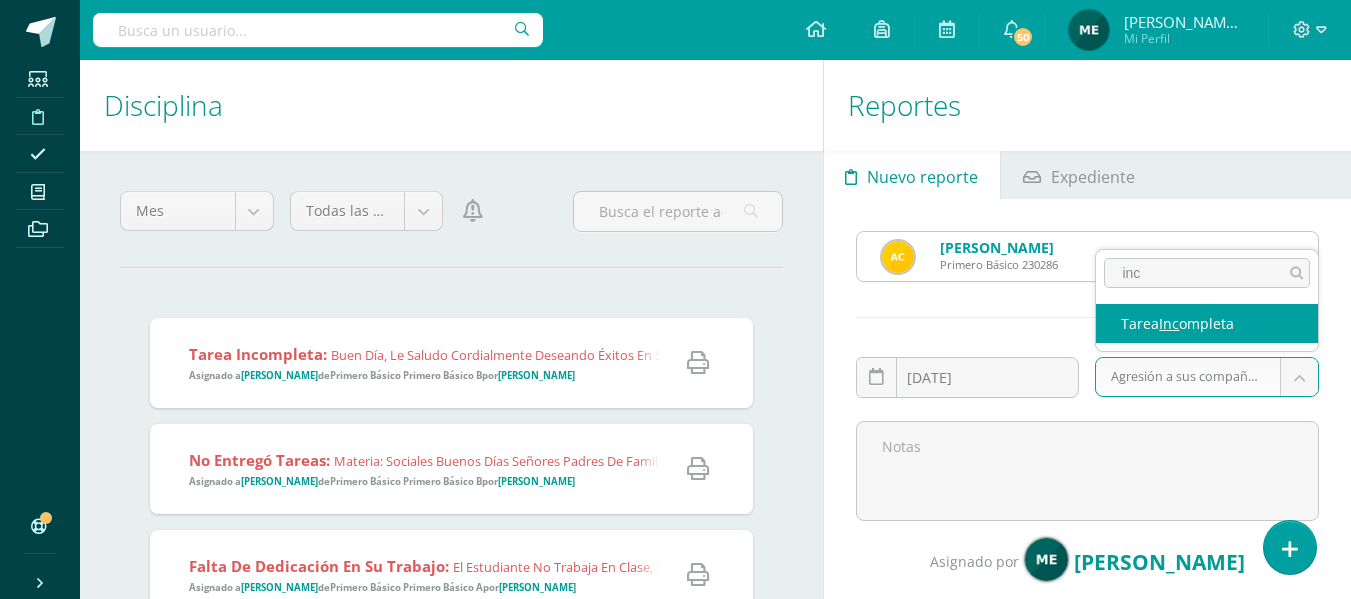 type on "inc" 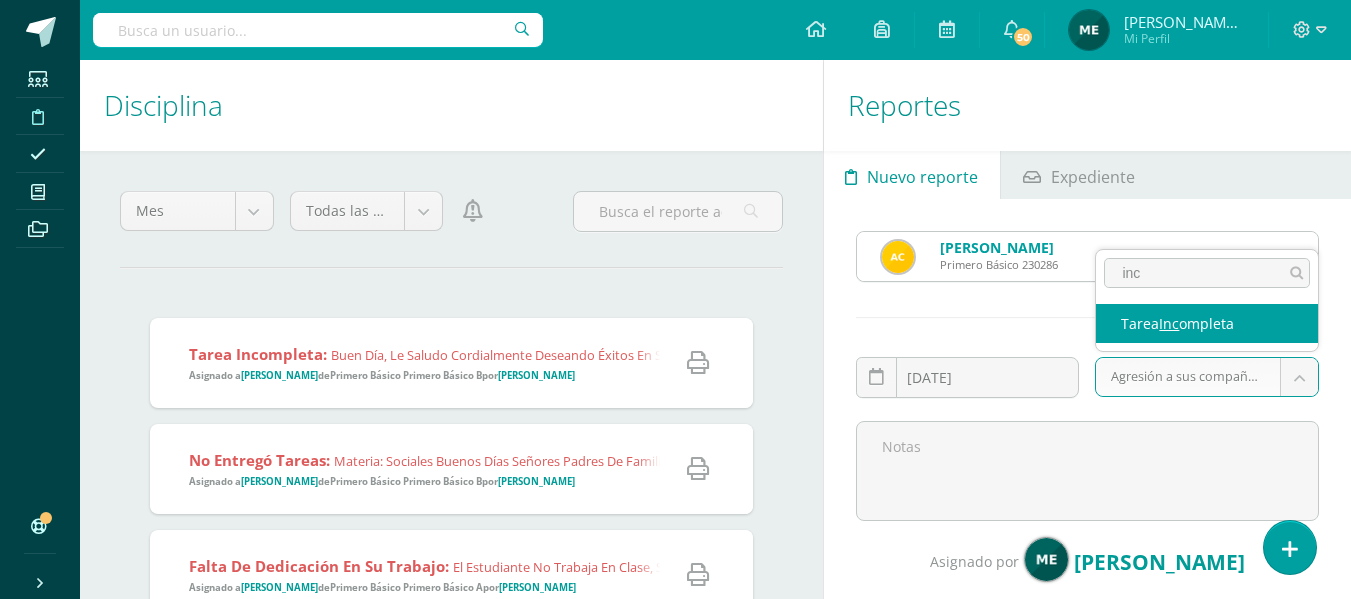 select on "7" 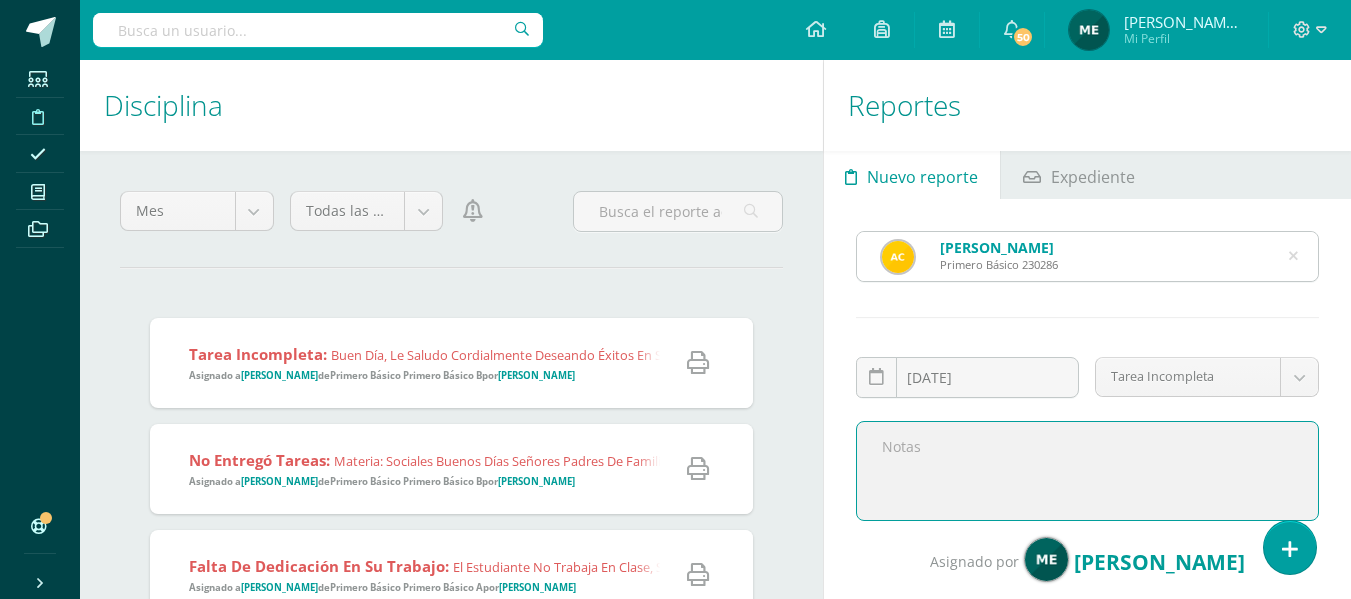 click at bounding box center [1087, 471] 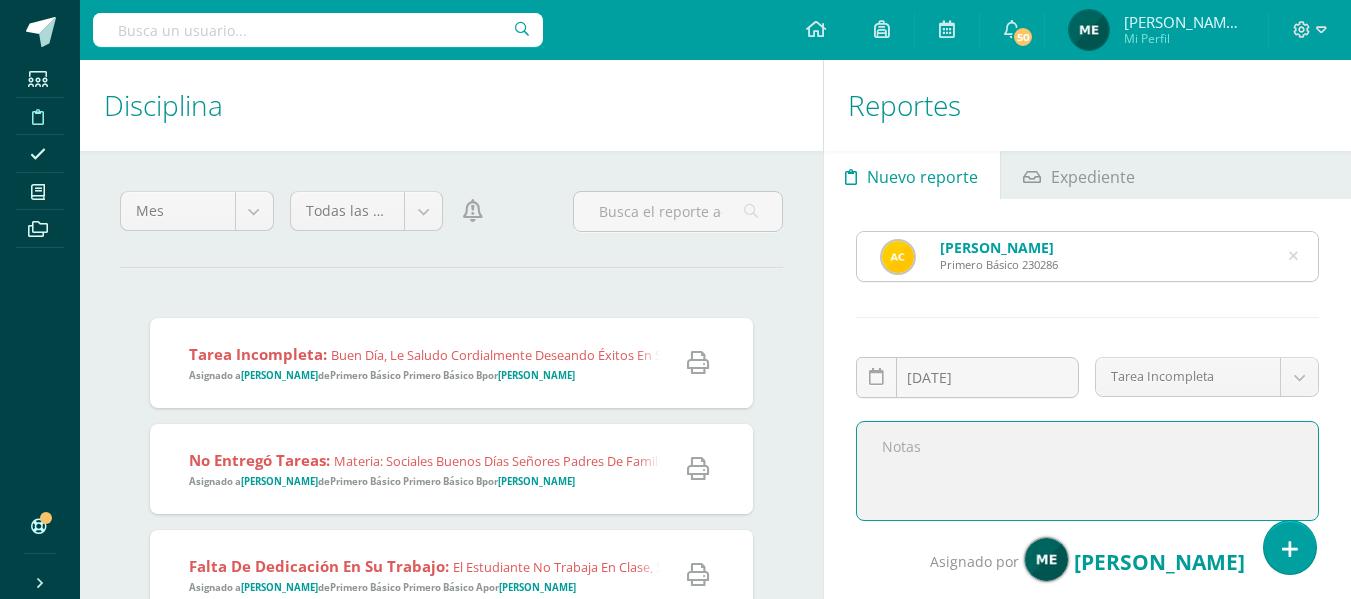 paste on "Buen día, le saludo cordialmente deseando éxitos en sus actividades. Por medio del presente se informa que su hijo (a) entregó actividades incompletas en la clase de Lenguaje. Por favor revisar cuaderno y repasar el tema de la estructura del sujeto y del predicado.
3/10" 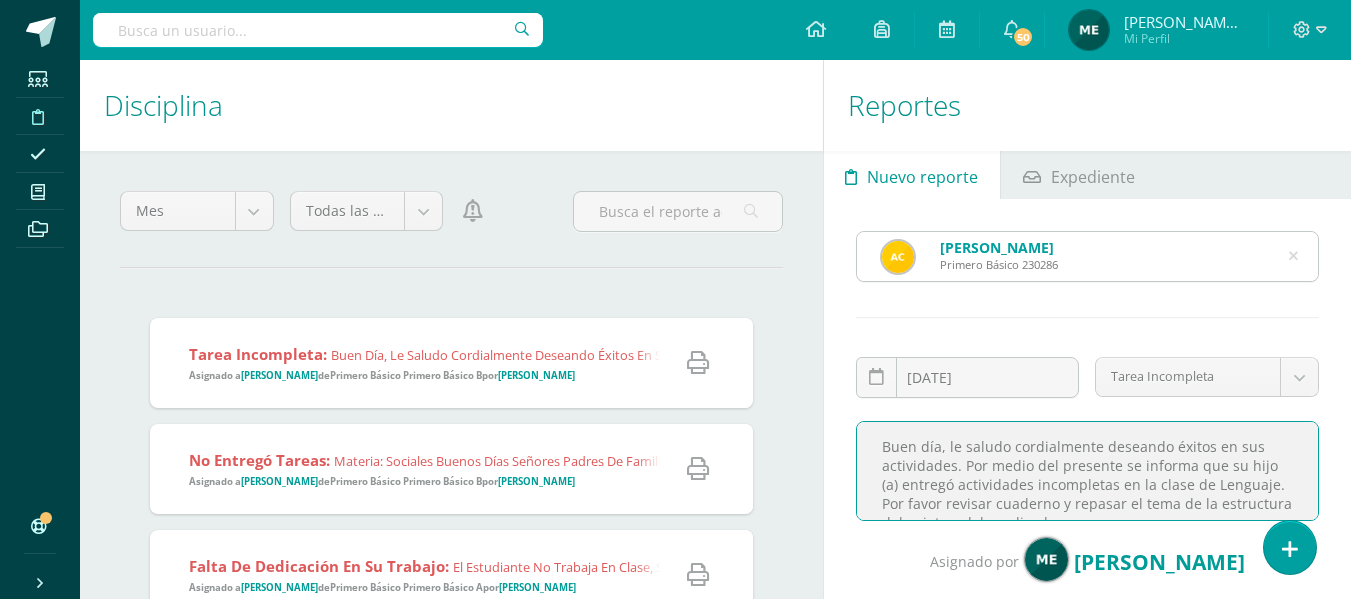 scroll, scrollTop: 32, scrollLeft: 0, axis: vertical 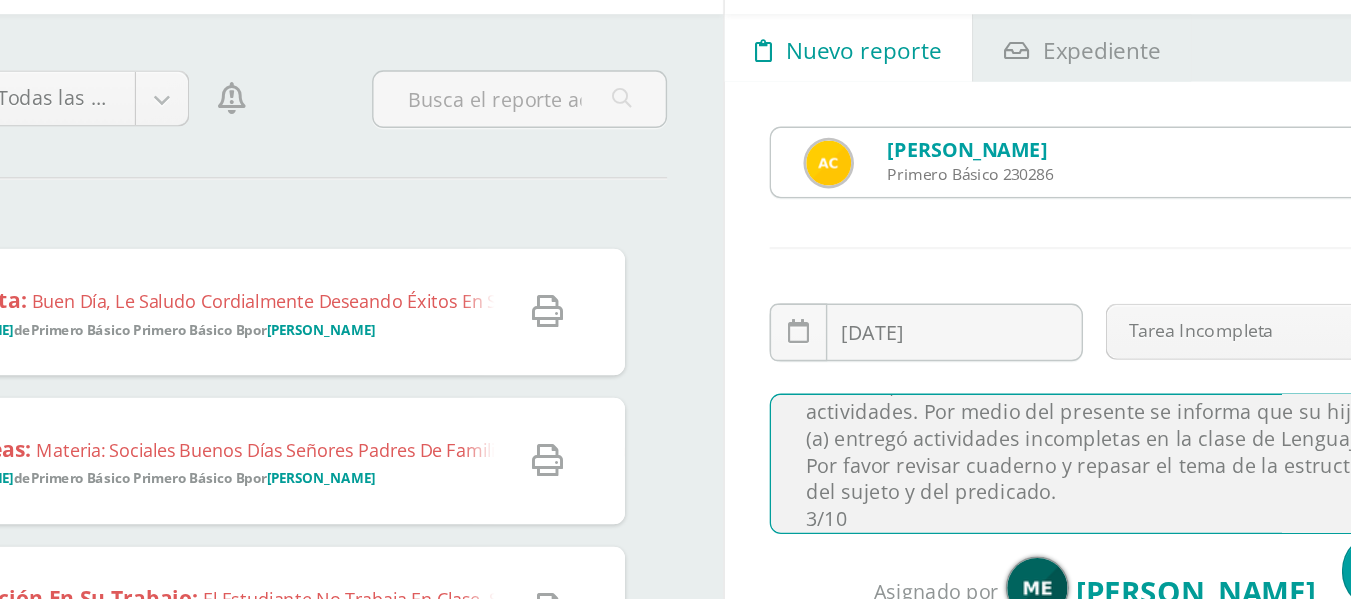 click on "Buen día, le saludo cordialmente deseando éxitos en sus actividades. Por medio del presente se informa que su hijo (a) entregó actividades incompletas en la clase de Lenguaje. Por favor revisar cuaderno y repasar el tema de la estructura del sujeto y del predicado.
3/10" at bounding box center [1087, 471] 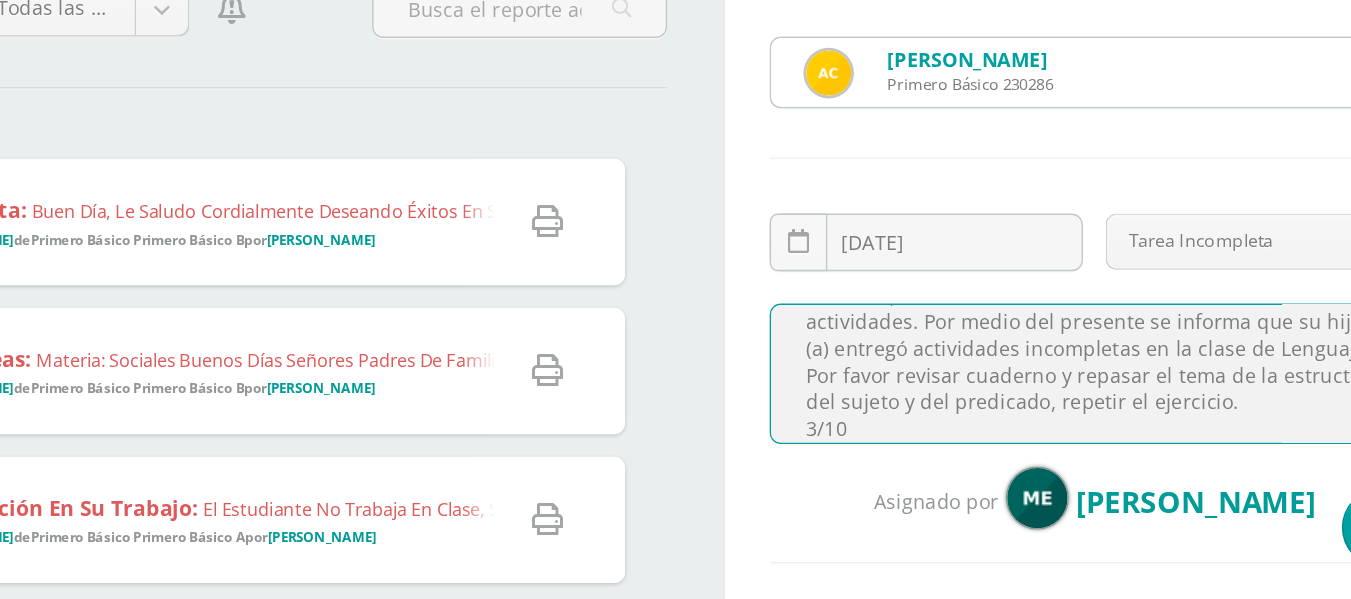 scroll, scrollTop: 35, scrollLeft: 0, axis: vertical 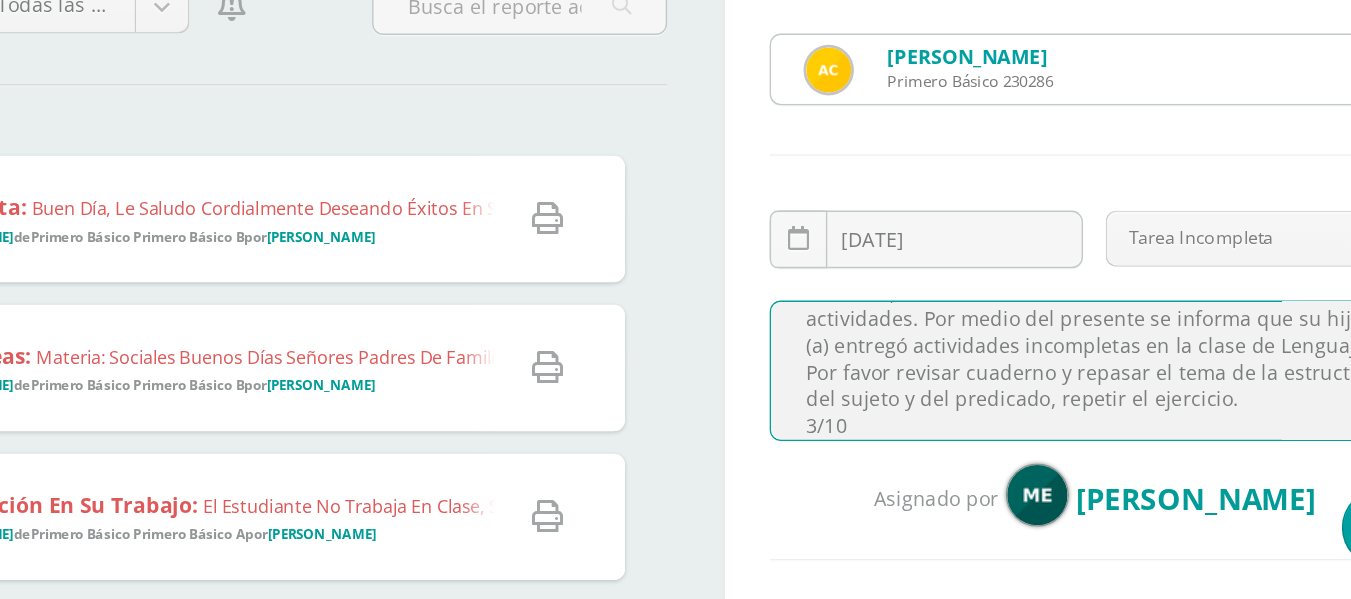 click on "Buen día, le saludo cordialmente deseando éxitos en sus actividades. Por medio del presente se informa que su hijo (a) entregó actividades incompletas en la clase de Lenguaje. Por favor revisar cuaderno y repasar el tema de la estructura del sujeto y del predicado, repetir el ejercicio.
3/10" at bounding box center [1087, 436] 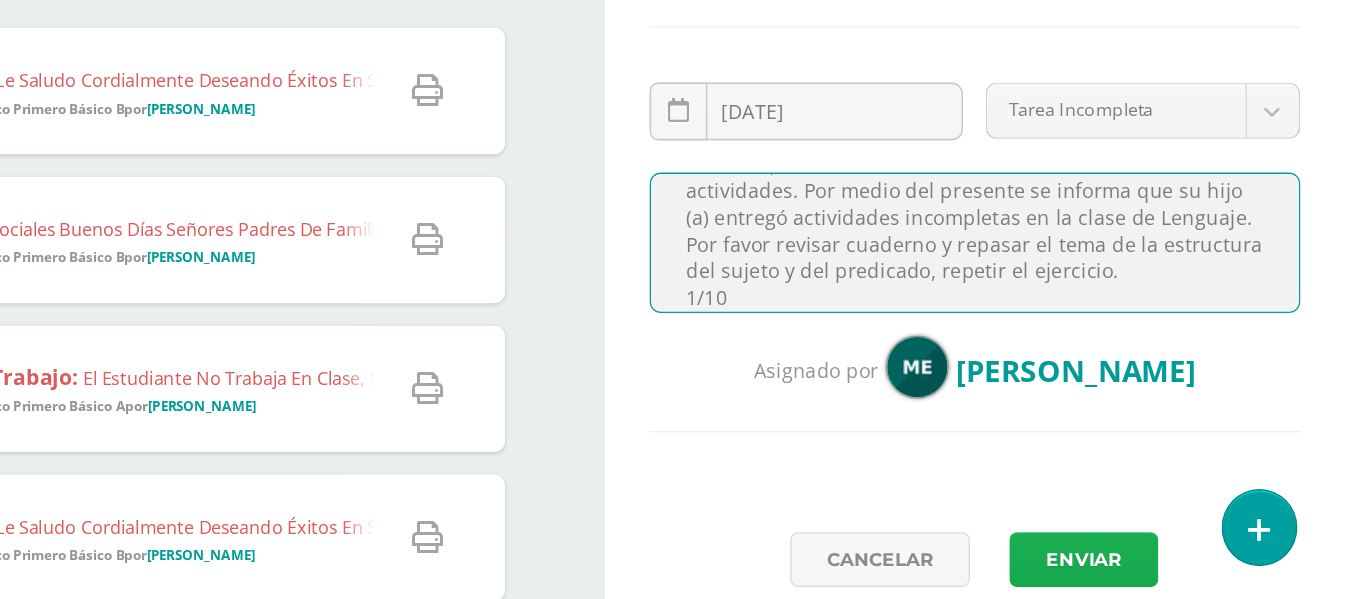 type on "Buen día, le saludo cordialmente deseando éxitos en sus actividades. Por medio del presente se informa que su hijo (a) entregó actividades incompletas en la clase de Lenguaje. Por favor revisar cuaderno y repasar el tema de la estructura del sujeto y del predicado, repetir el ejercicio.
1/10" 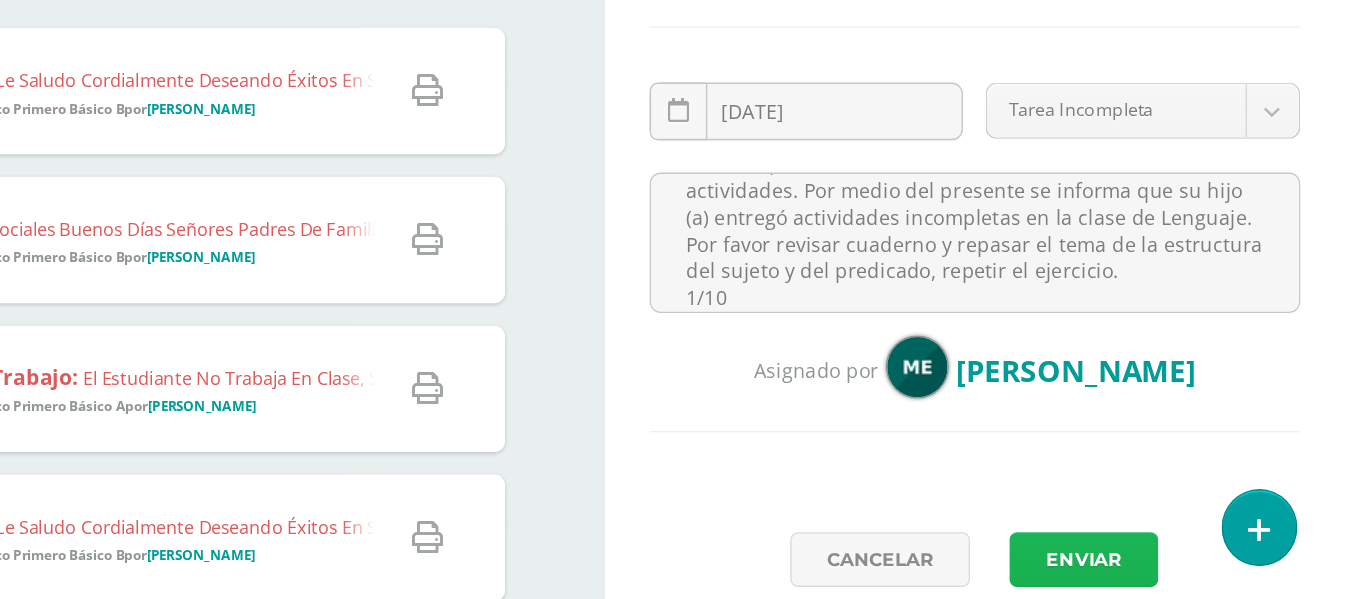 click on "Enviar" at bounding box center [1165, 570] 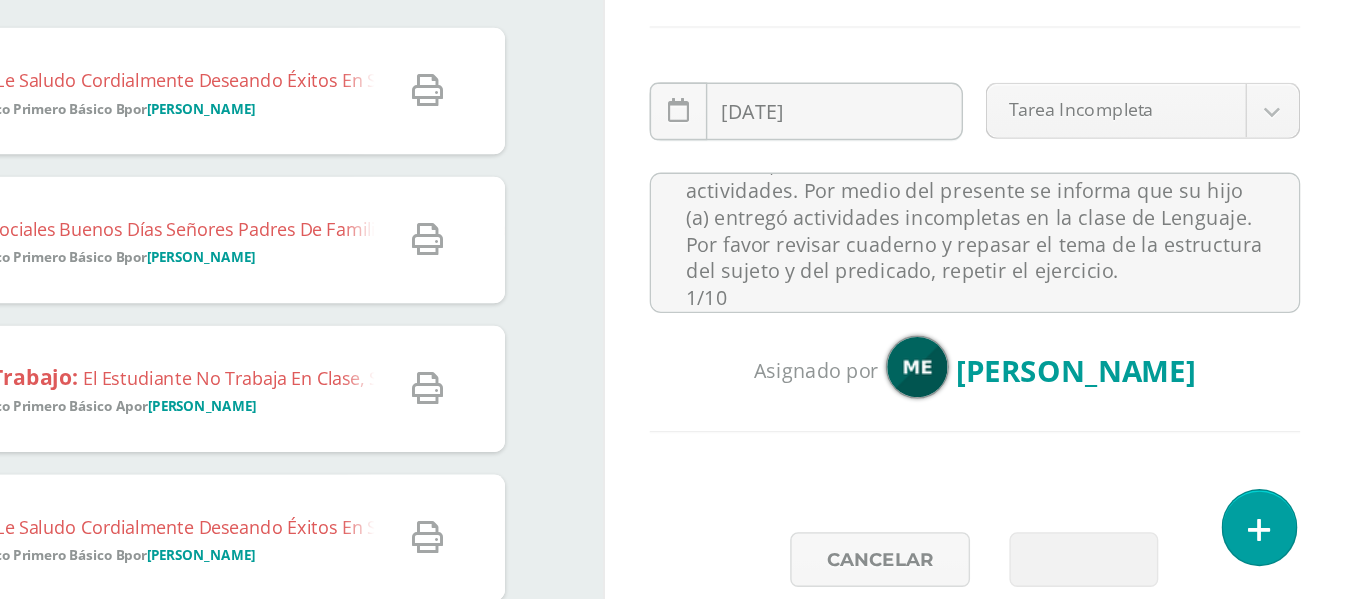 scroll, scrollTop: 126, scrollLeft: 0, axis: vertical 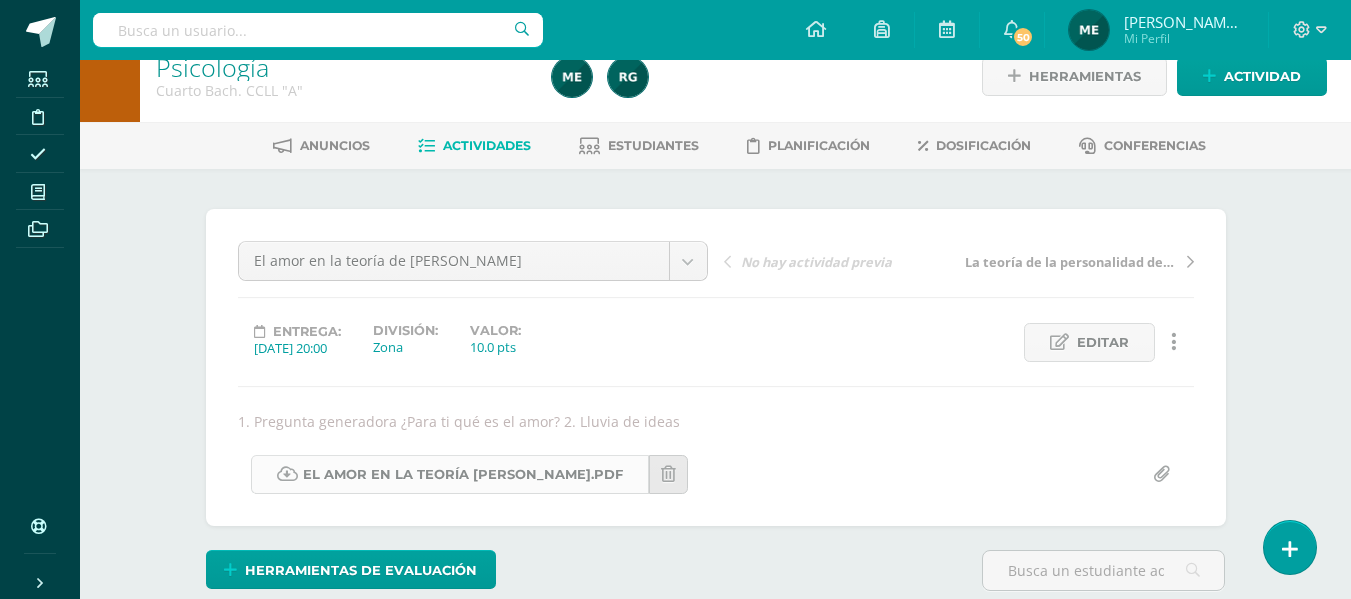 click on "El amor en la teoría [PERSON_NAME].pdf" at bounding box center (450, 474) 